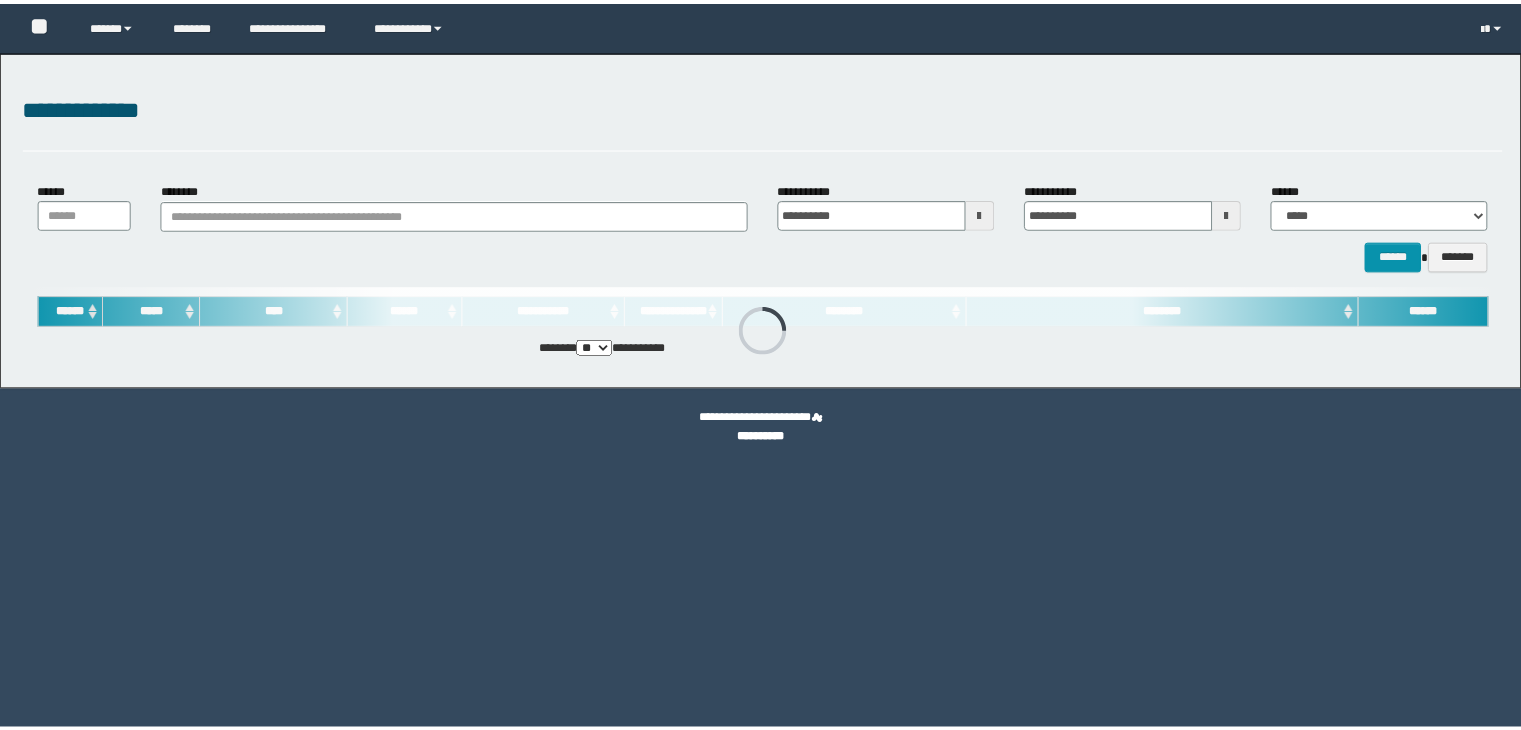 scroll, scrollTop: 0, scrollLeft: 0, axis: both 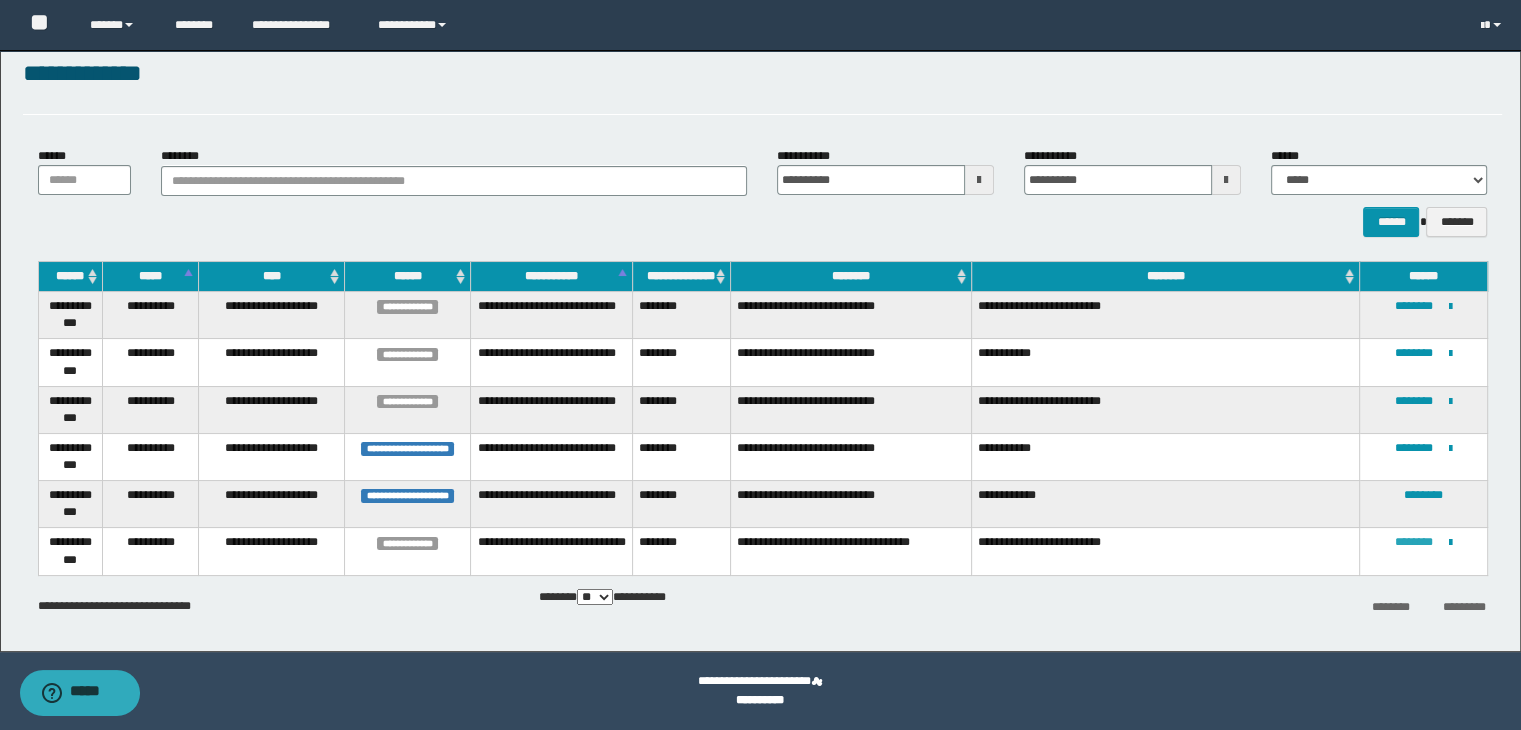 click on "********" at bounding box center (1414, 542) 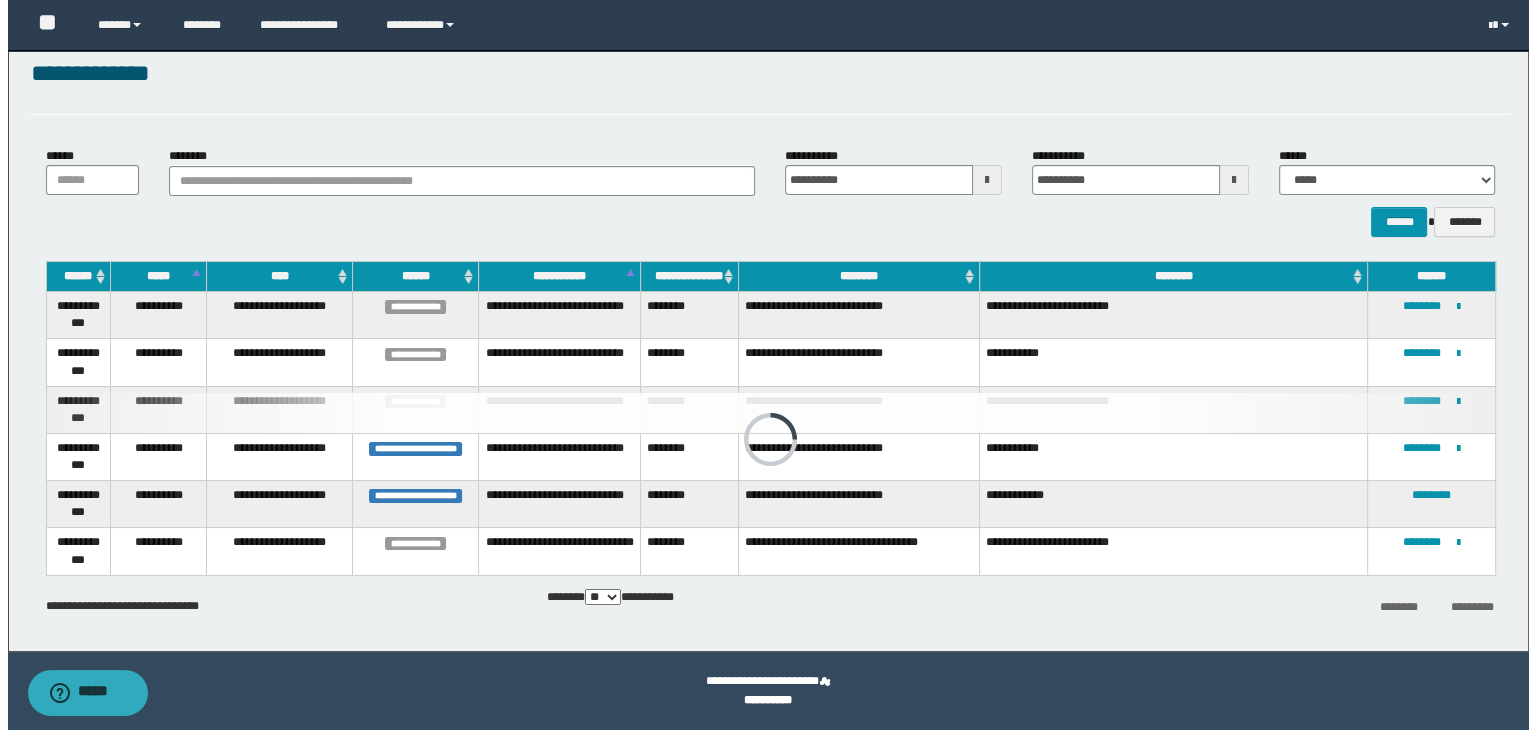 scroll, scrollTop: 0, scrollLeft: 0, axis: both 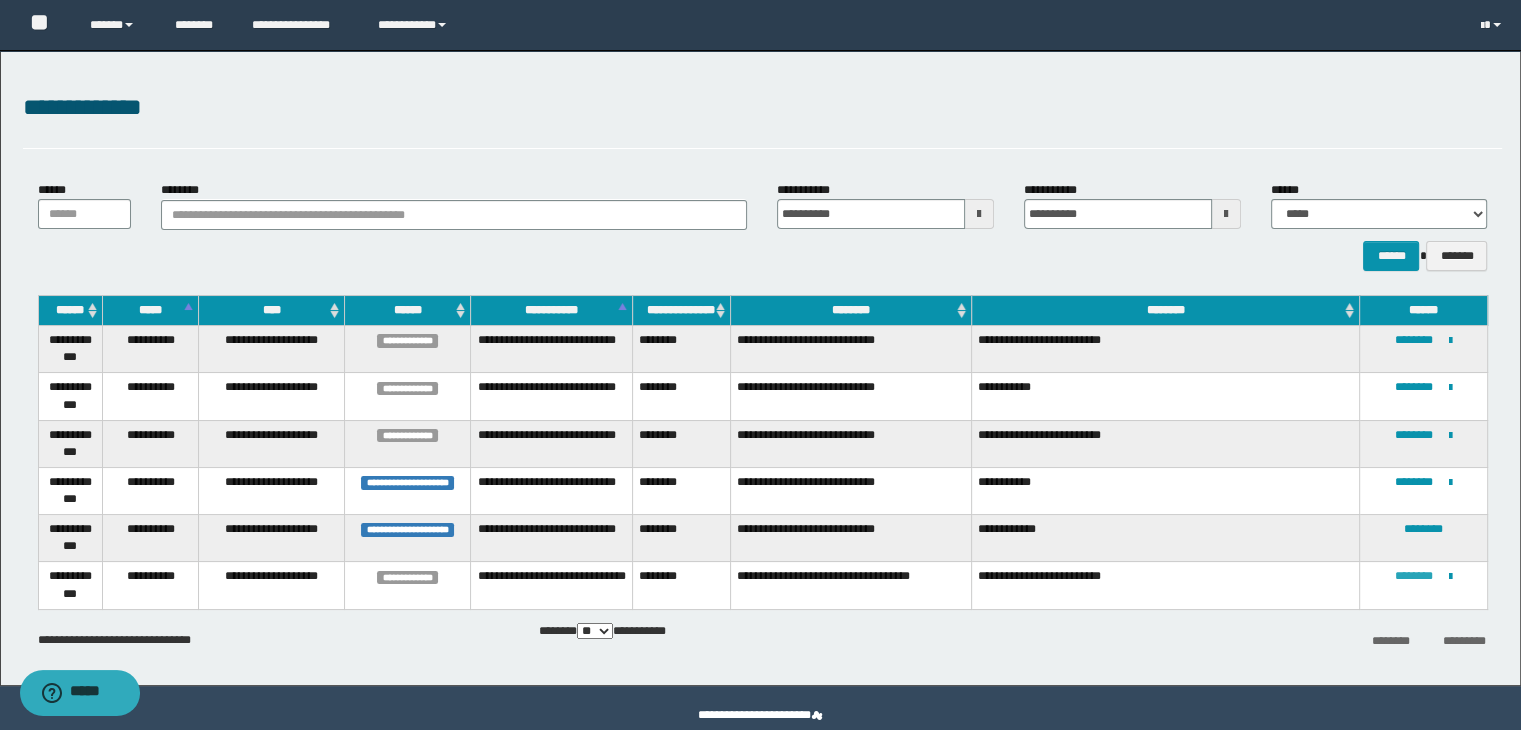 click on "********" at bounding box center (1414, 576) 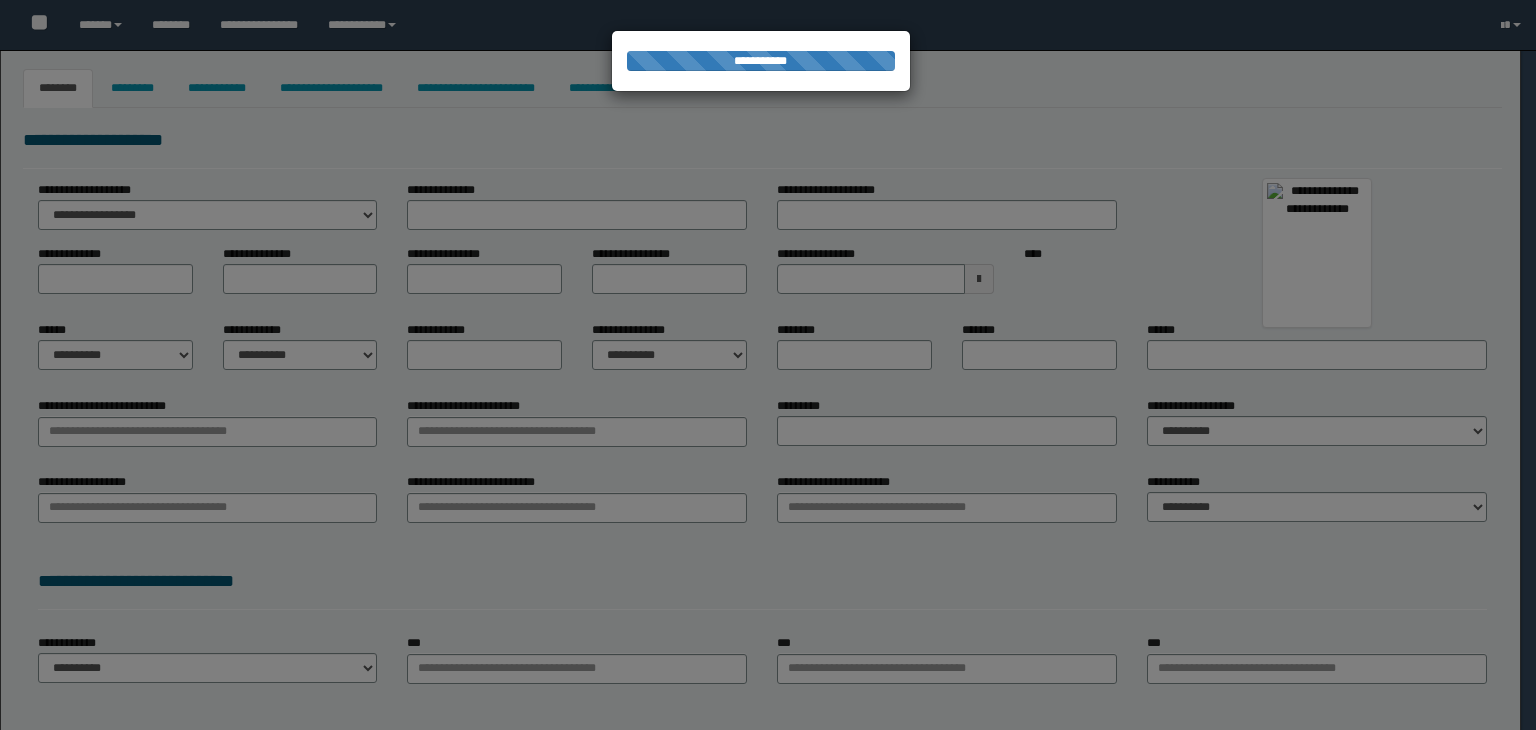 scroll, scrollTop: 0, scrollLeft: 0, axis: both 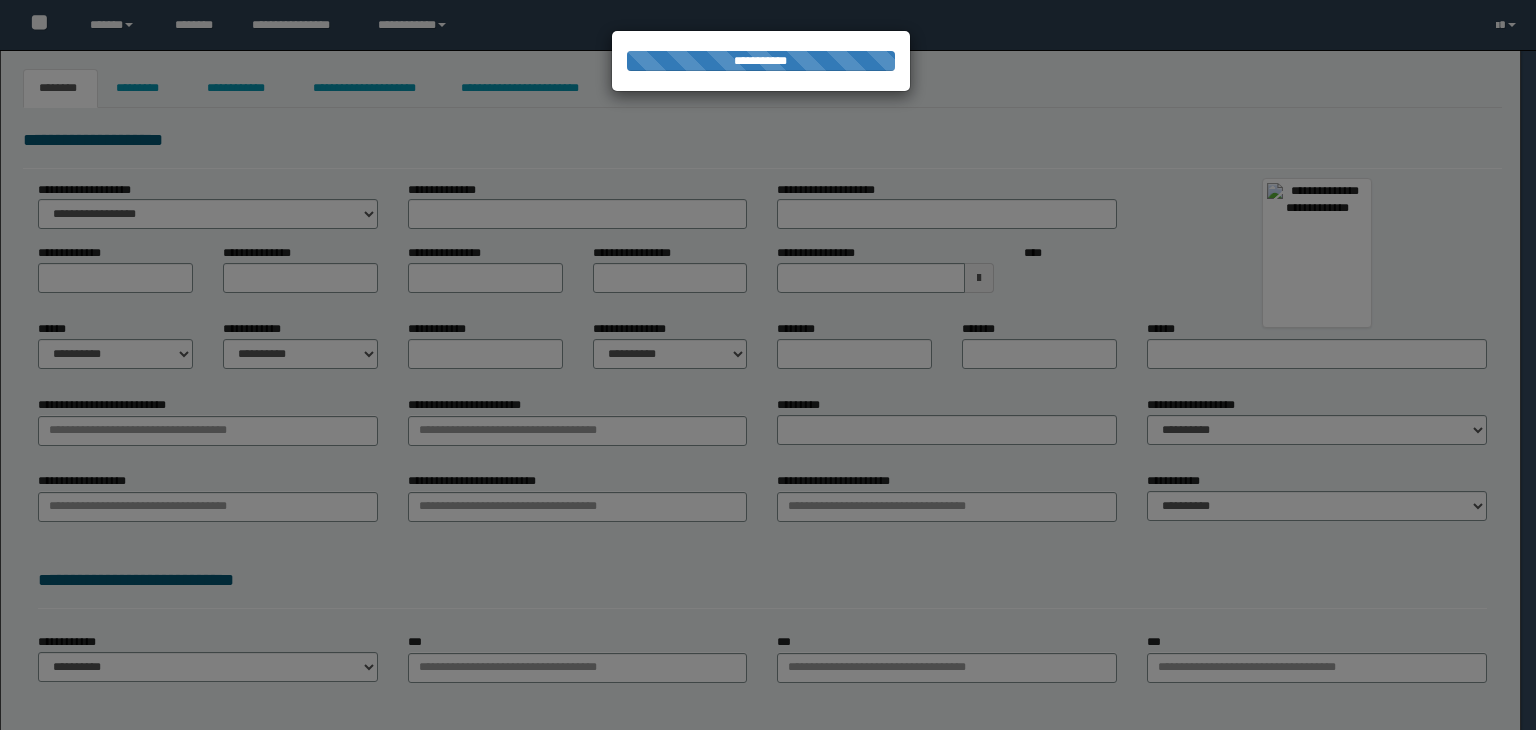 type on "*********" 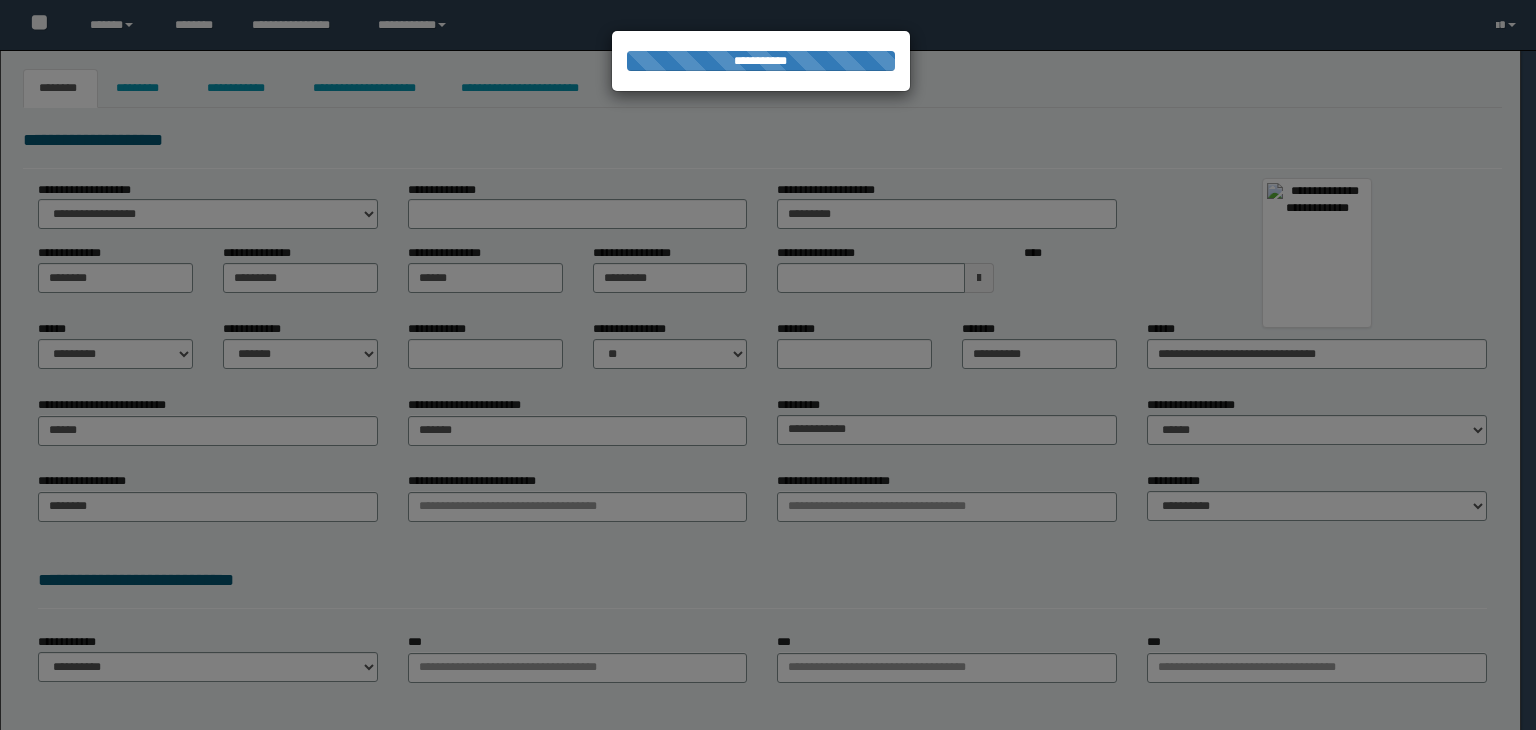 type on "******" 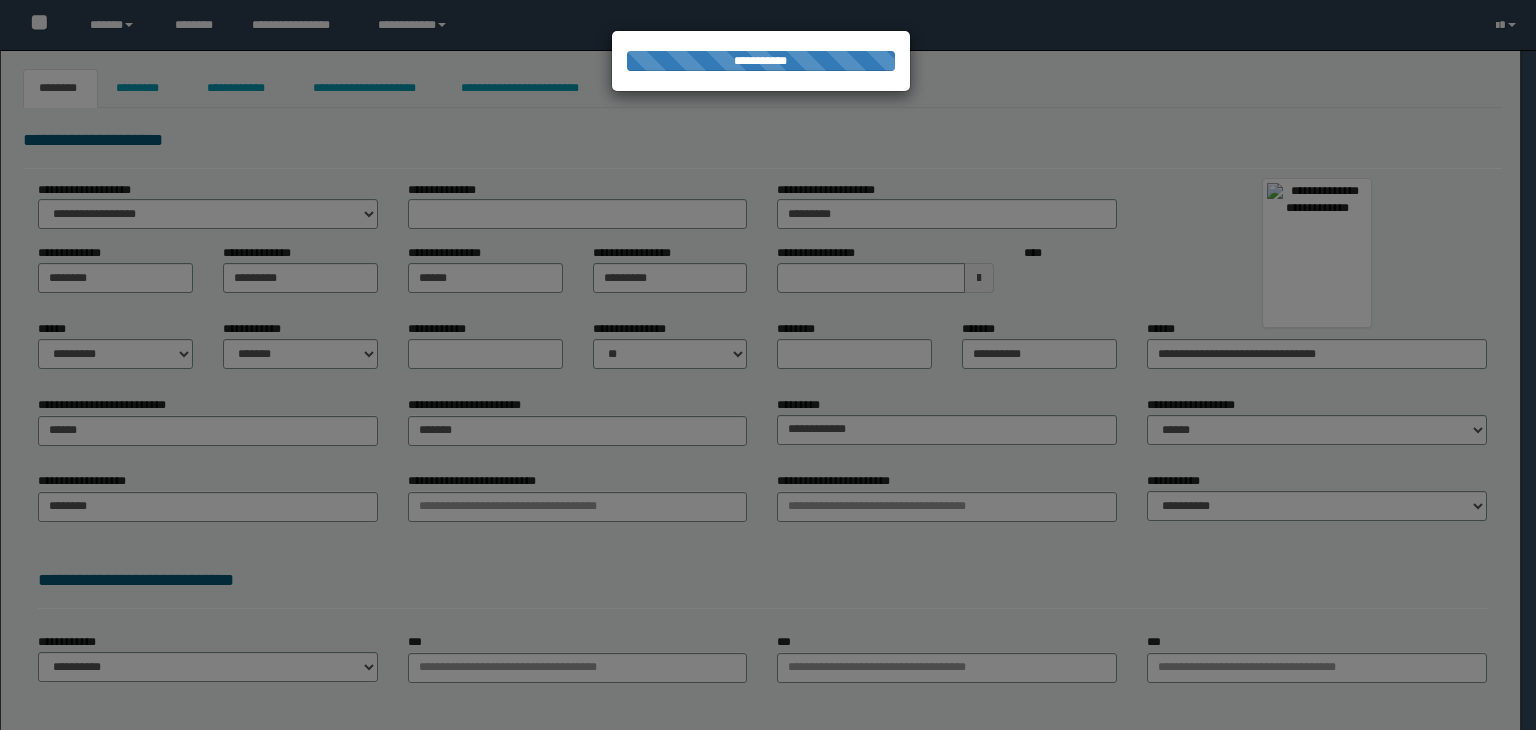 type on "*********" 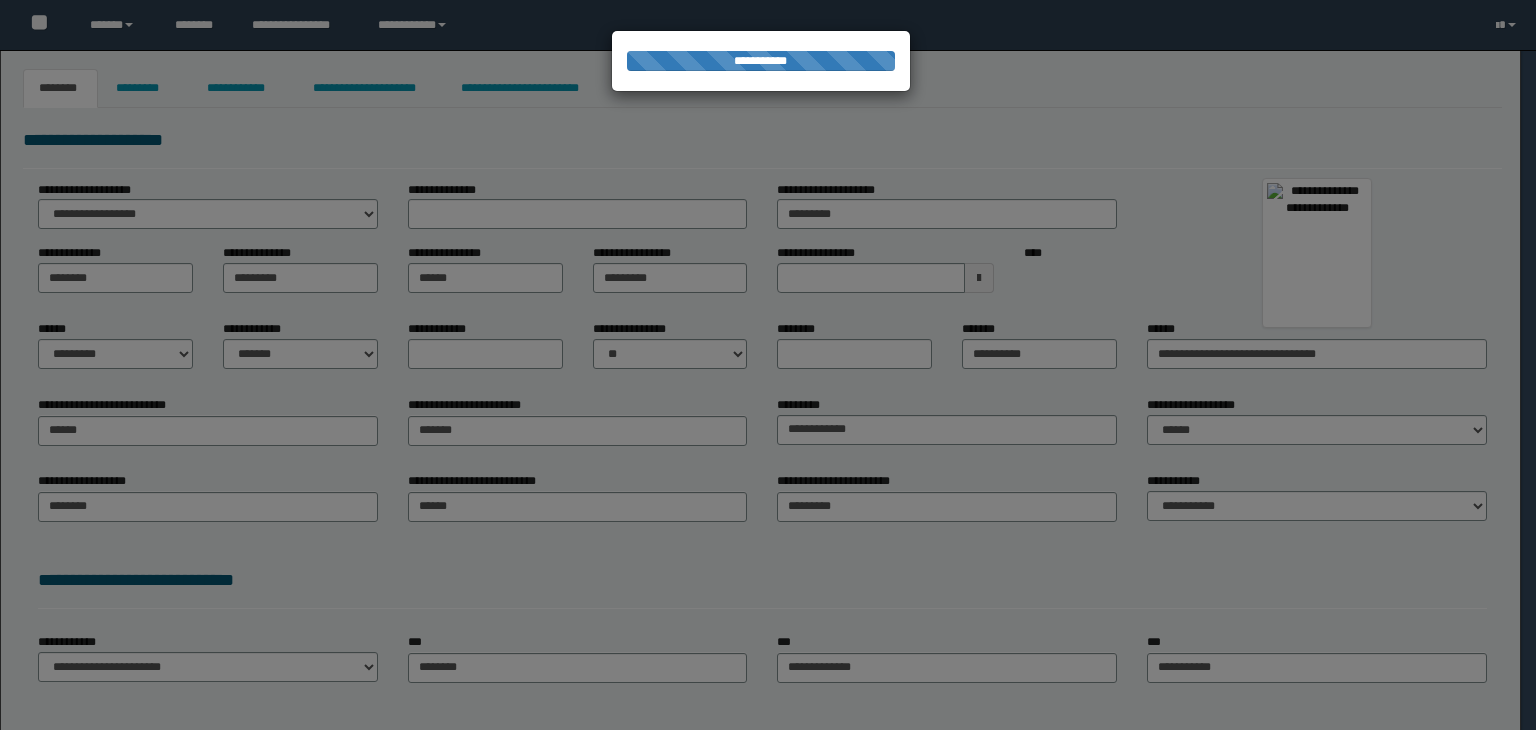 scroll, scrollTop: 0, scrollLeft: 0, axis: both 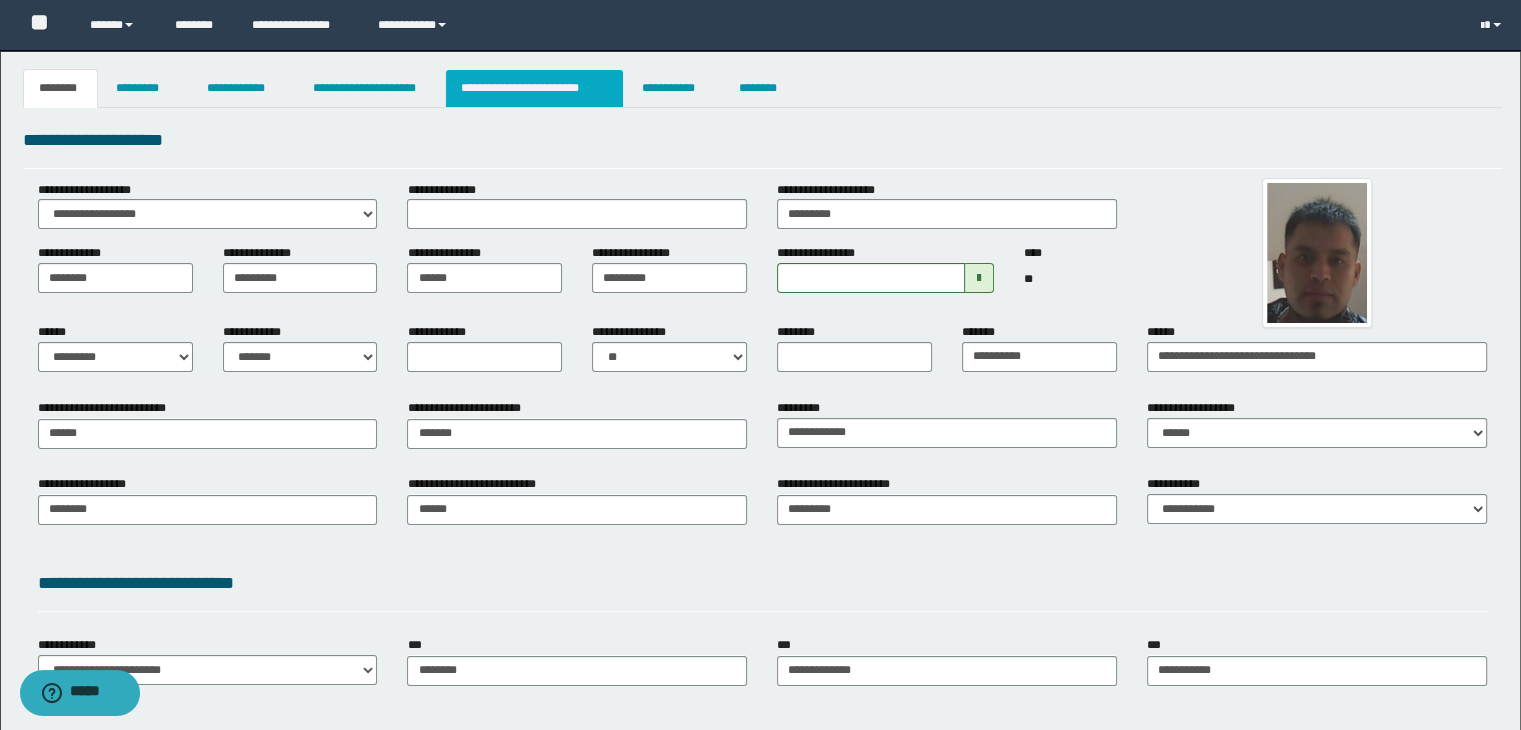 click on "**********" at bounding box center (534, 88) 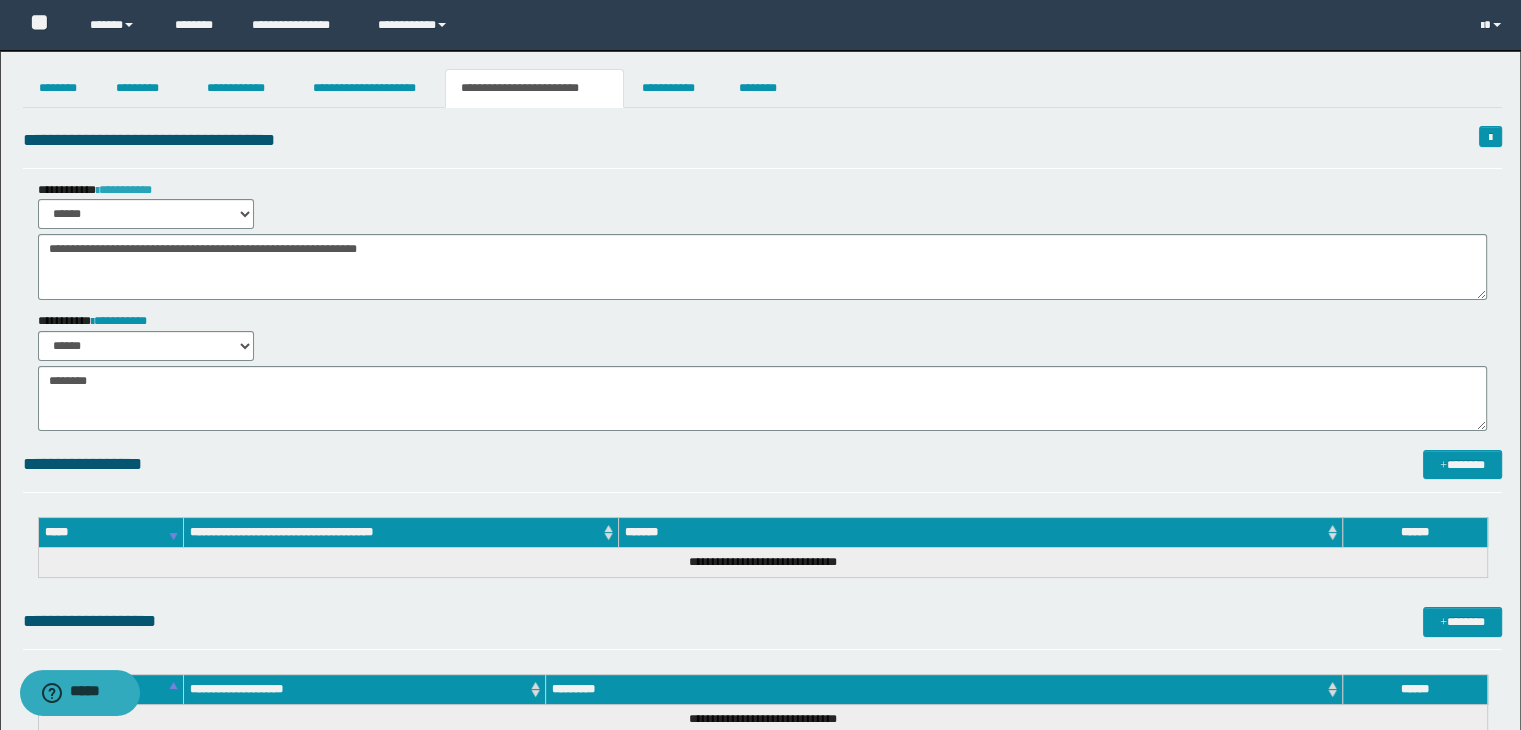 click on "**********" at bounding box center [124, 190] 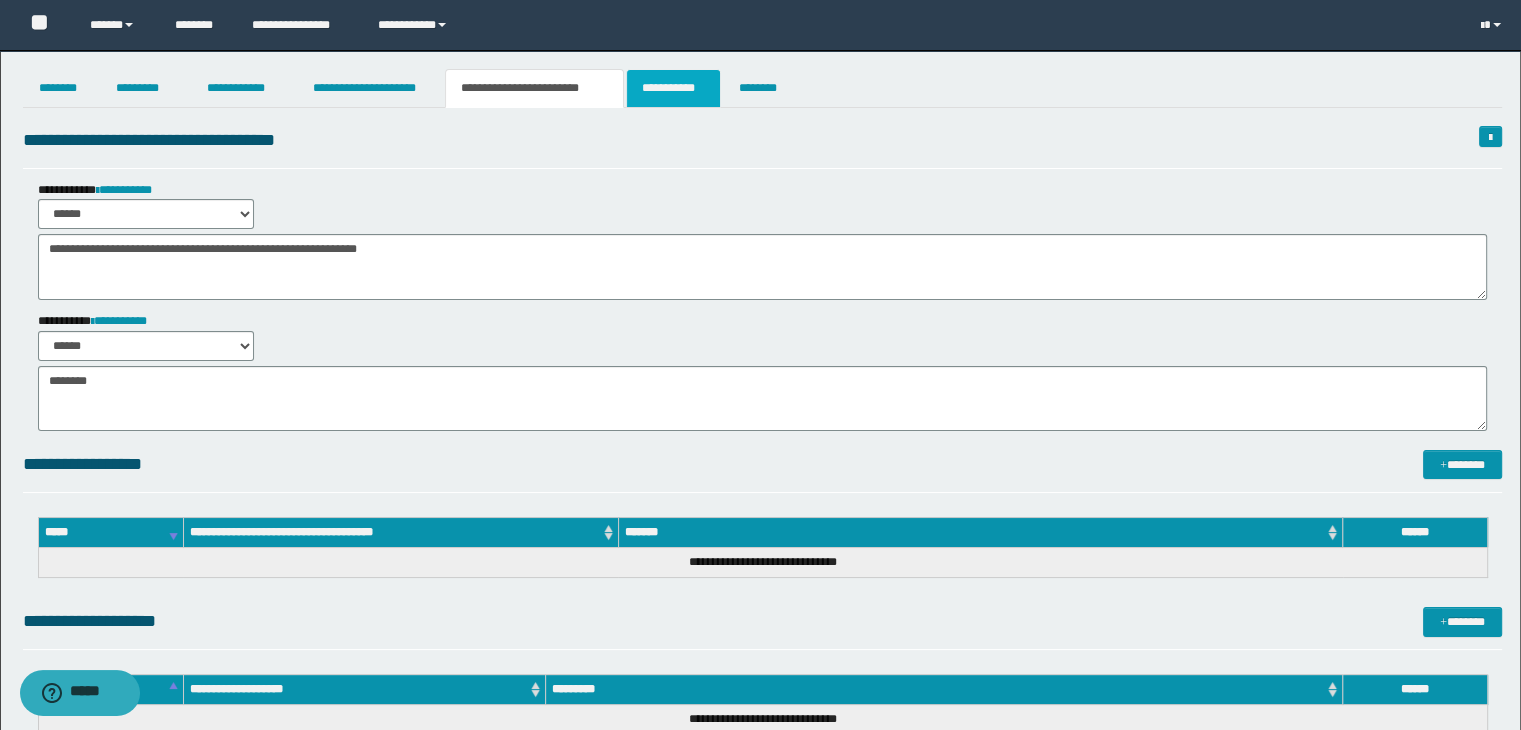 click on "**********" at bounding box center (673, 88) 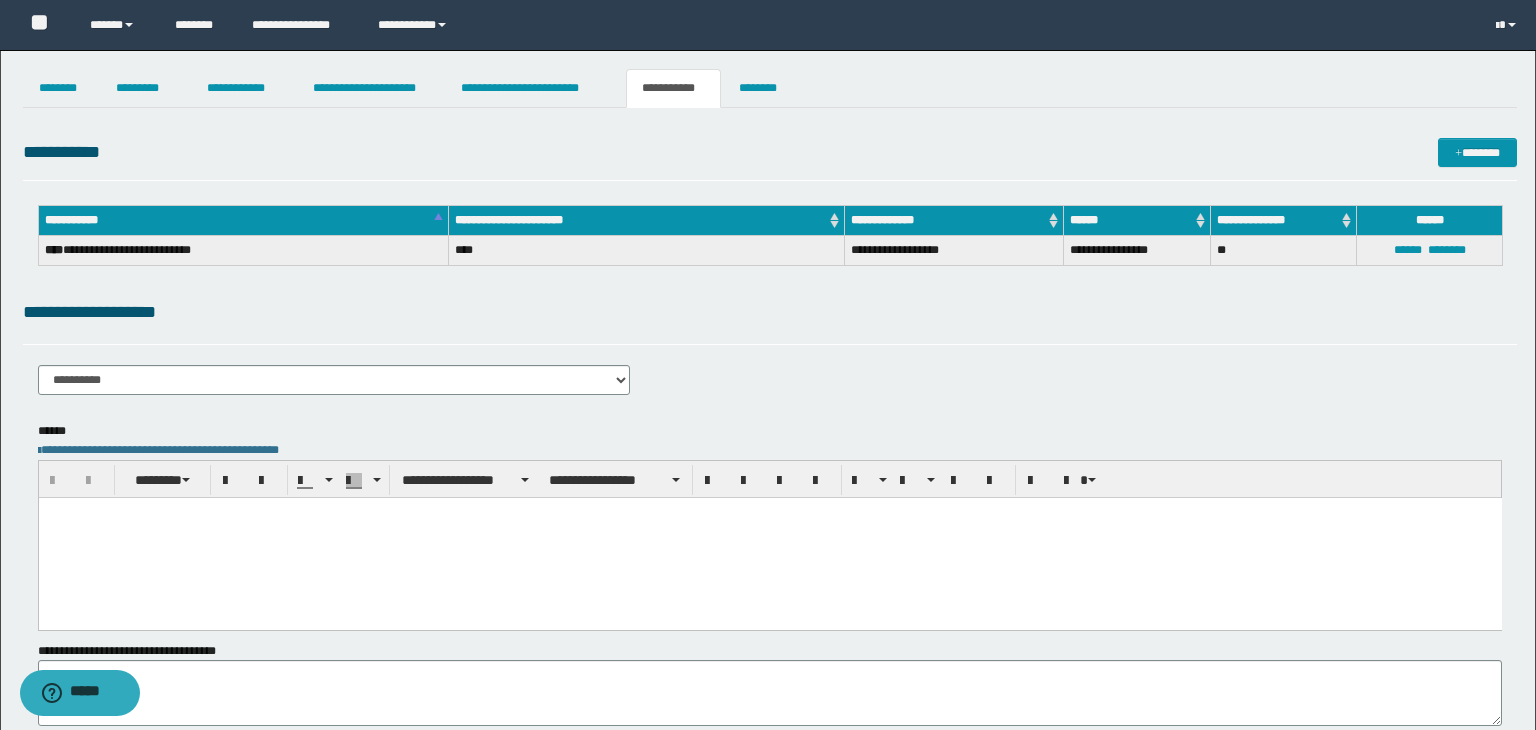 scroll, scrollTop: 0, scrollLeft: 0, axis: both 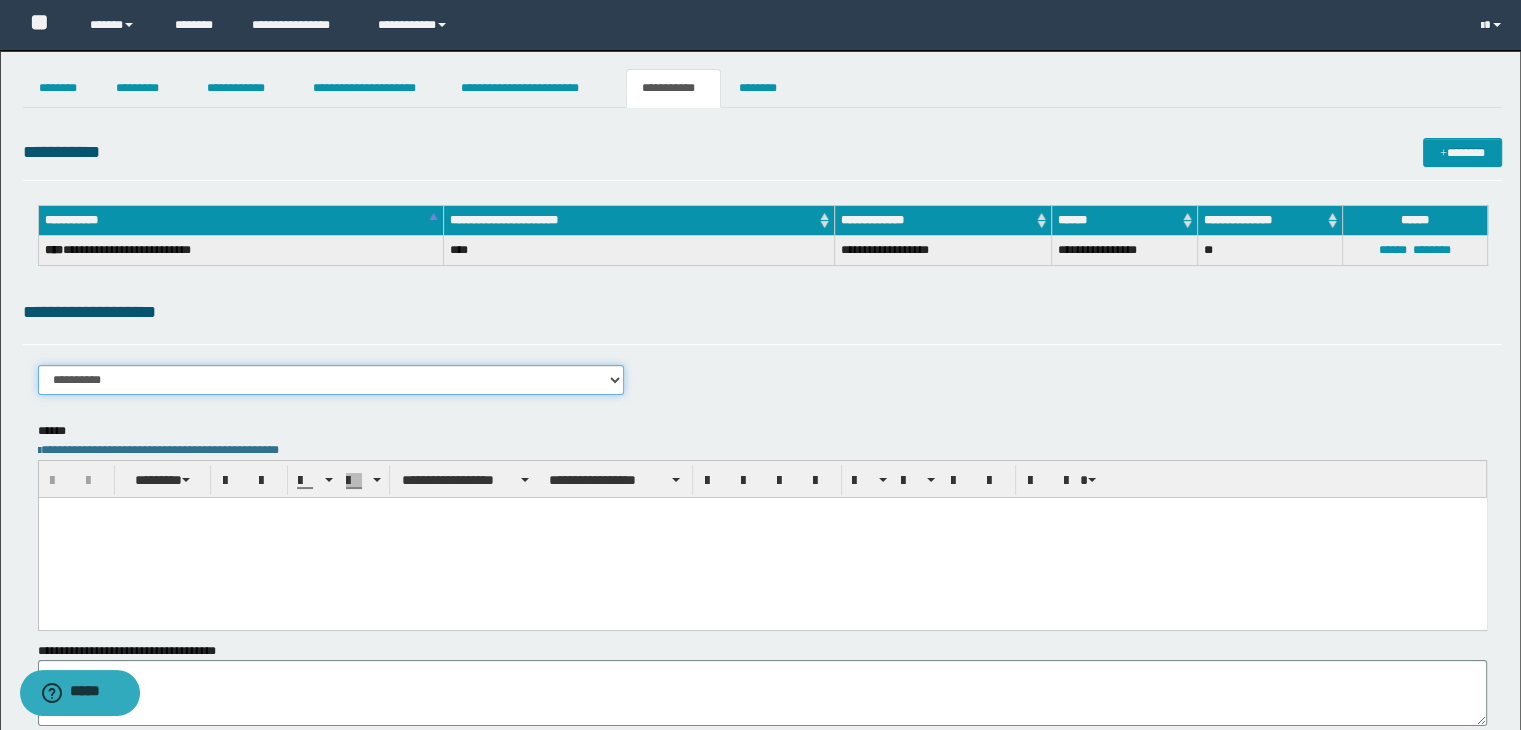 click on "**********" at bounding box center (331, 380) 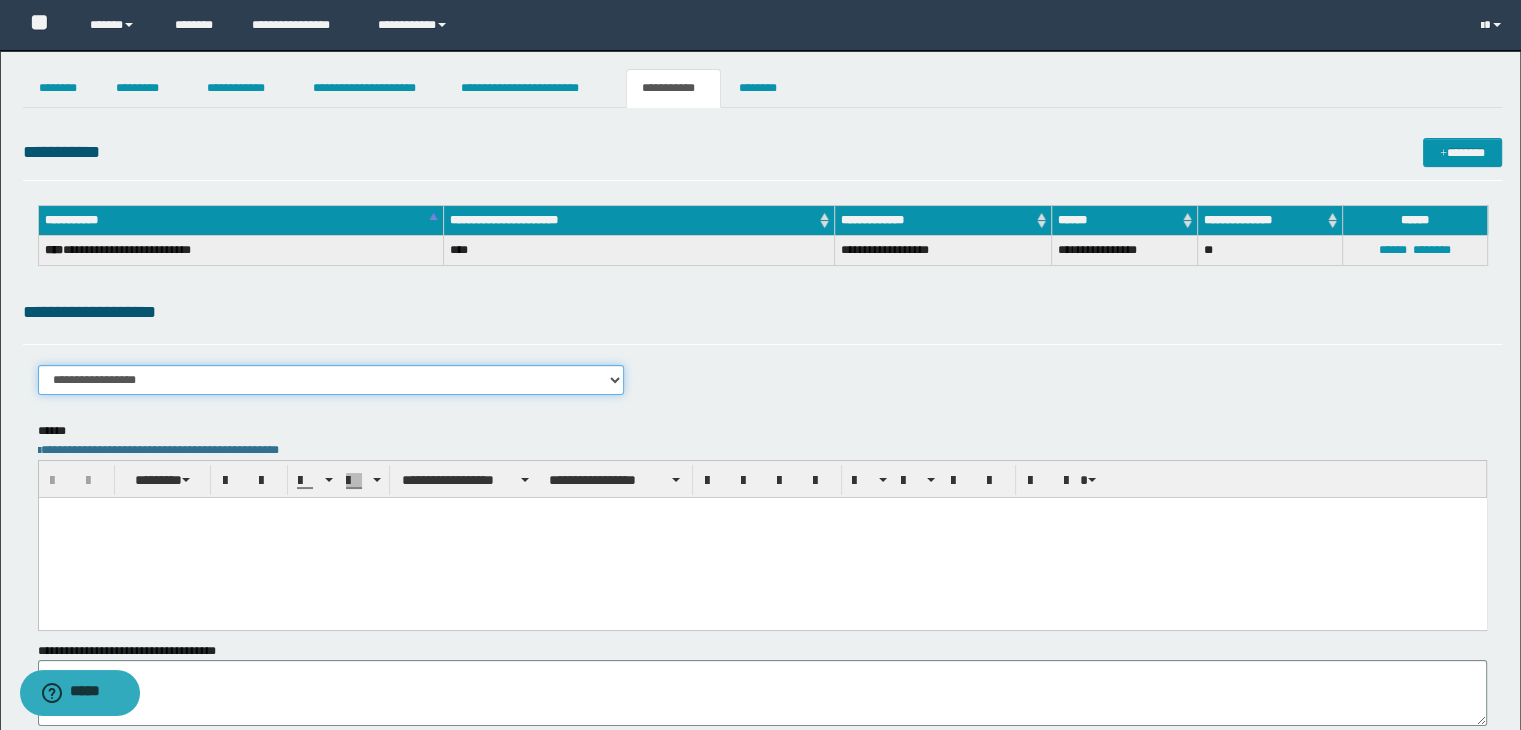 click on "**********" at bounding box center (331, 380) 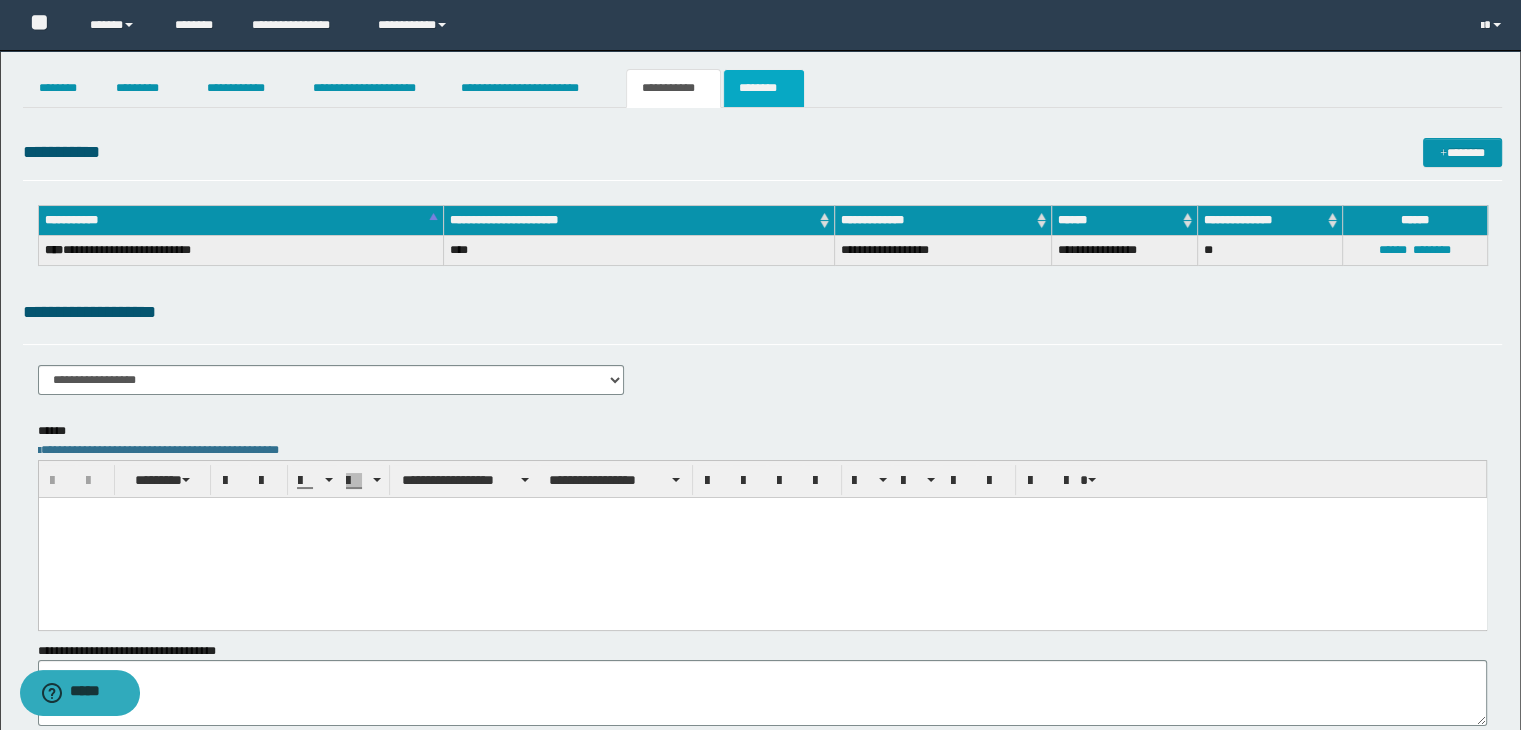 click on "********" at bounding box center [764, 88] 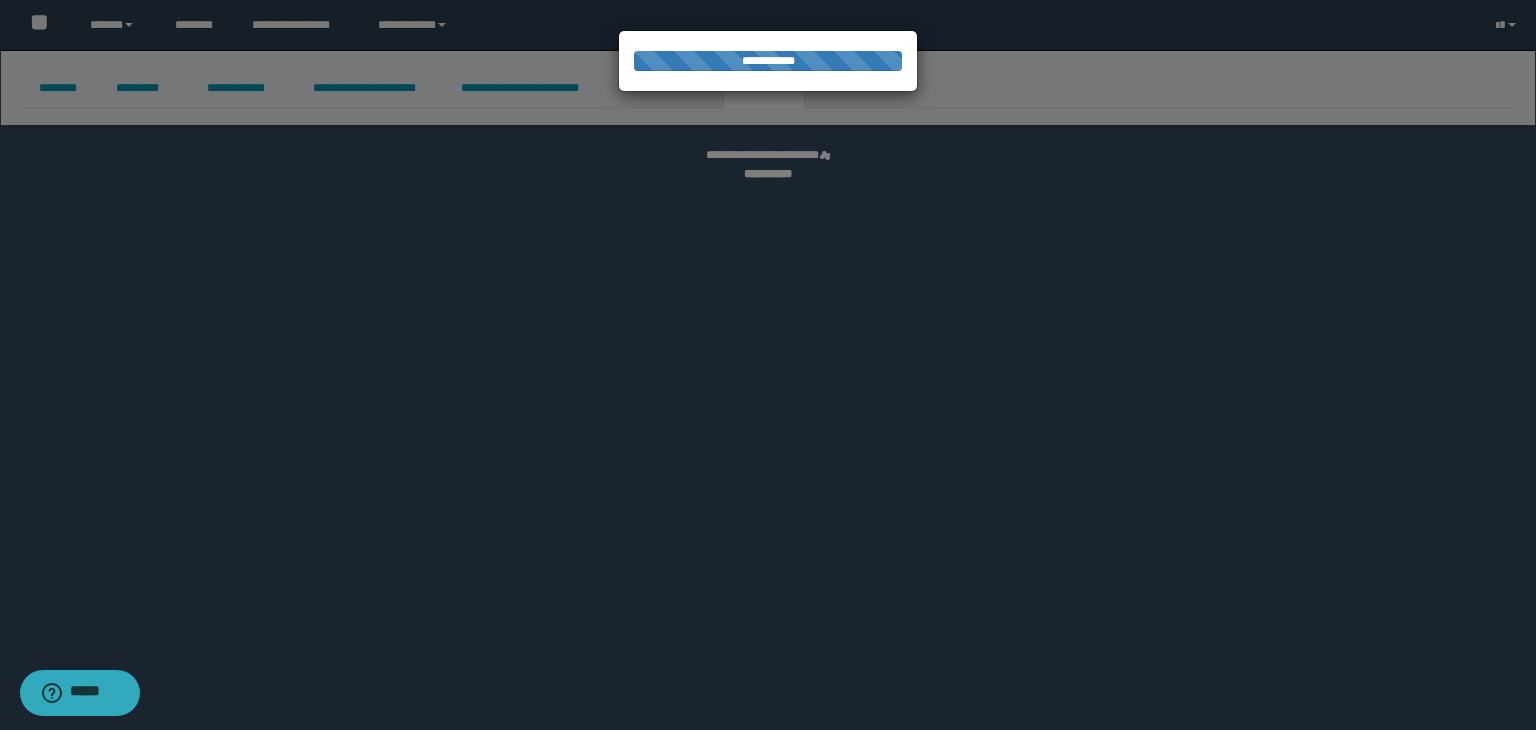 select 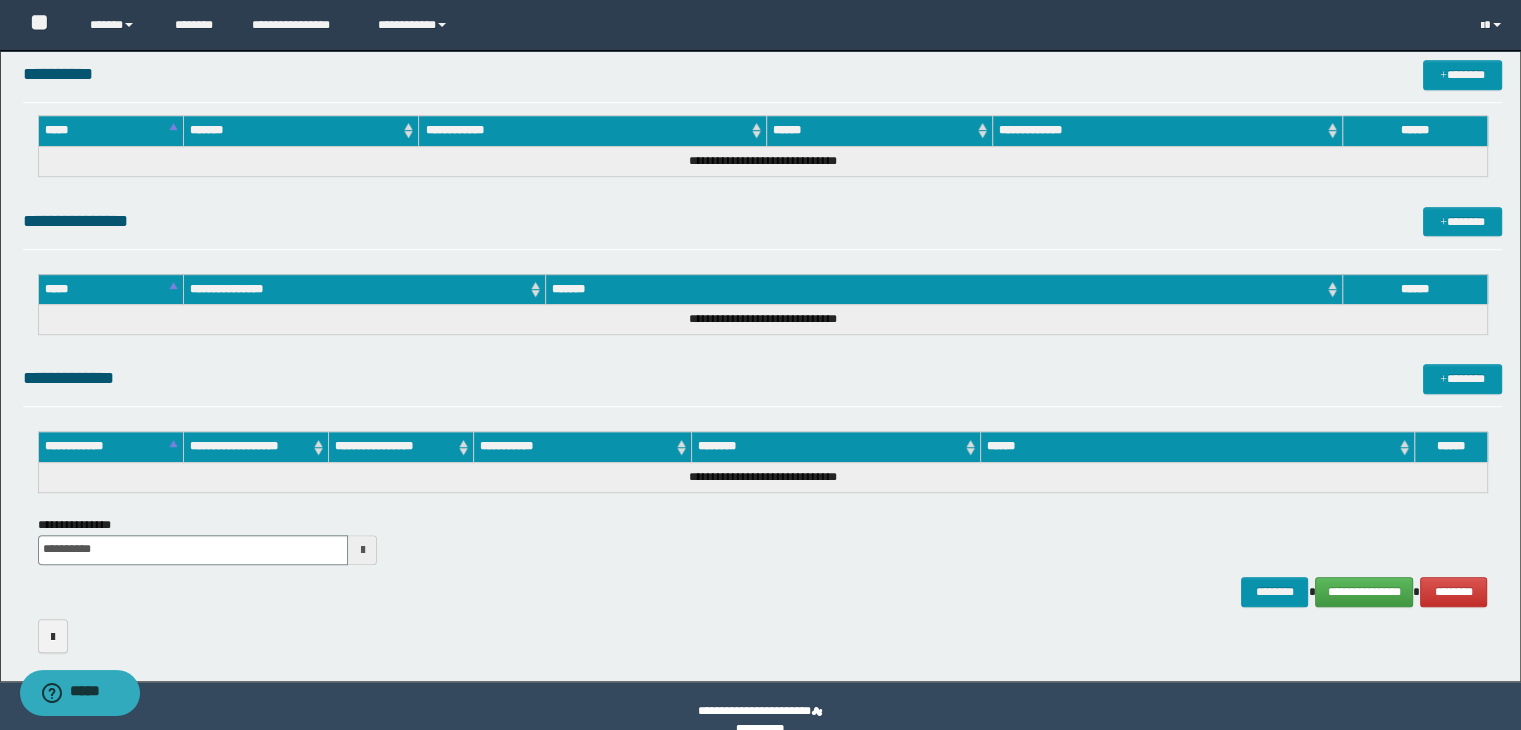 scroll, scrollTop: 1084, scrollLeft: 0, axis: vertical 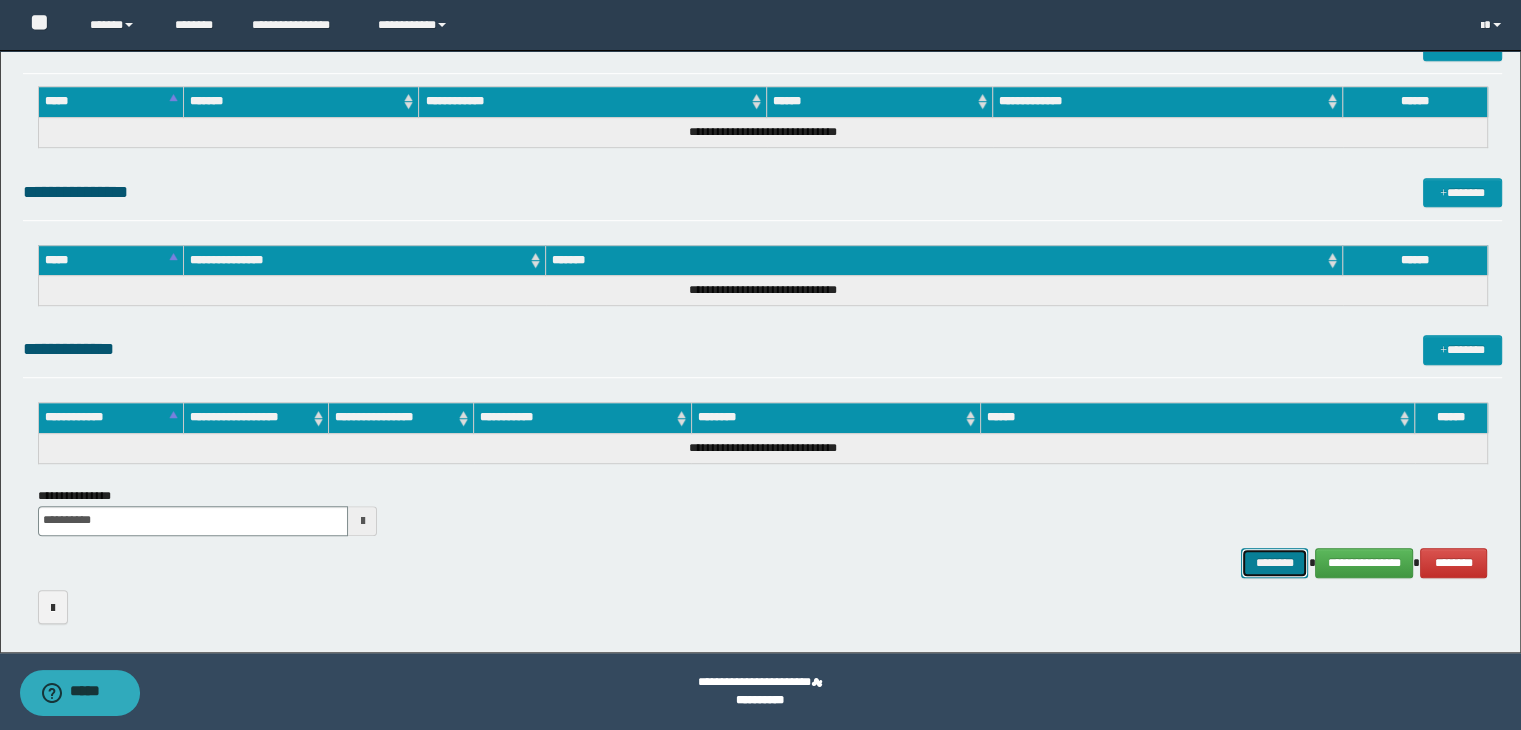 click on "********" at bounding box center [1274, 563] 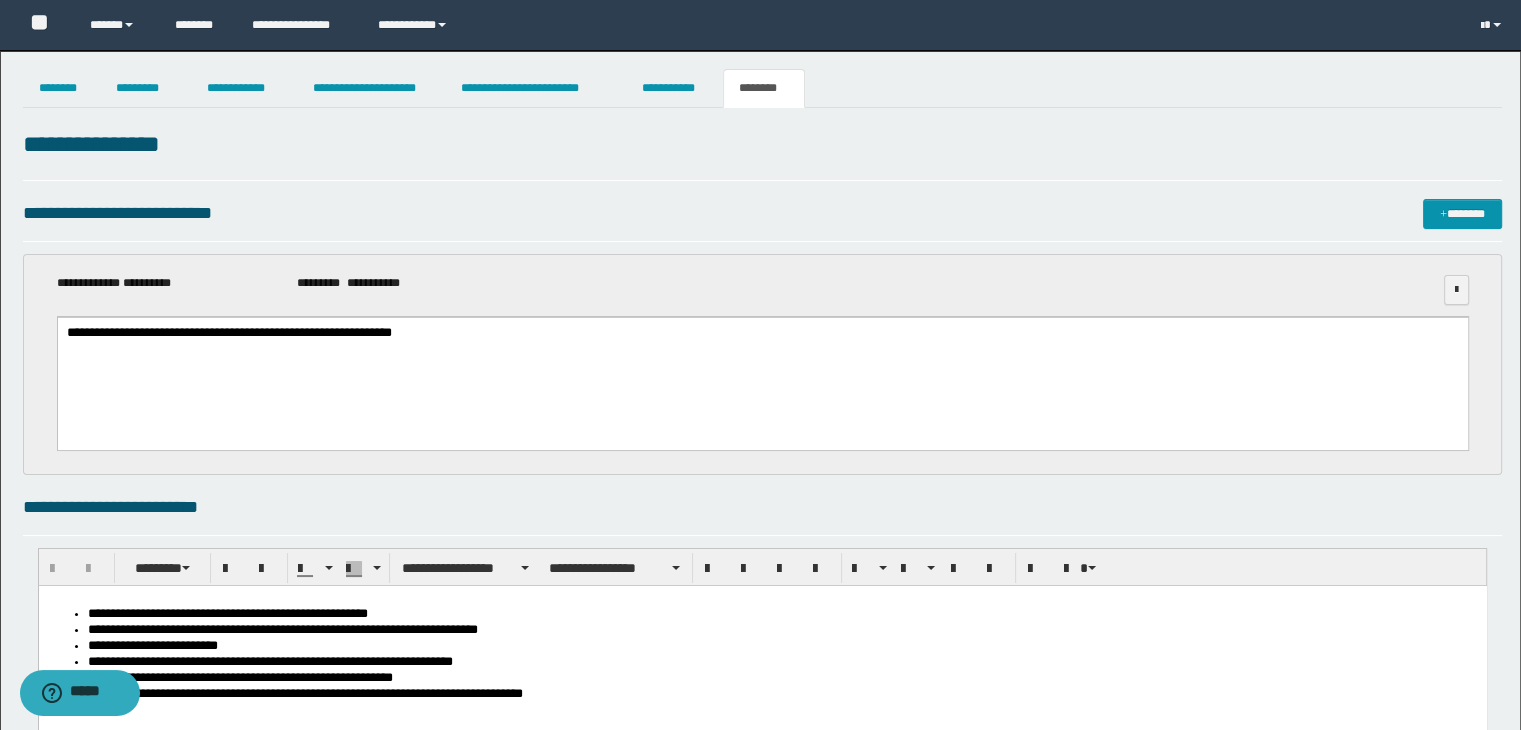 scroll, scrollTop: 0, scrollLeft: 0, axis: both 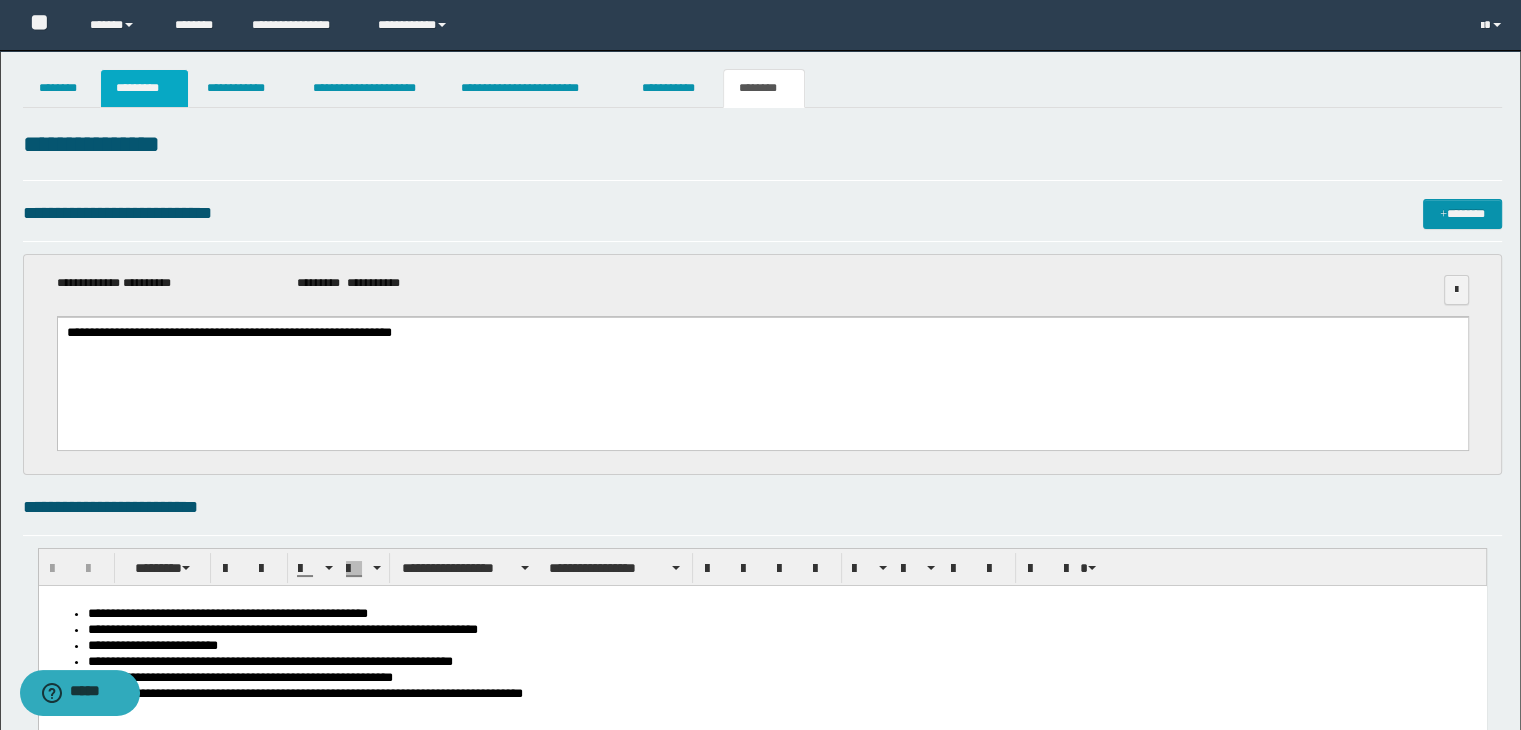 click on "*********" at bounding box center [144, 88] 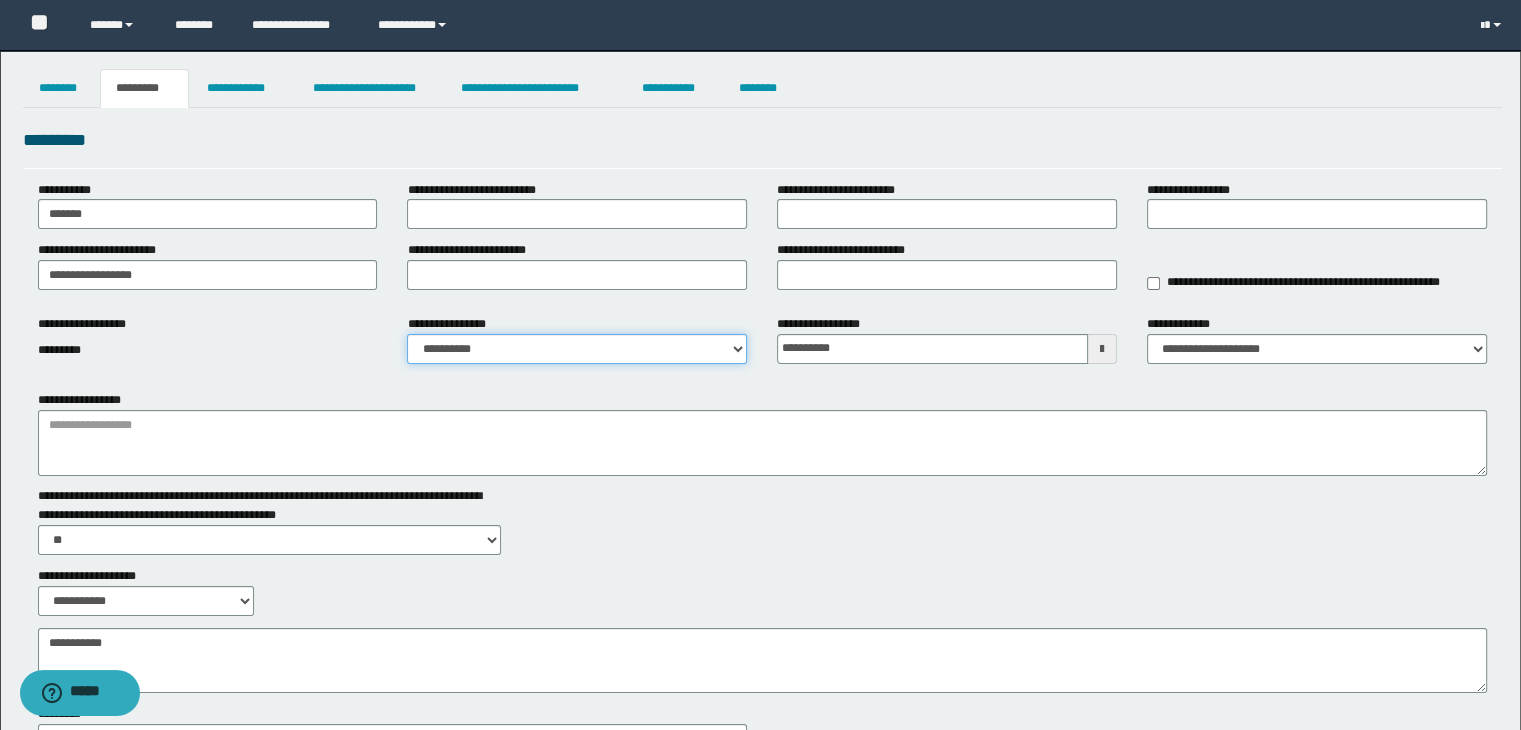 click on "**********" at bounding box center [577, 349] 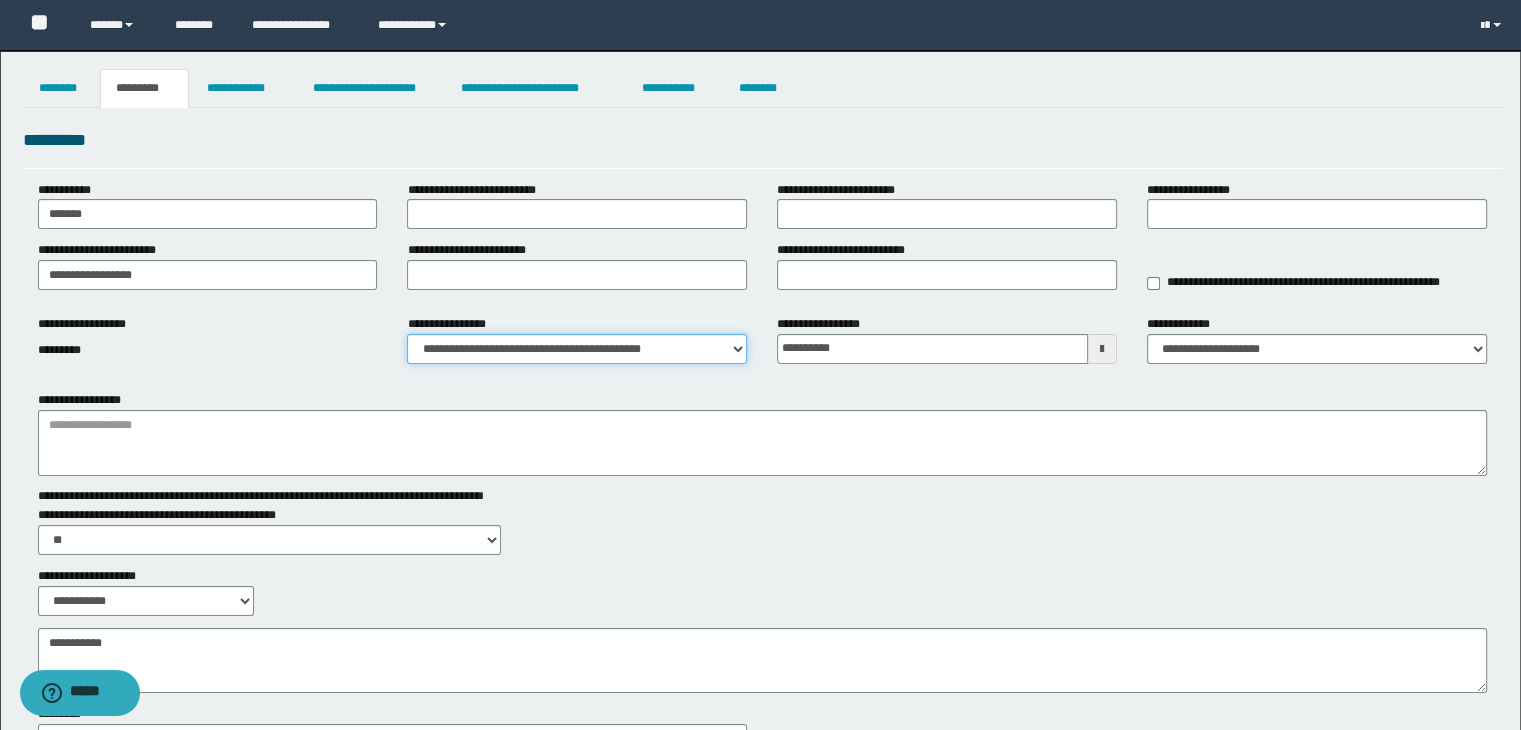 click on "**********" at bounding box center (577, 349) 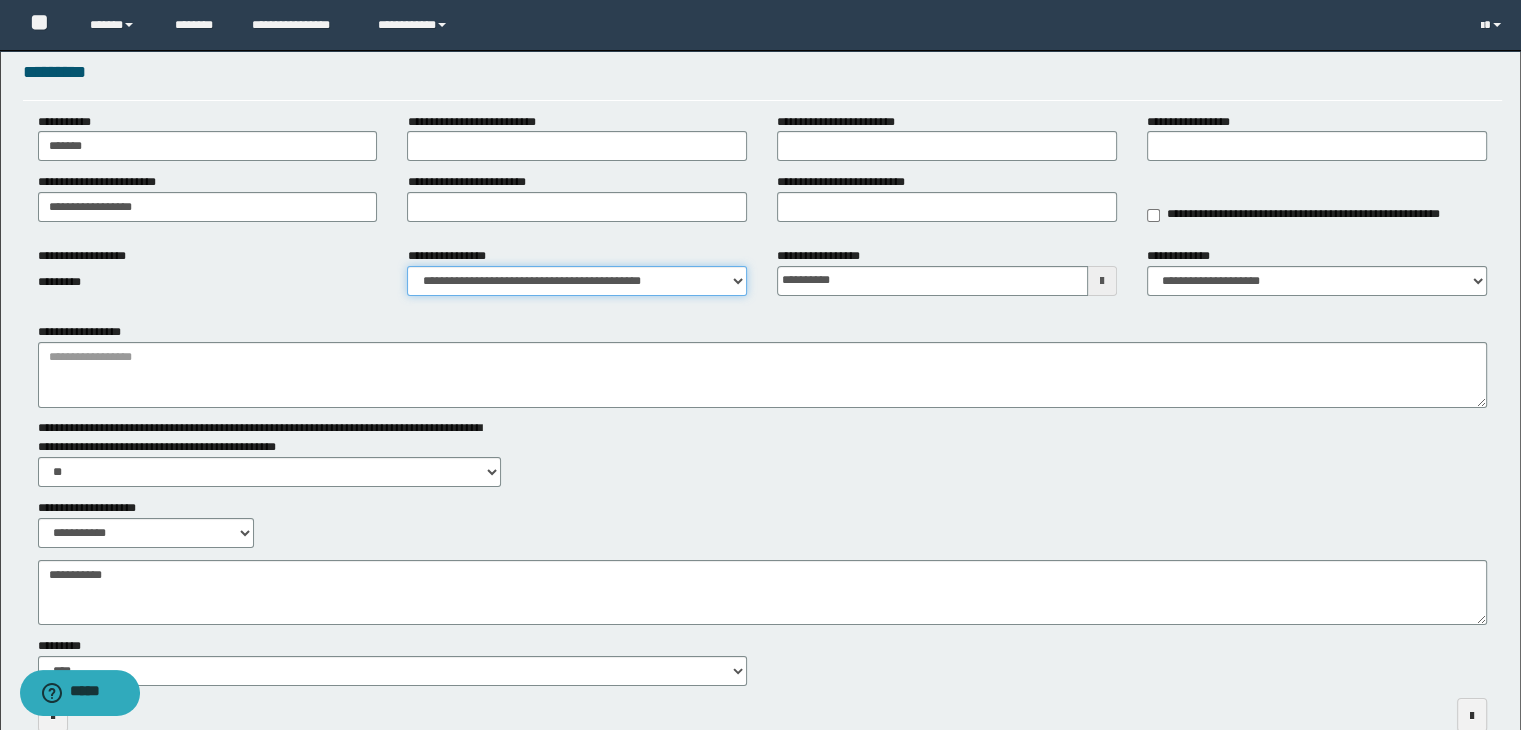 scroll, scrollTop: 100, scrollLeft: 0, axis: vertical 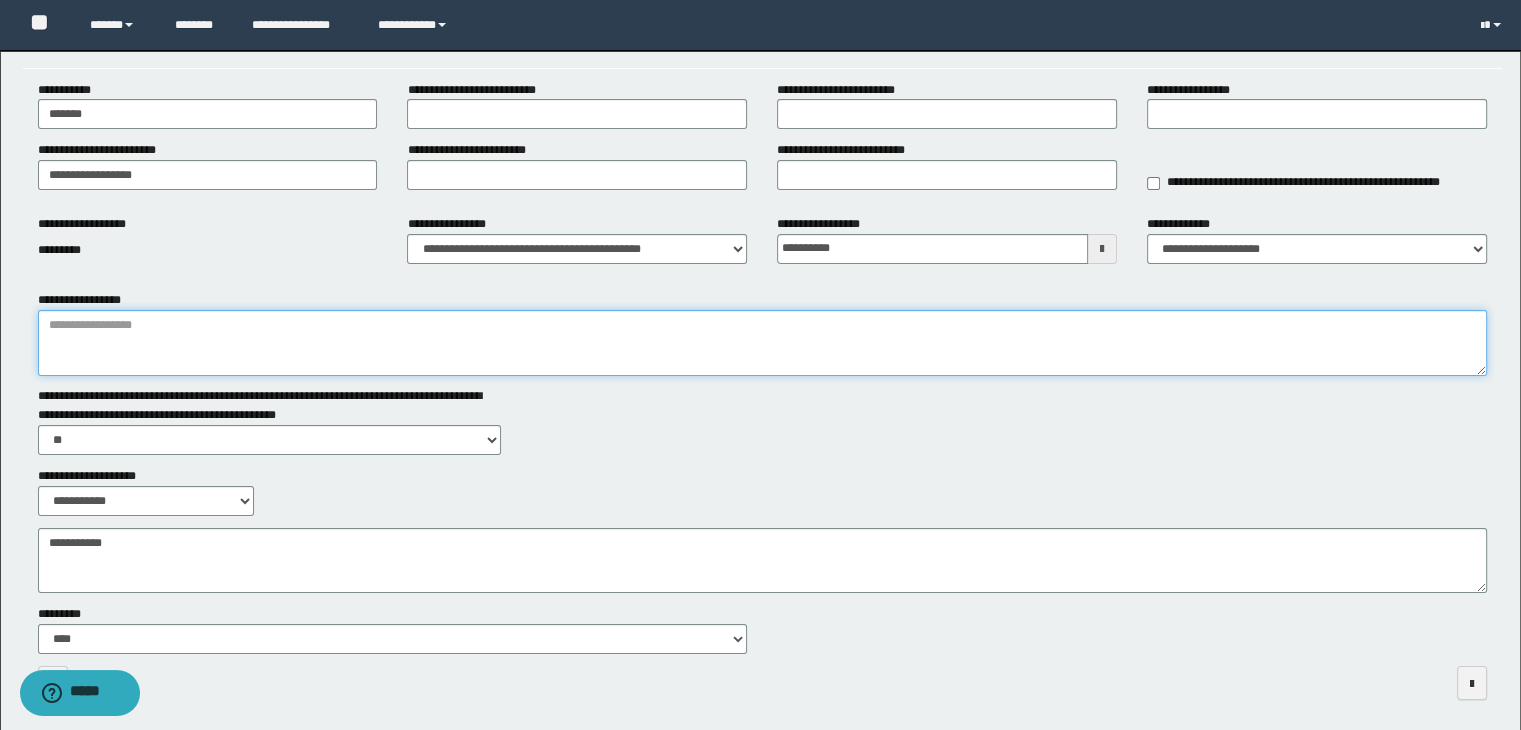 click on "**********" at bounding box center (763, 343) 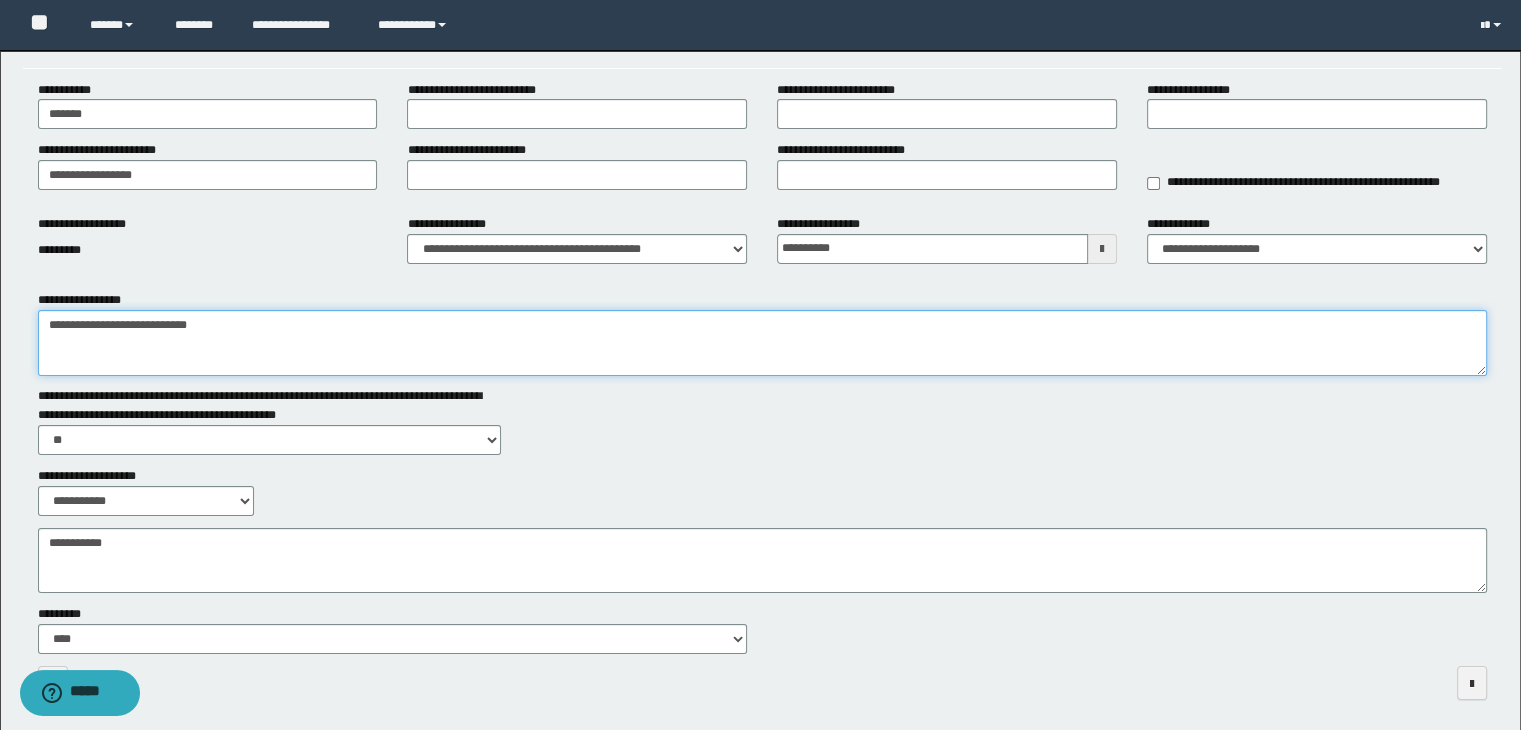 type on "**********" 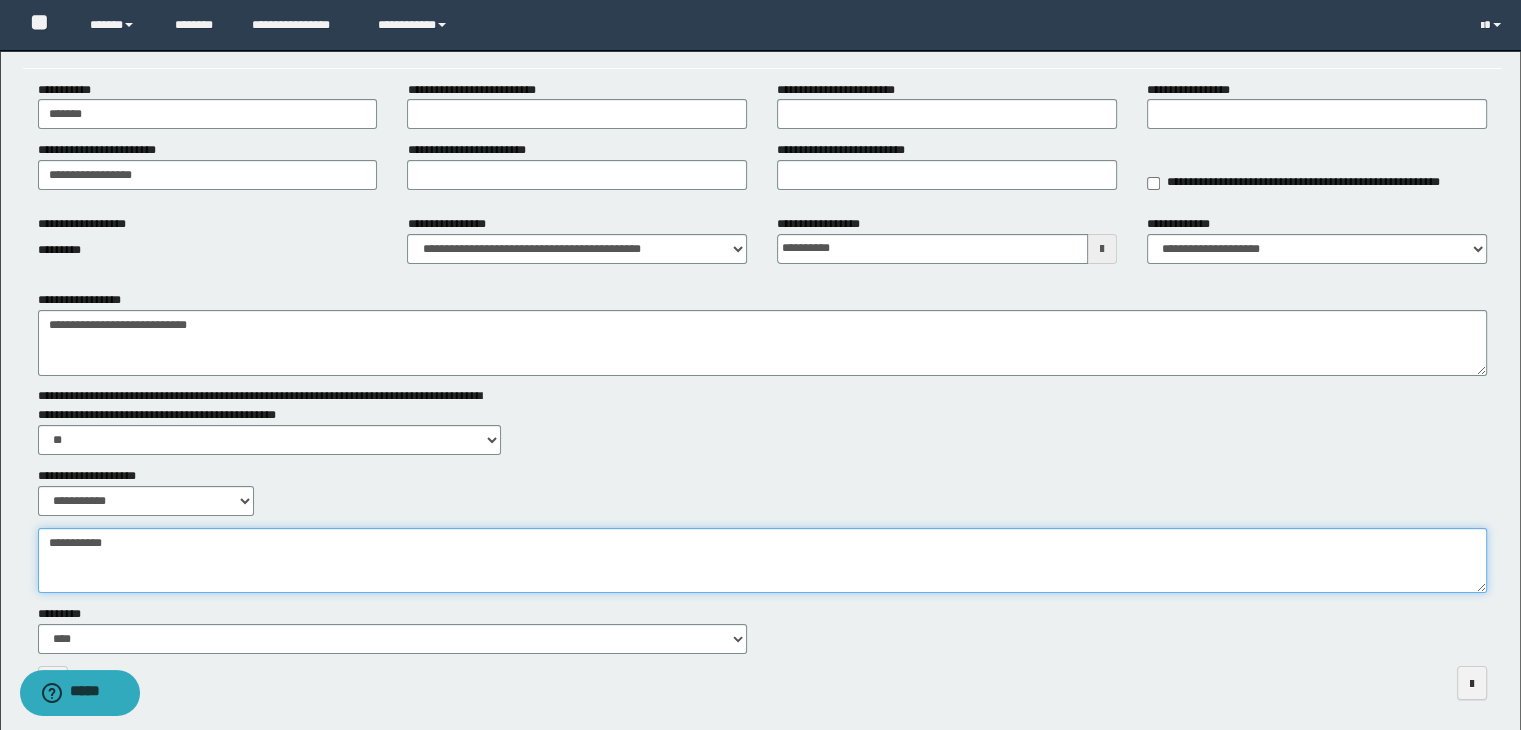 click on "**********" at bounding box center (763, 561) 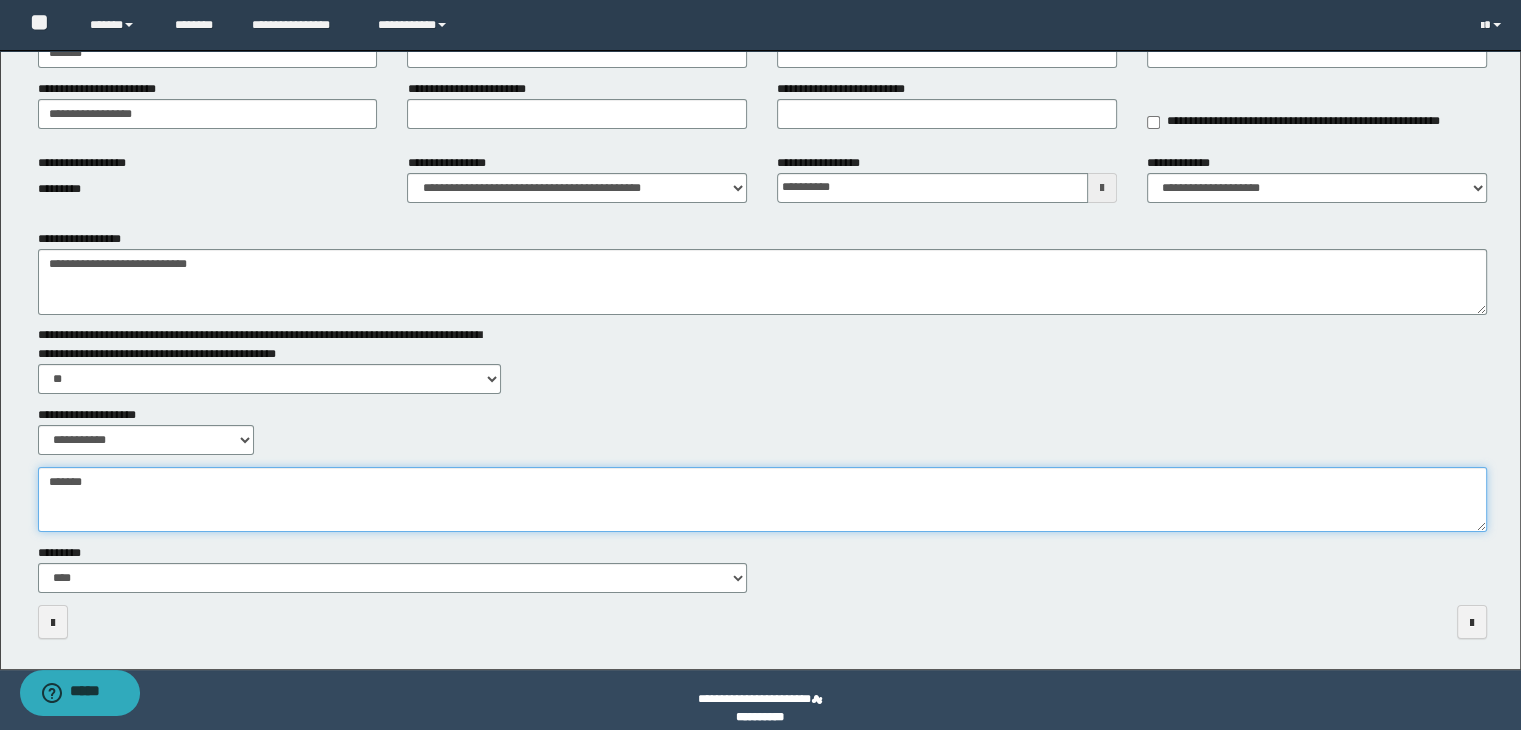 scroll, scrollTop: 0, scrollLeft: 0, axis: both 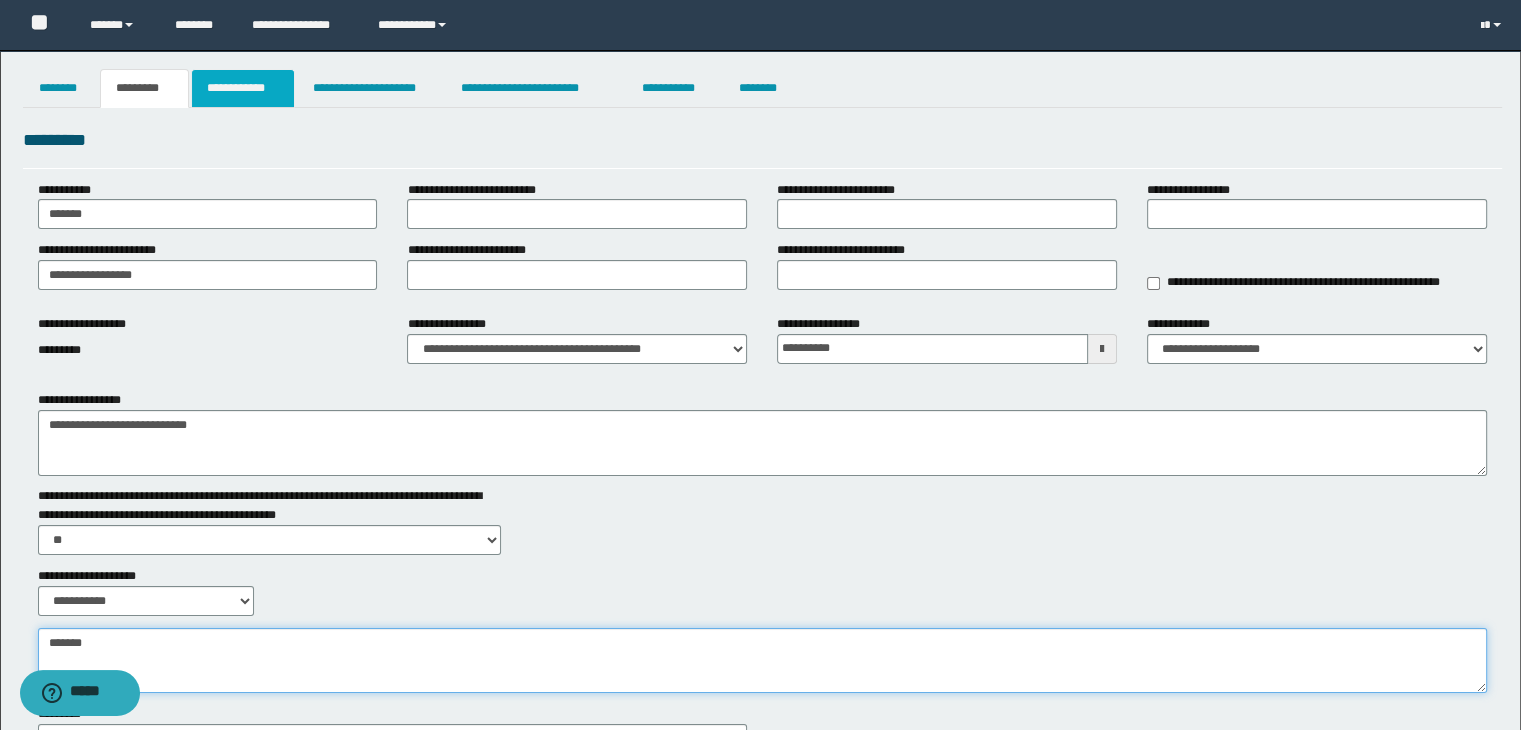 type on "*******" 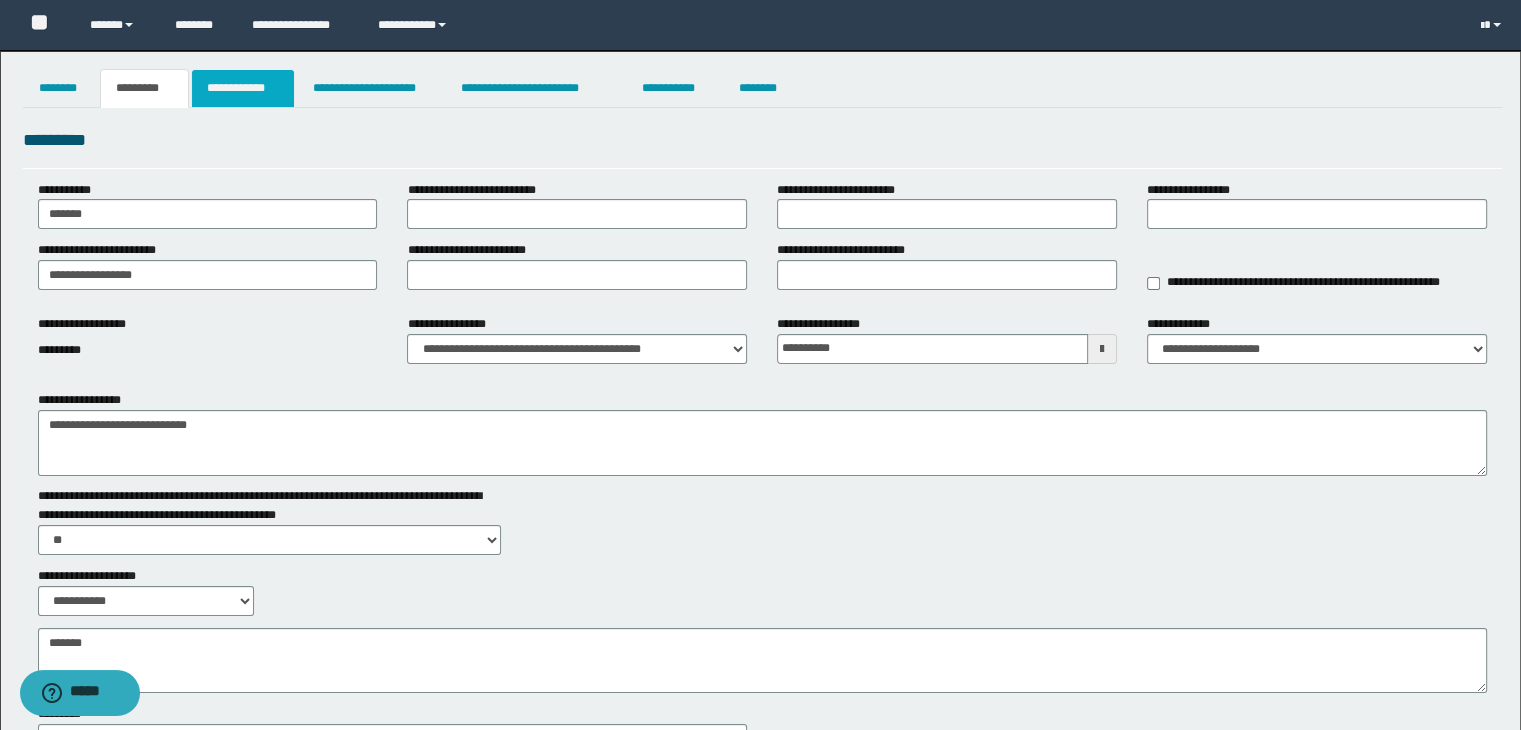 click on "**********" at bounding box center [243, 88] 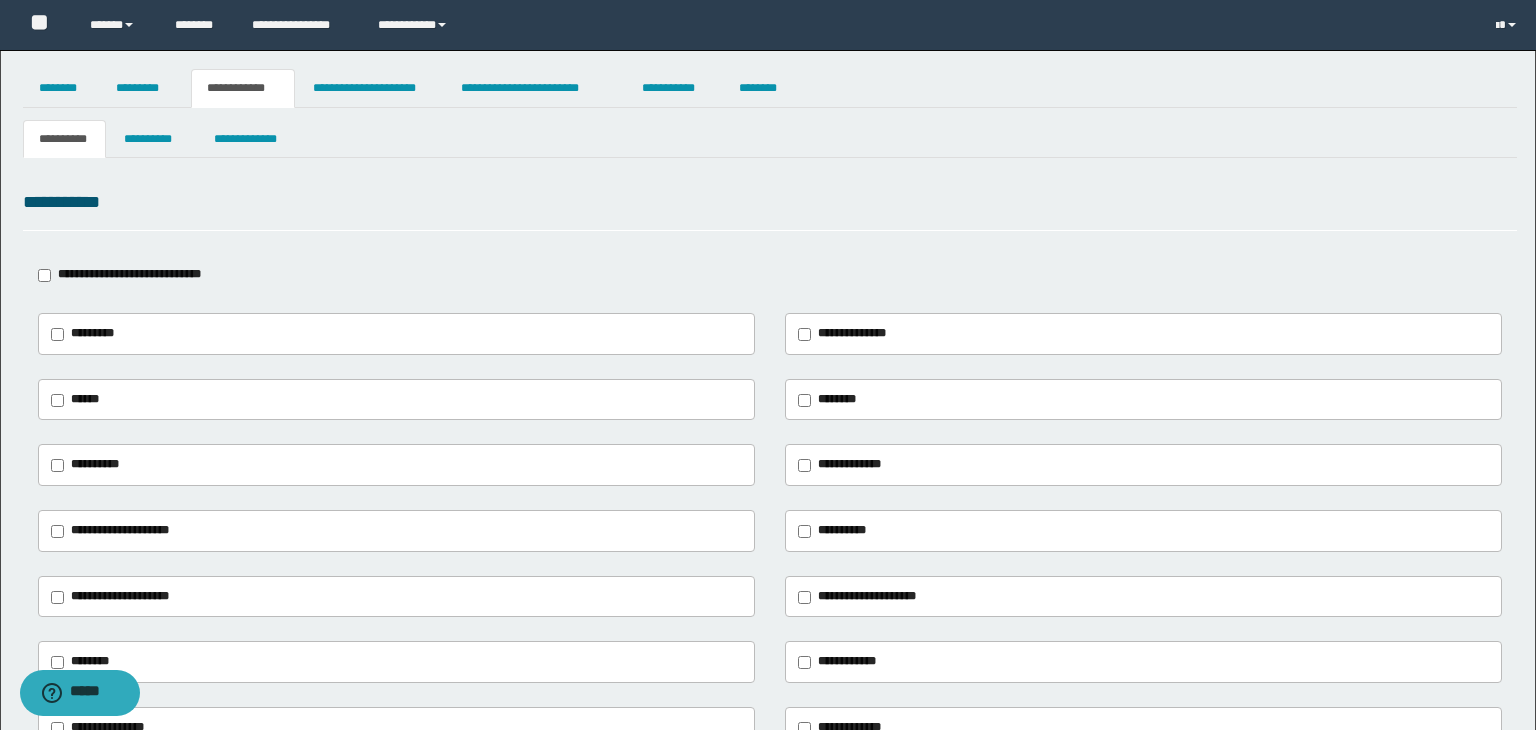 type on "**********" 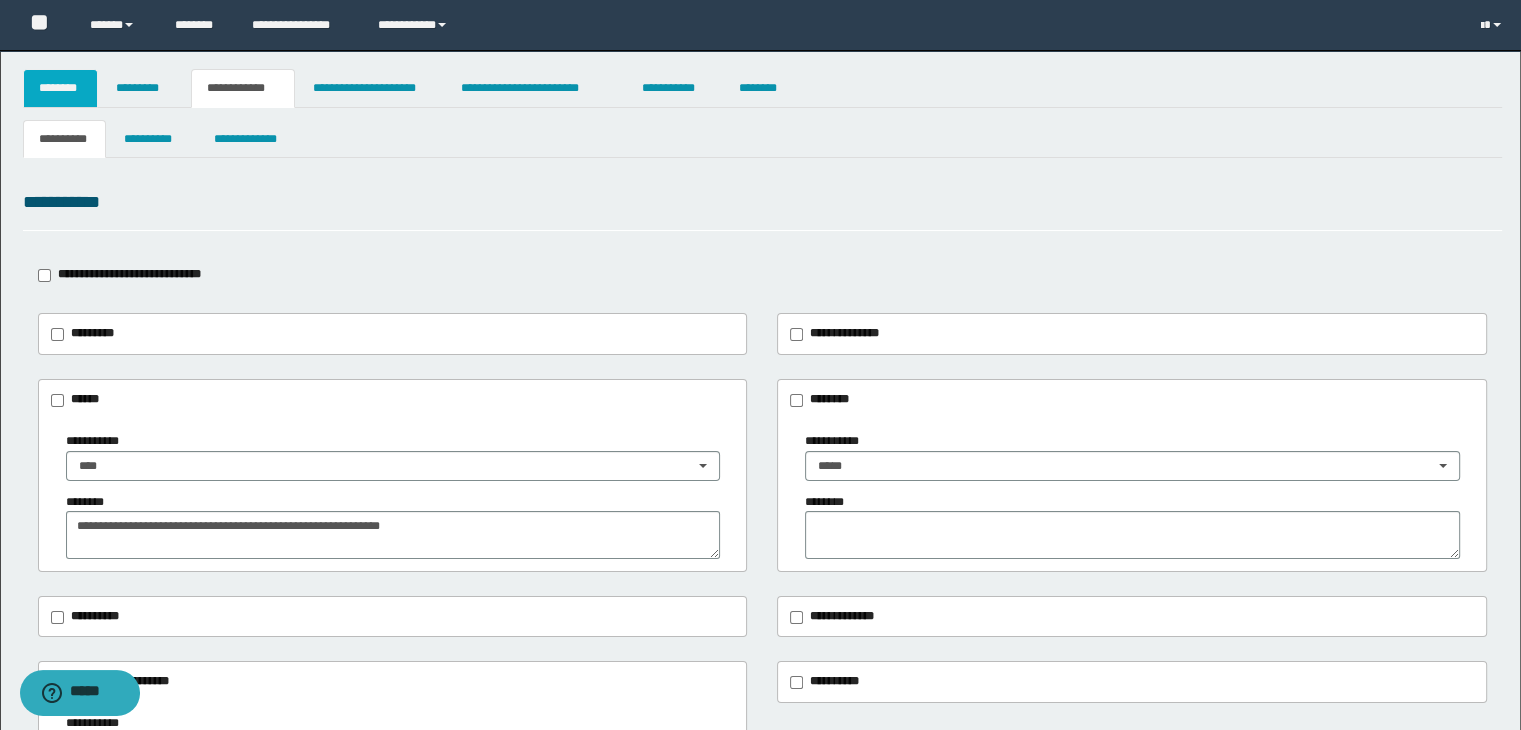 click on "********" at bounding box center [61, 88] 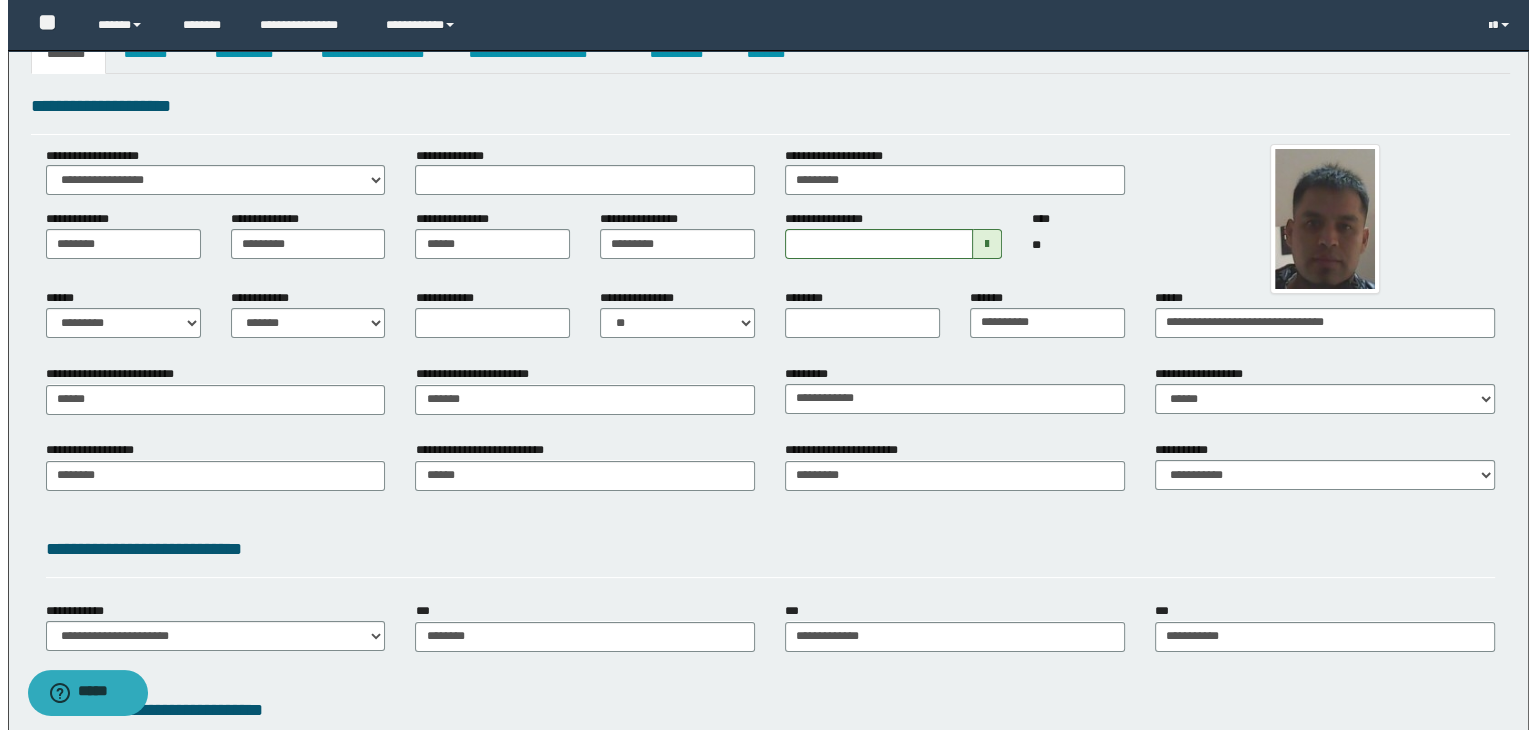scroll, scrollTop: 0, scrollLeft: 0, axis: both 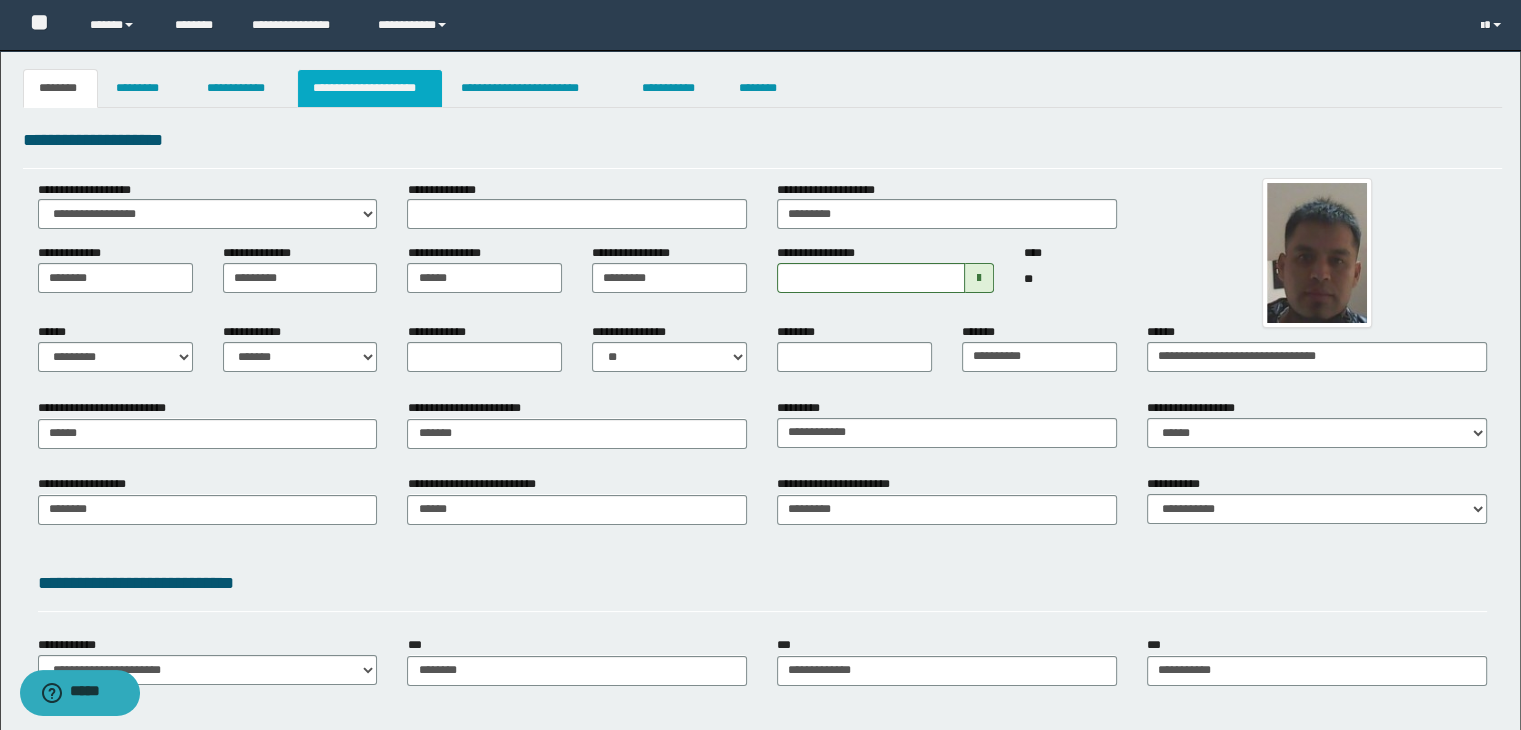 click on "**********" at bounding box center [370, 88] 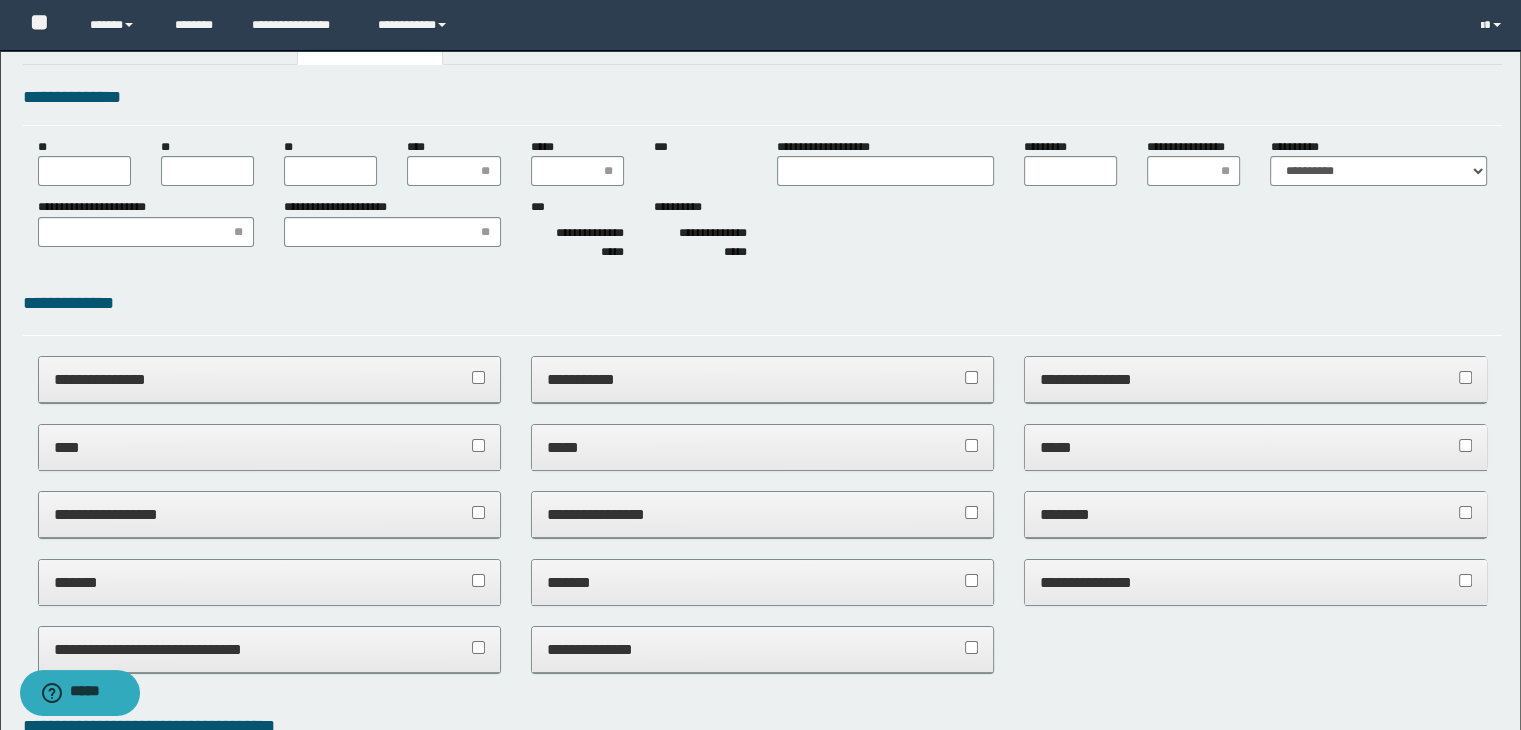 scroll, scrollTop: 0, scrollLeft: 0, axis: both 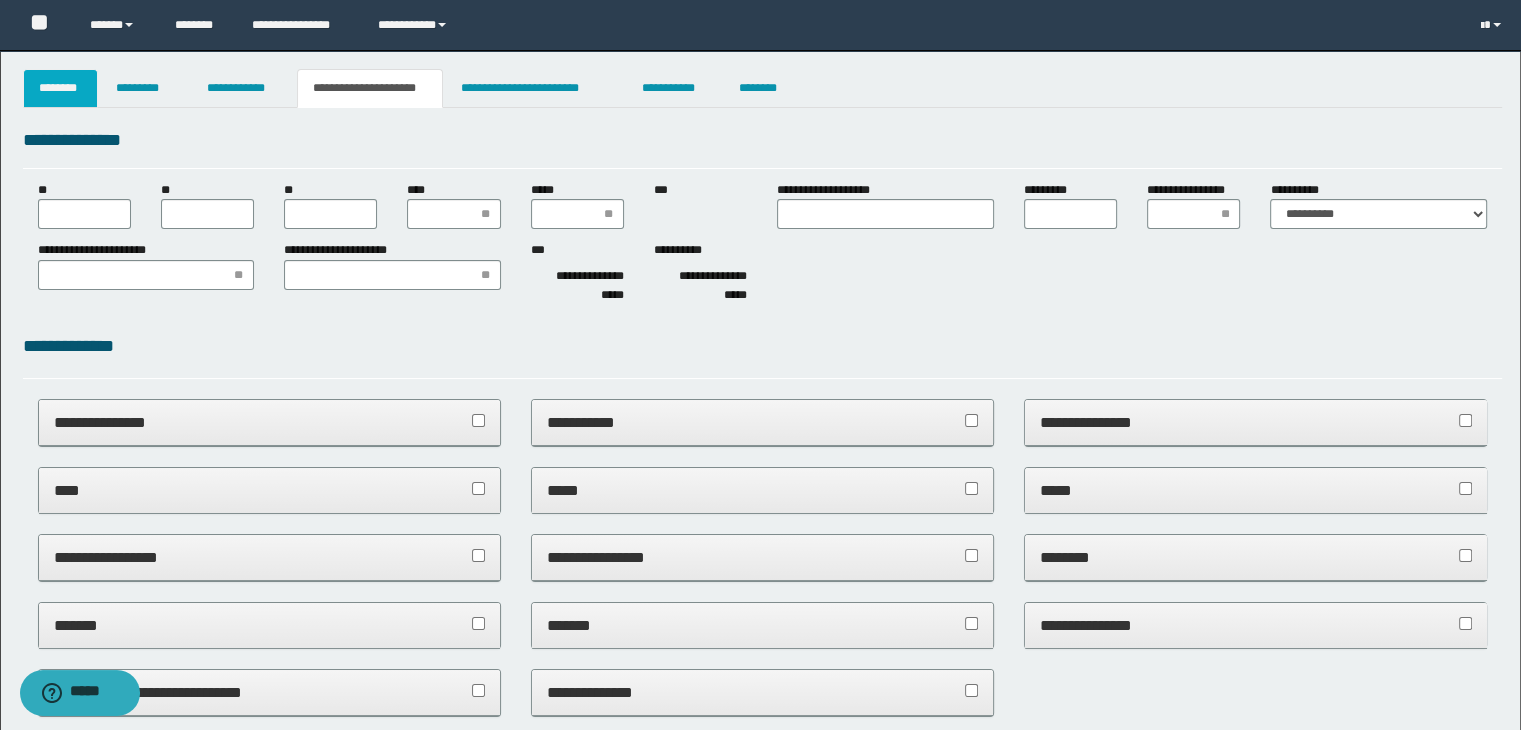 click on "********" at bounding box center [61, 88] 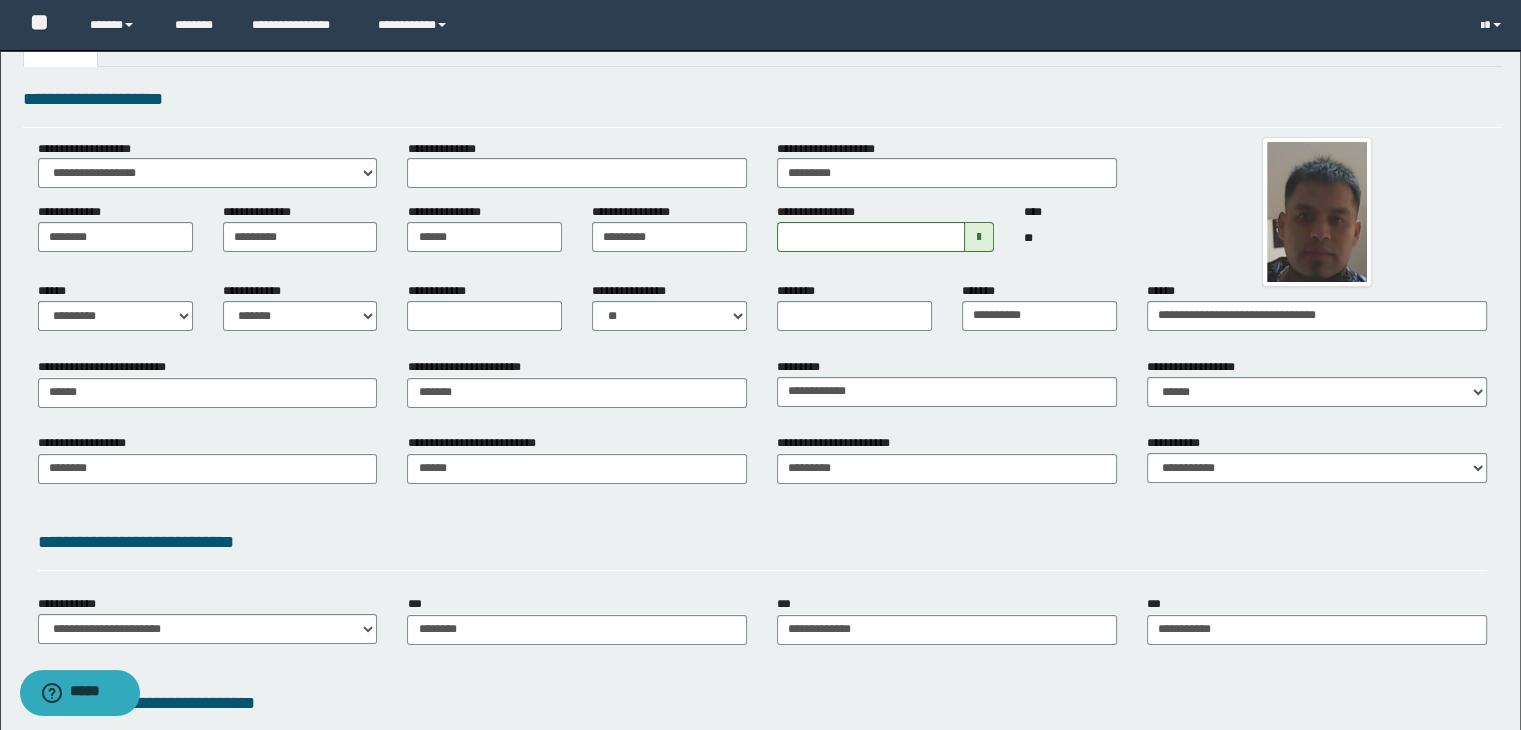 scroll, scrollTop: 0, scrollLeft: 0, axis: both 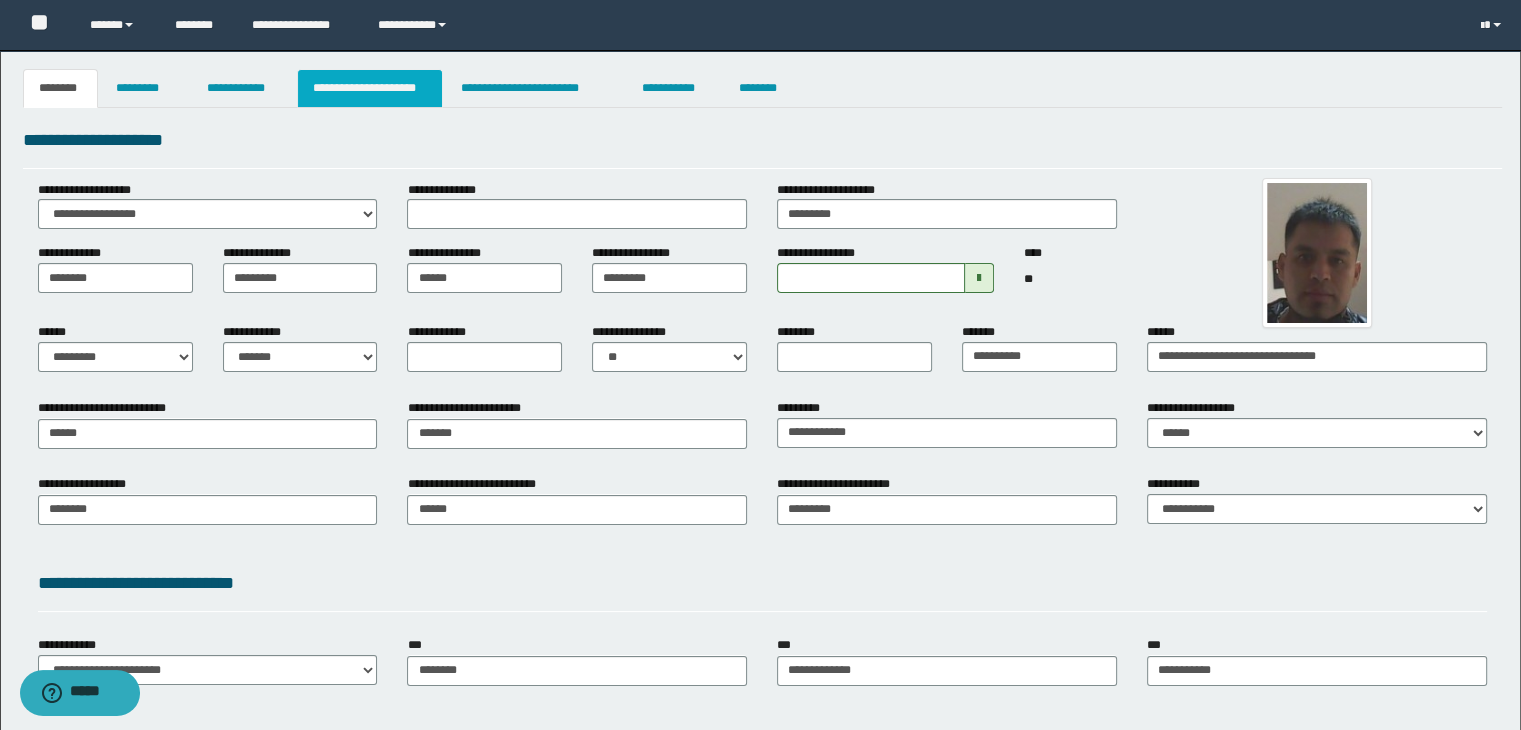 click on "**********" at bounding box center [370, 88] 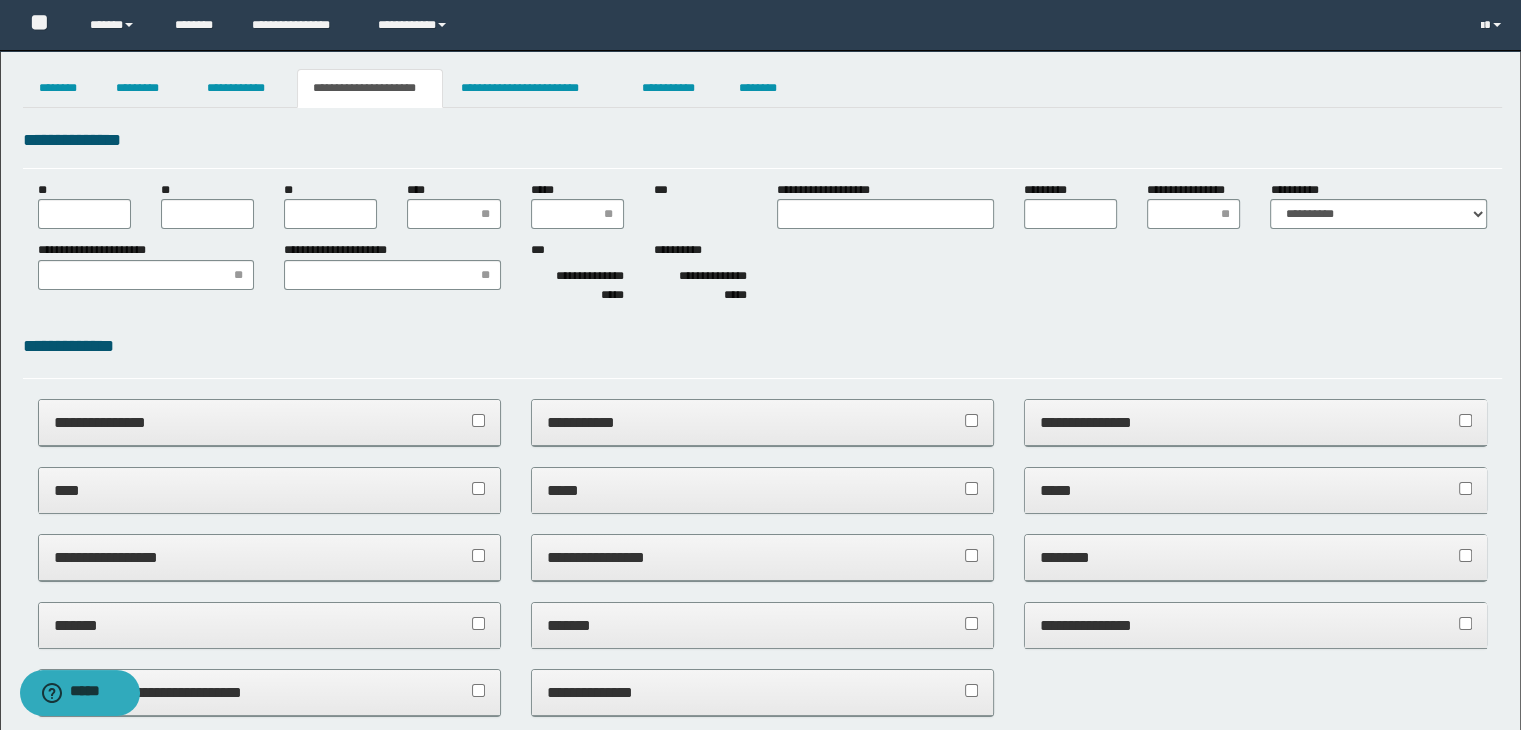 click on "****" at bounding box center (270, 490) 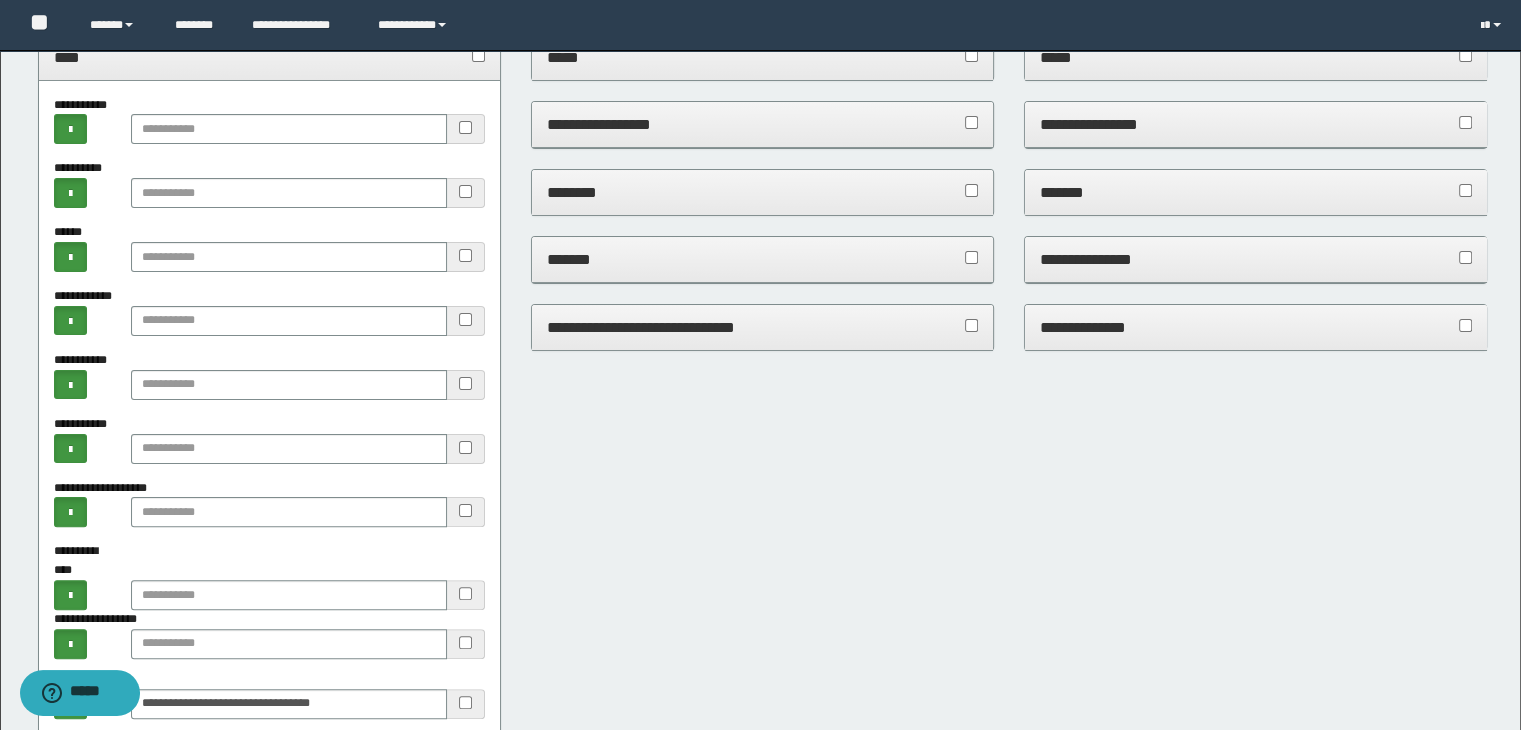 scroll, scrollTop: 200, scrollLeft: 0, axis: vertical 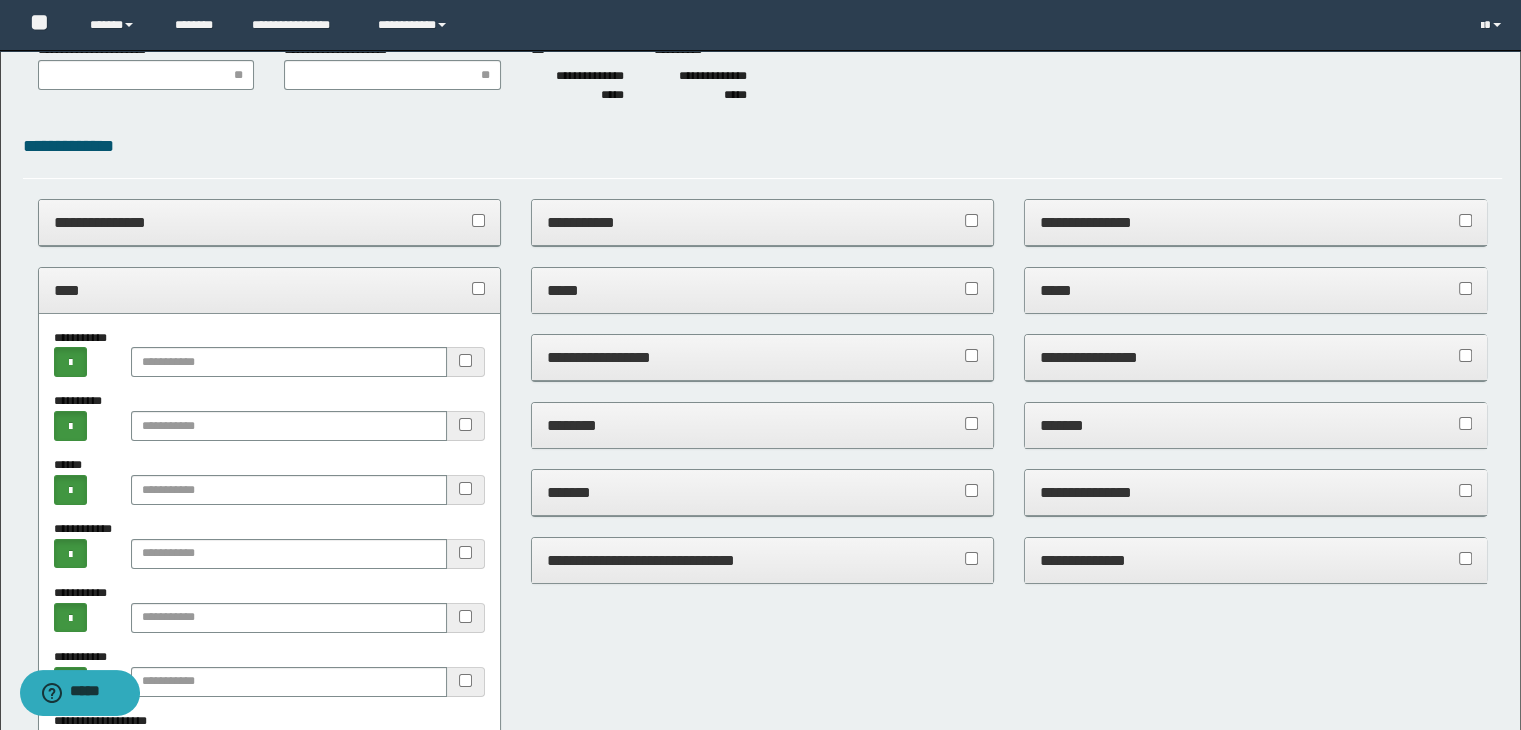 click on "****" at bounding box center (270, 290) 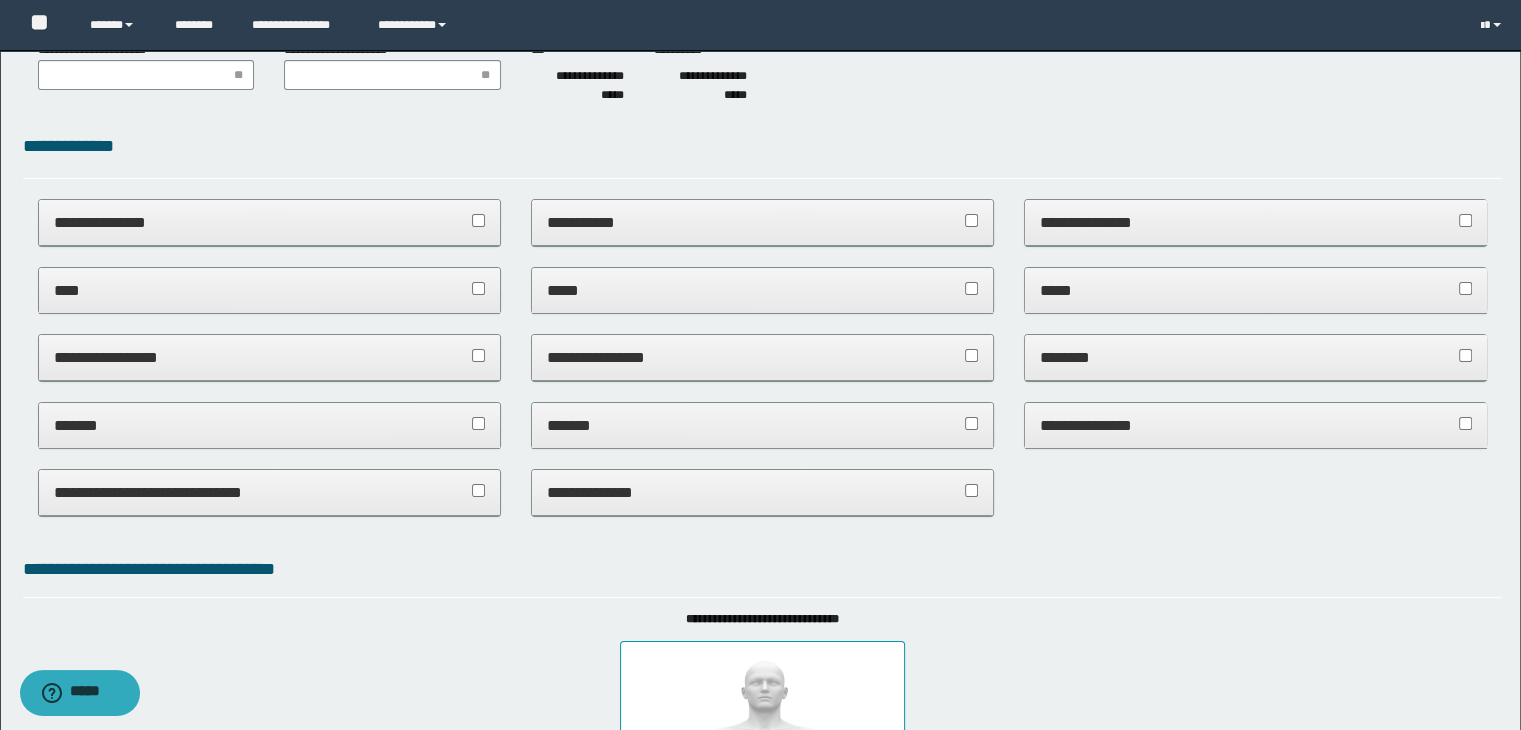 click on "*******" at bounding box center [763, 425] 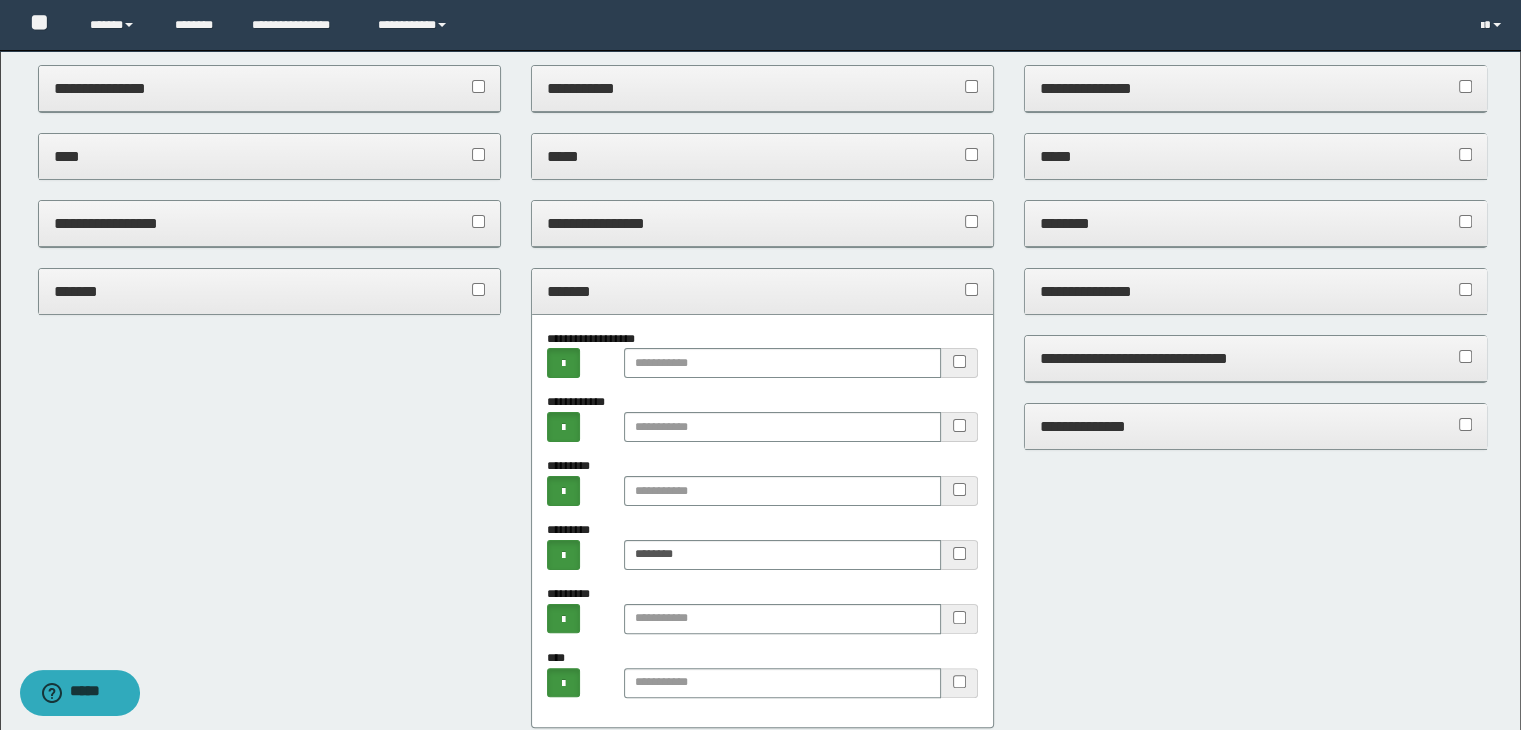 scroll, scrollTop: 300, scrollLeft: 0, axis: vertical 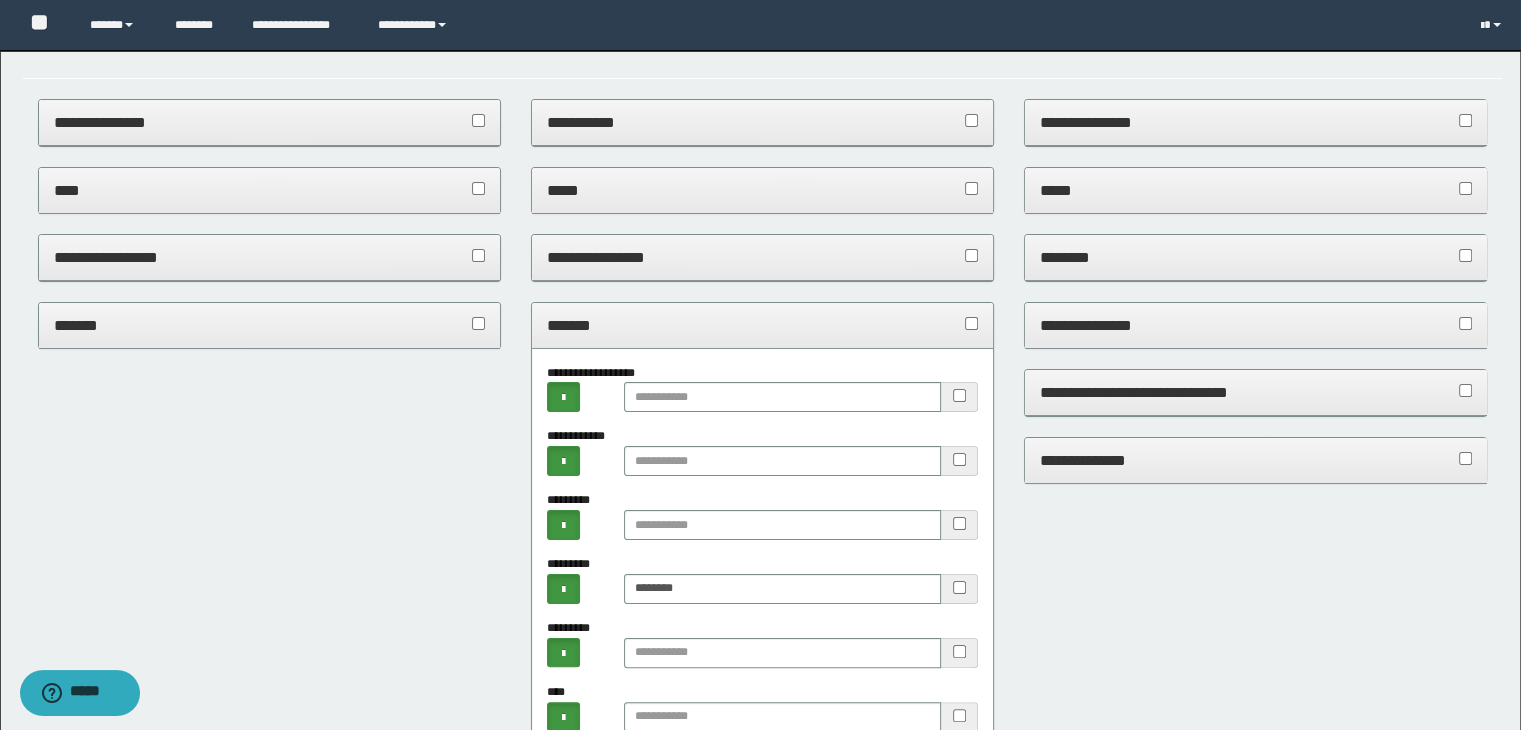 click on "*******" at bounding box center (763, 325) 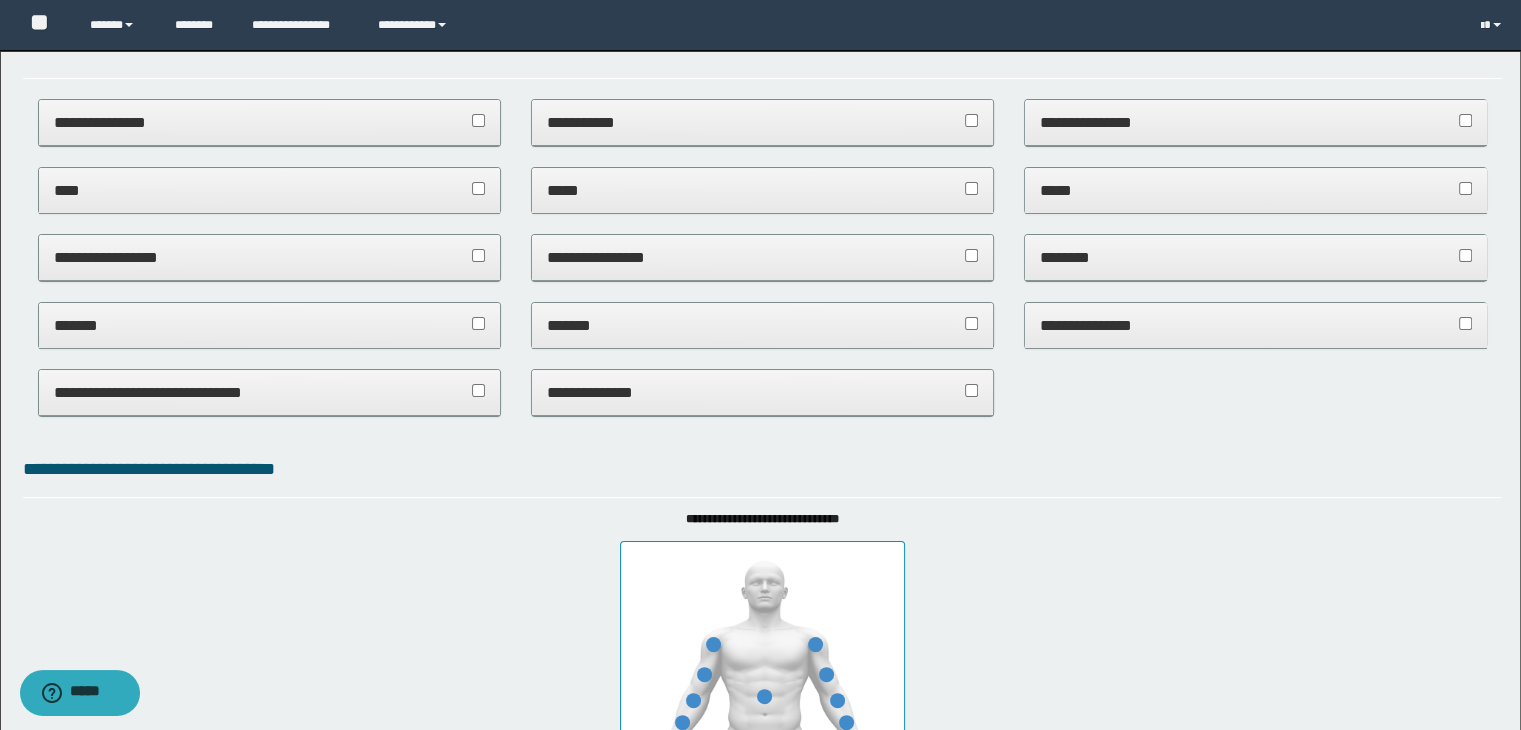 click on "********" at bounding box center (1256, 257) 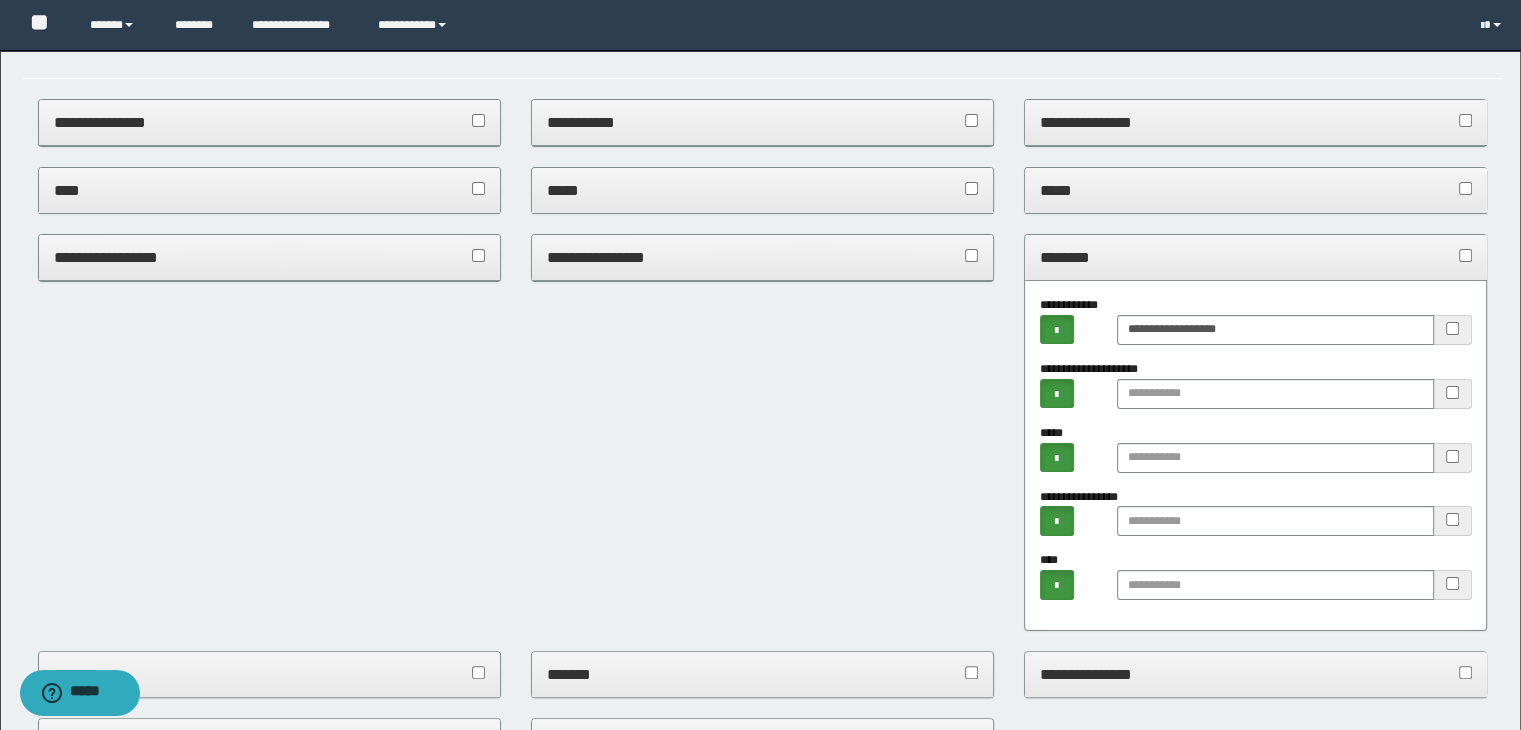 drag, startPoint x: 1089, startPoint y: 265, endPoint x: 1092, endPoint y: 285, distance: 20.22375 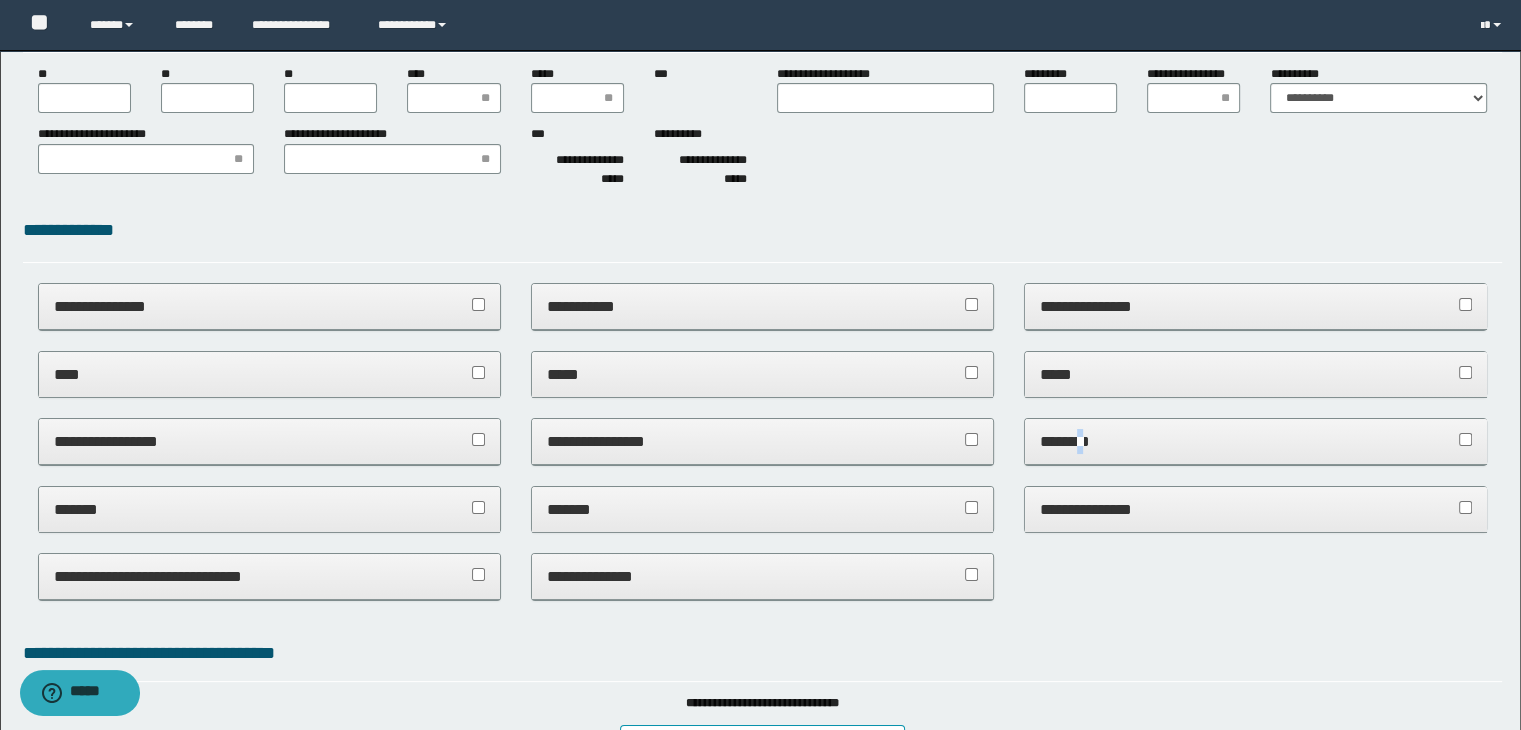 scroll, scrollTop: 0, scrollLeft: 0, axis: both 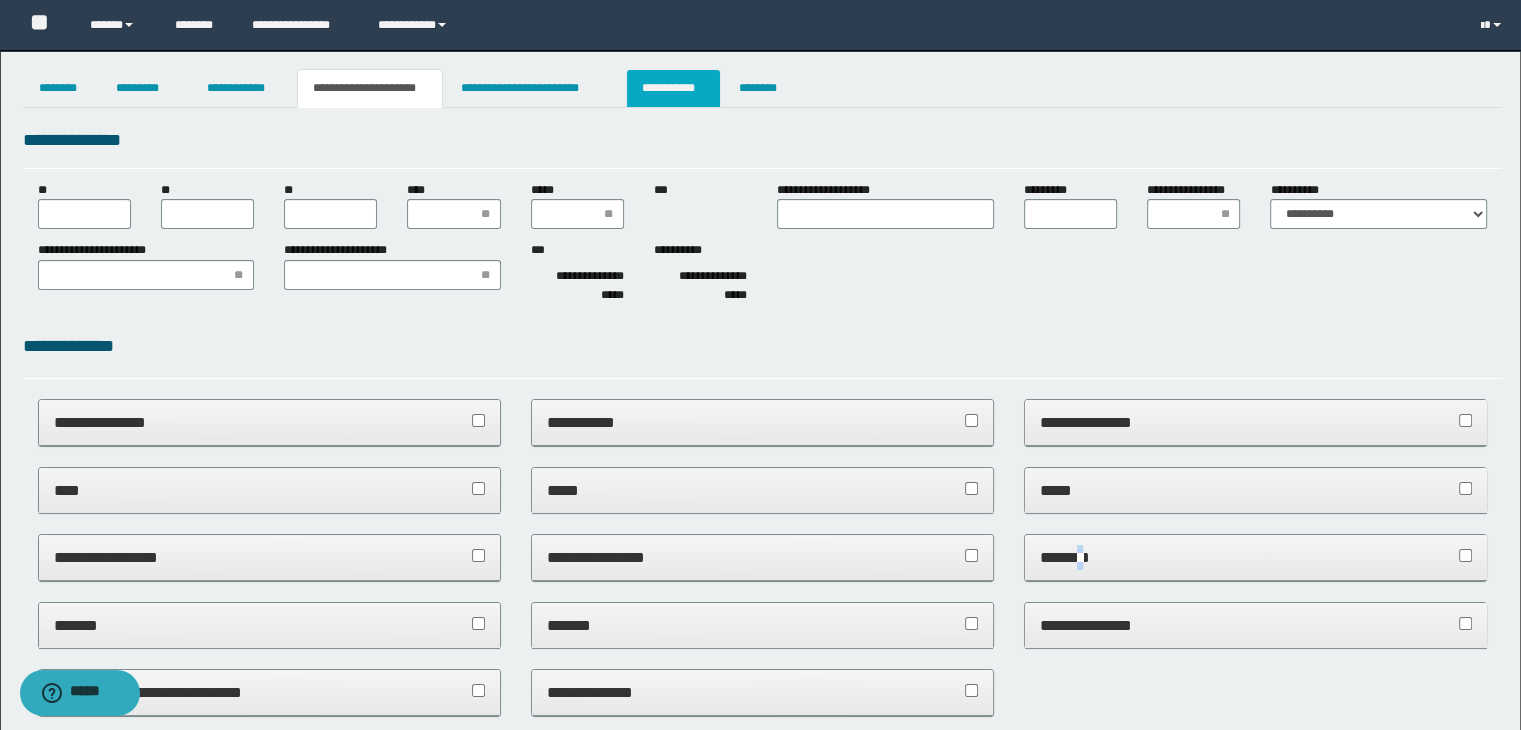 click on "**********" at bounding box center (673, 88) 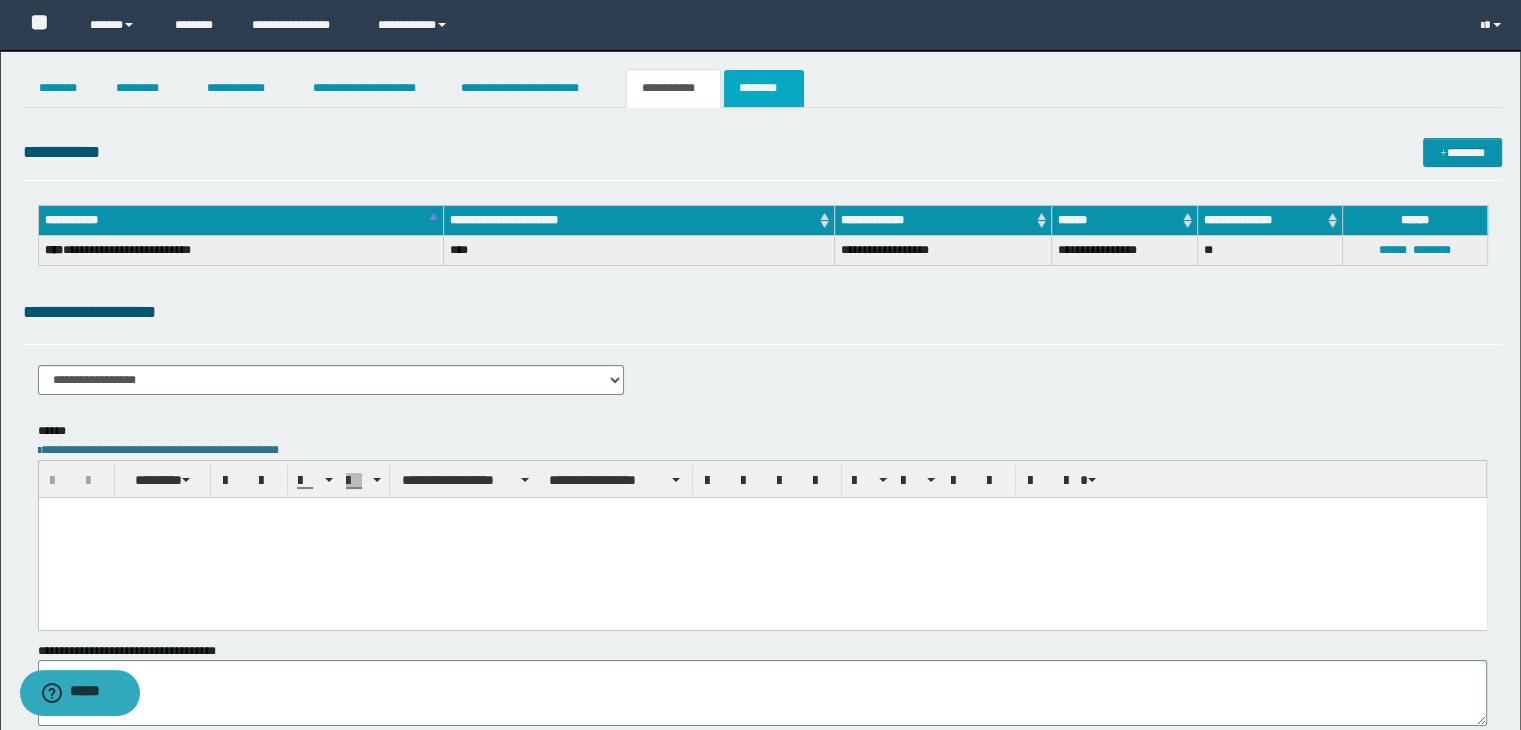 click on "********" at bounding box center [764, 88] 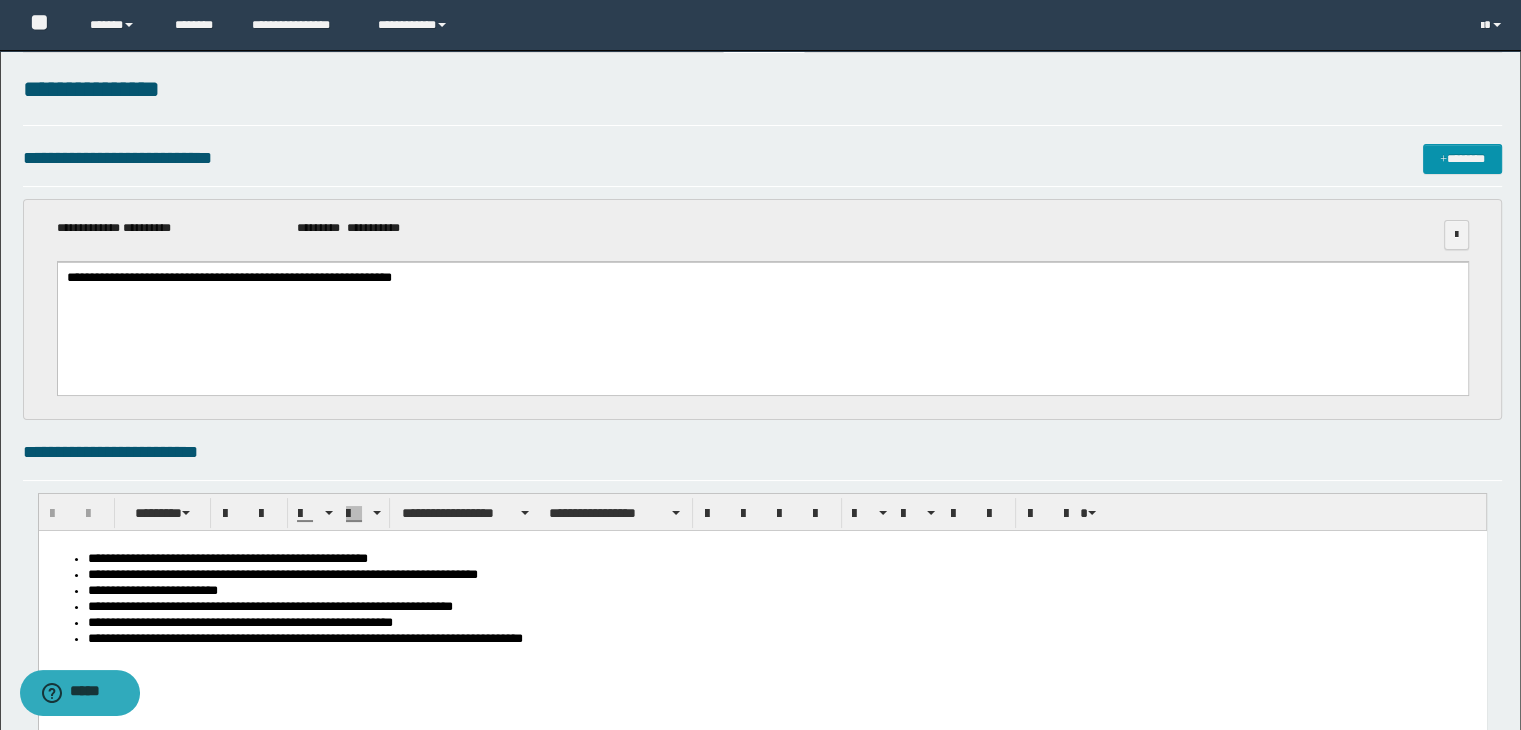 scroll, scrollTop: 0, scrollLeft: 0, axis: both 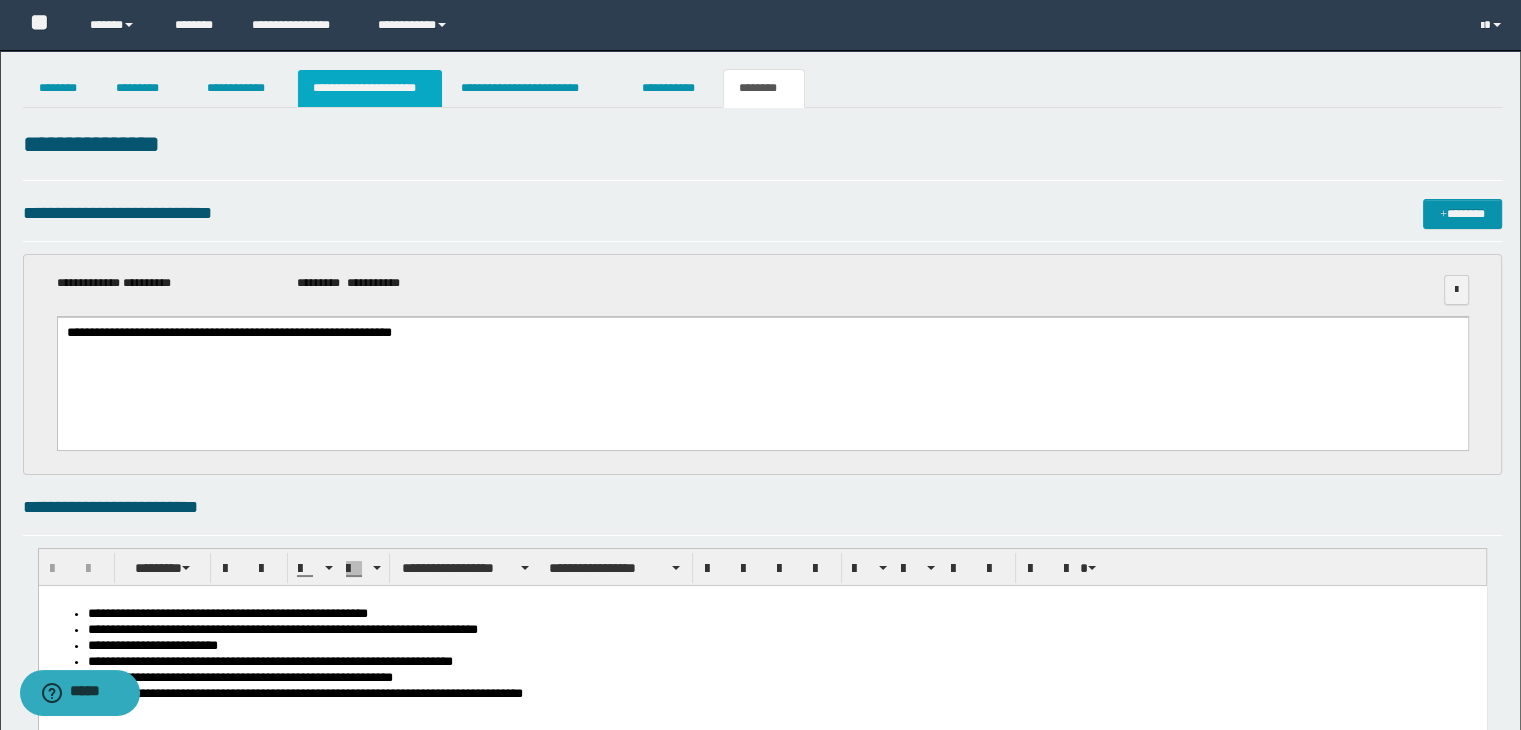 click on "**********" at bounding box center [370, 88] 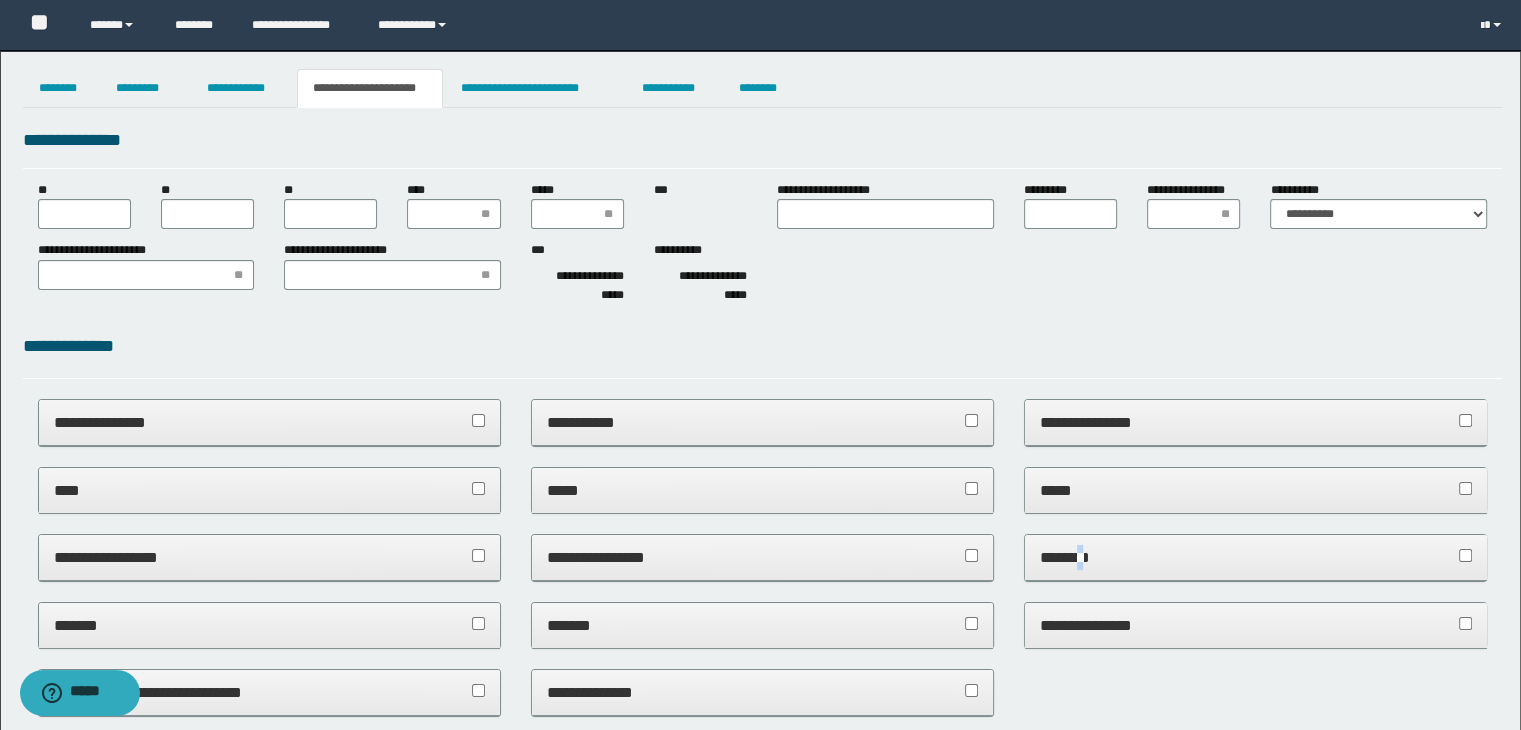 type 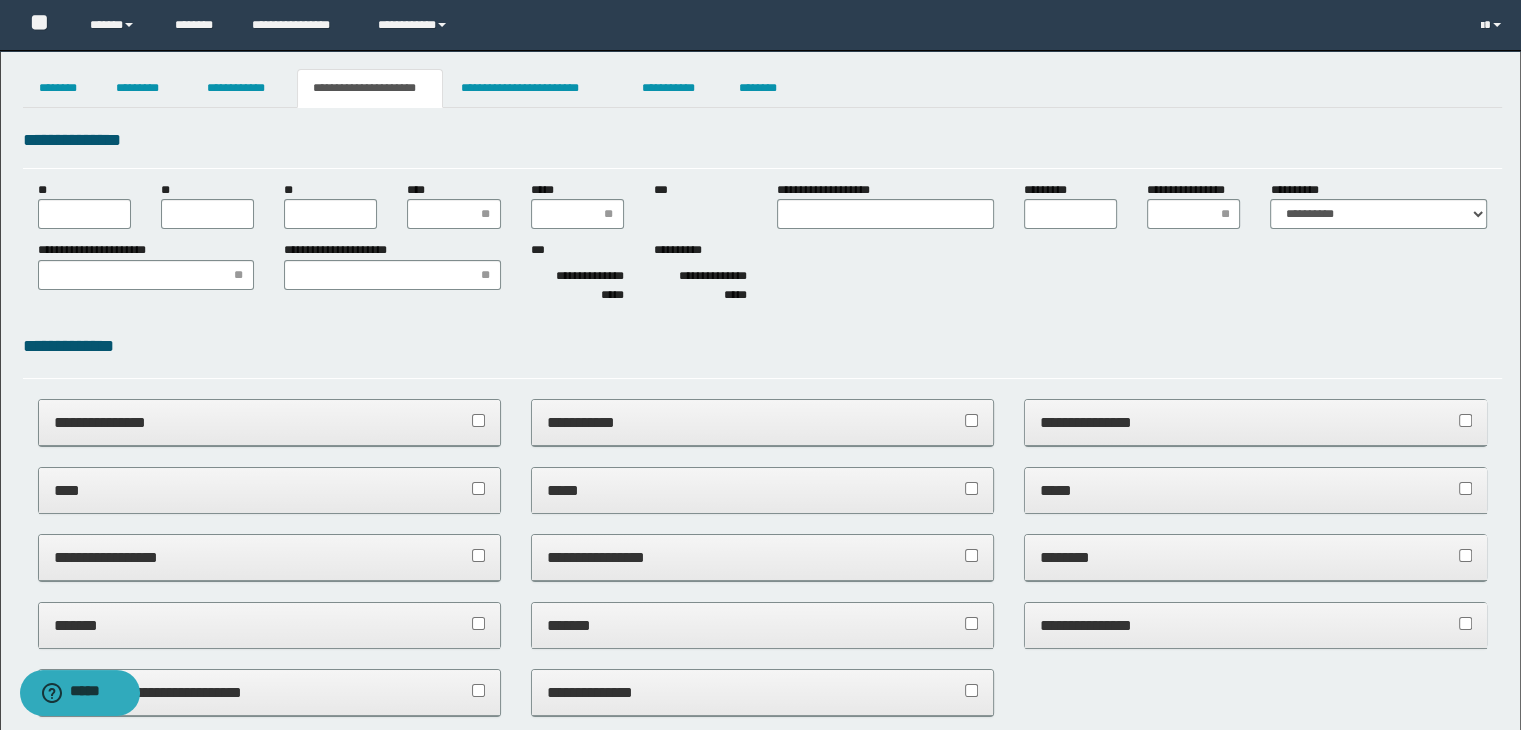 click on "**********" at bounding box center [763, 276] 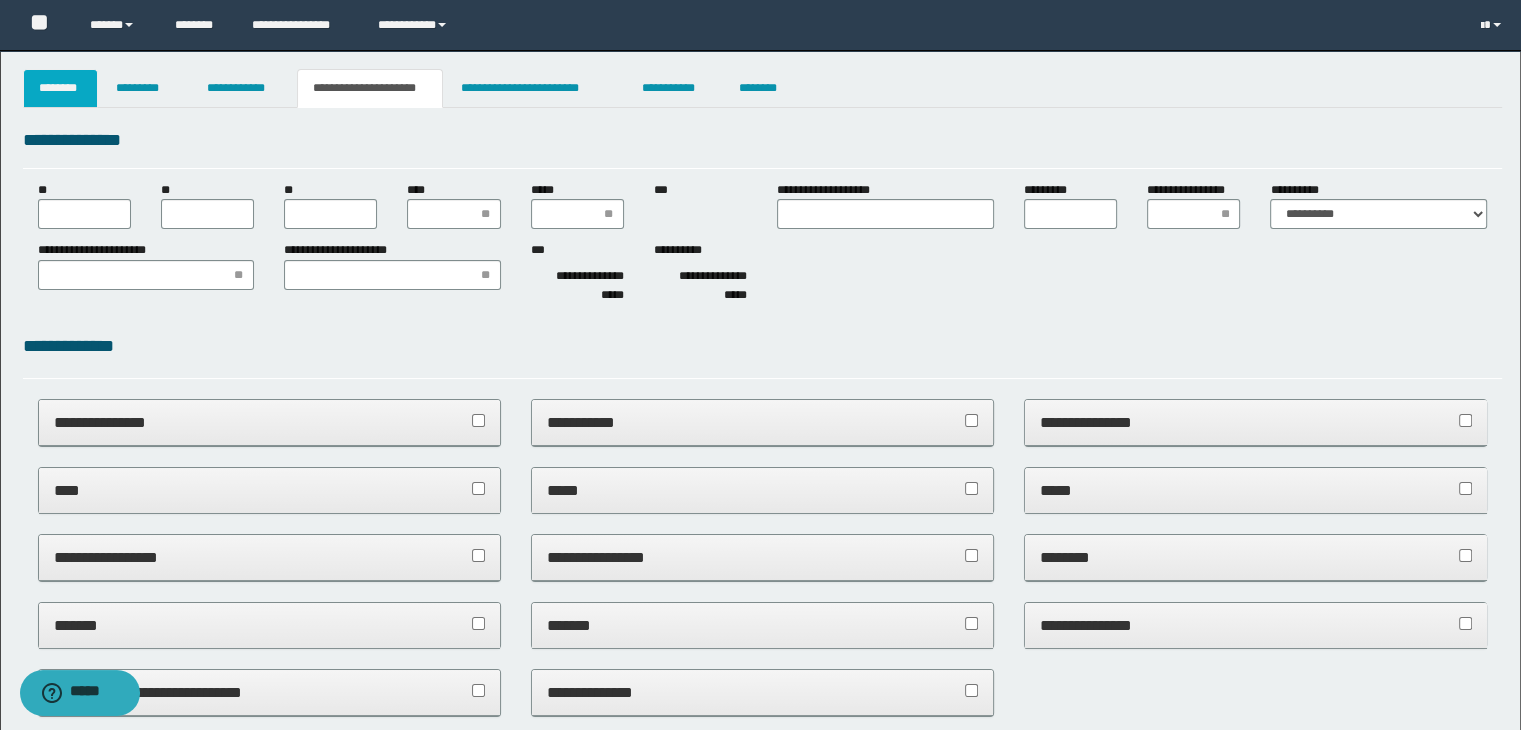 click on "********" at bounding box center [61, 88] 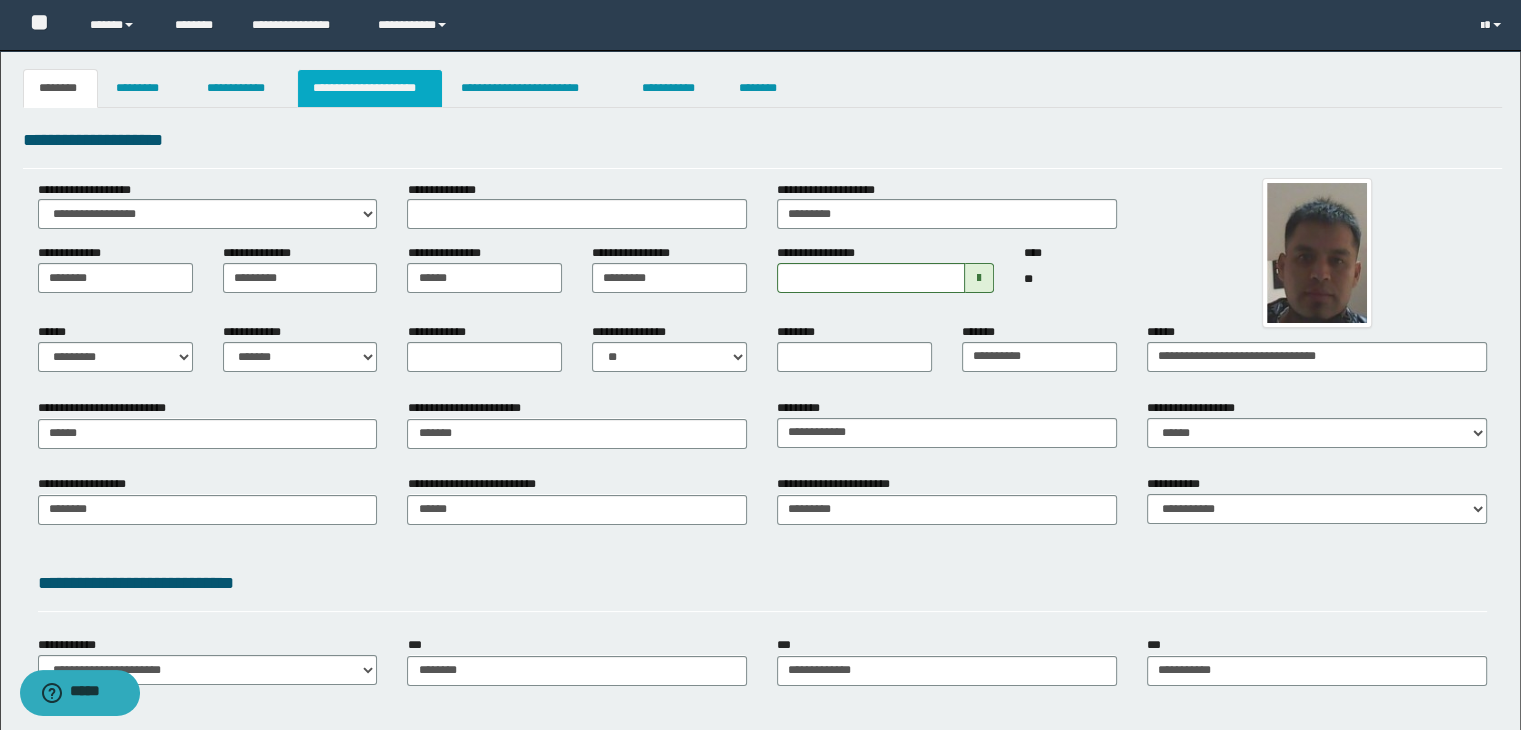 click on "**********" at bounding box center [370, 88] 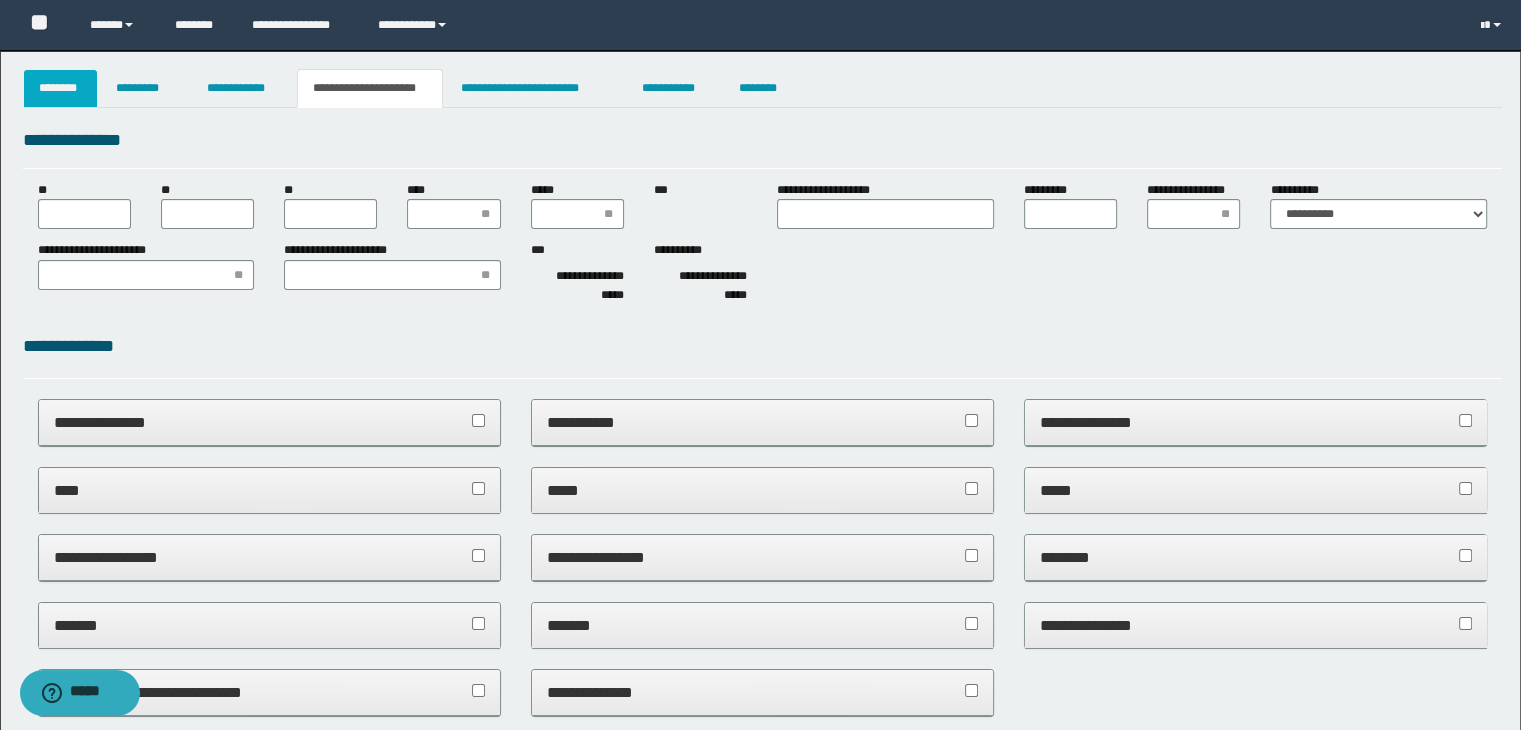 click on "********" at bounding box center (61, 88) 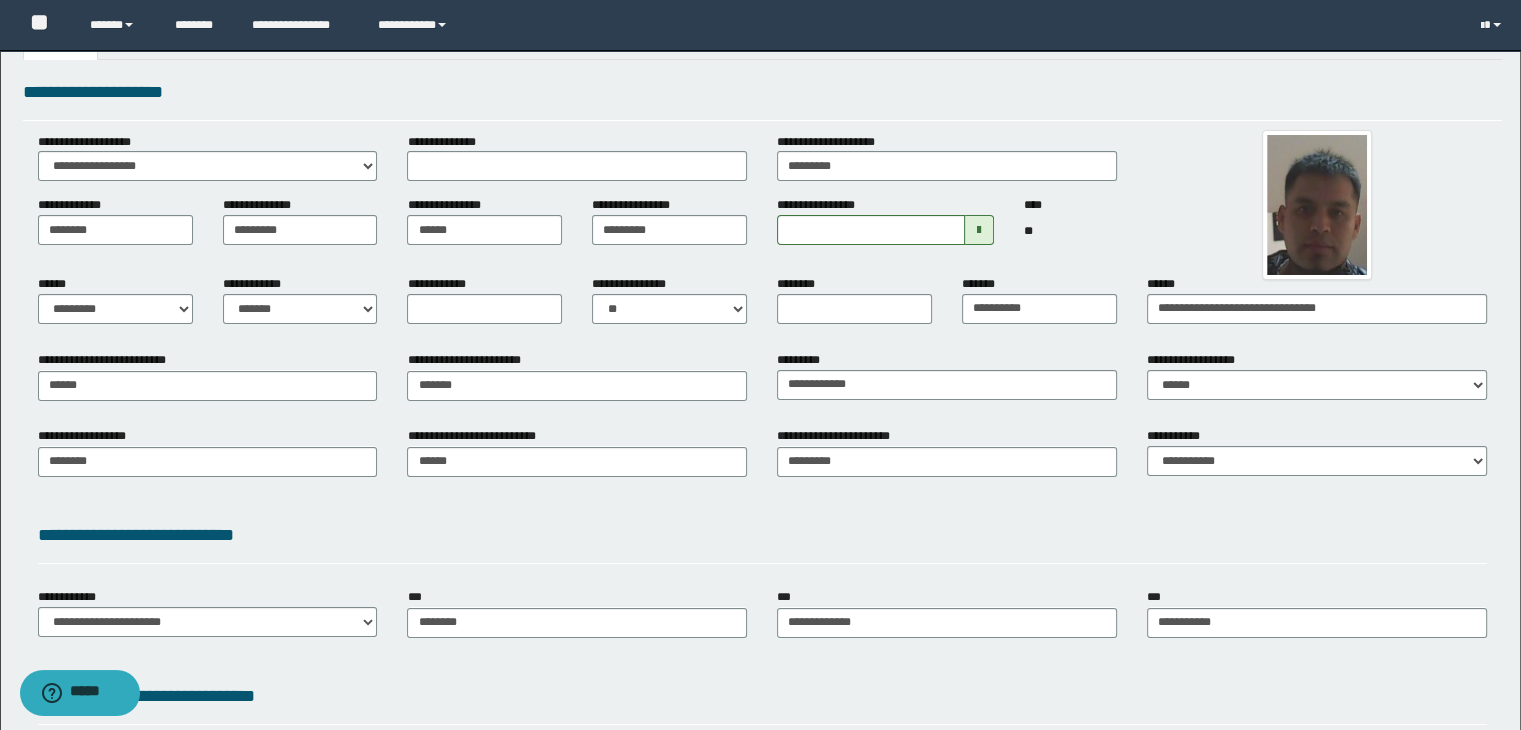 scroll, scrollTop: 0, scrollLeft: 0, axis: both 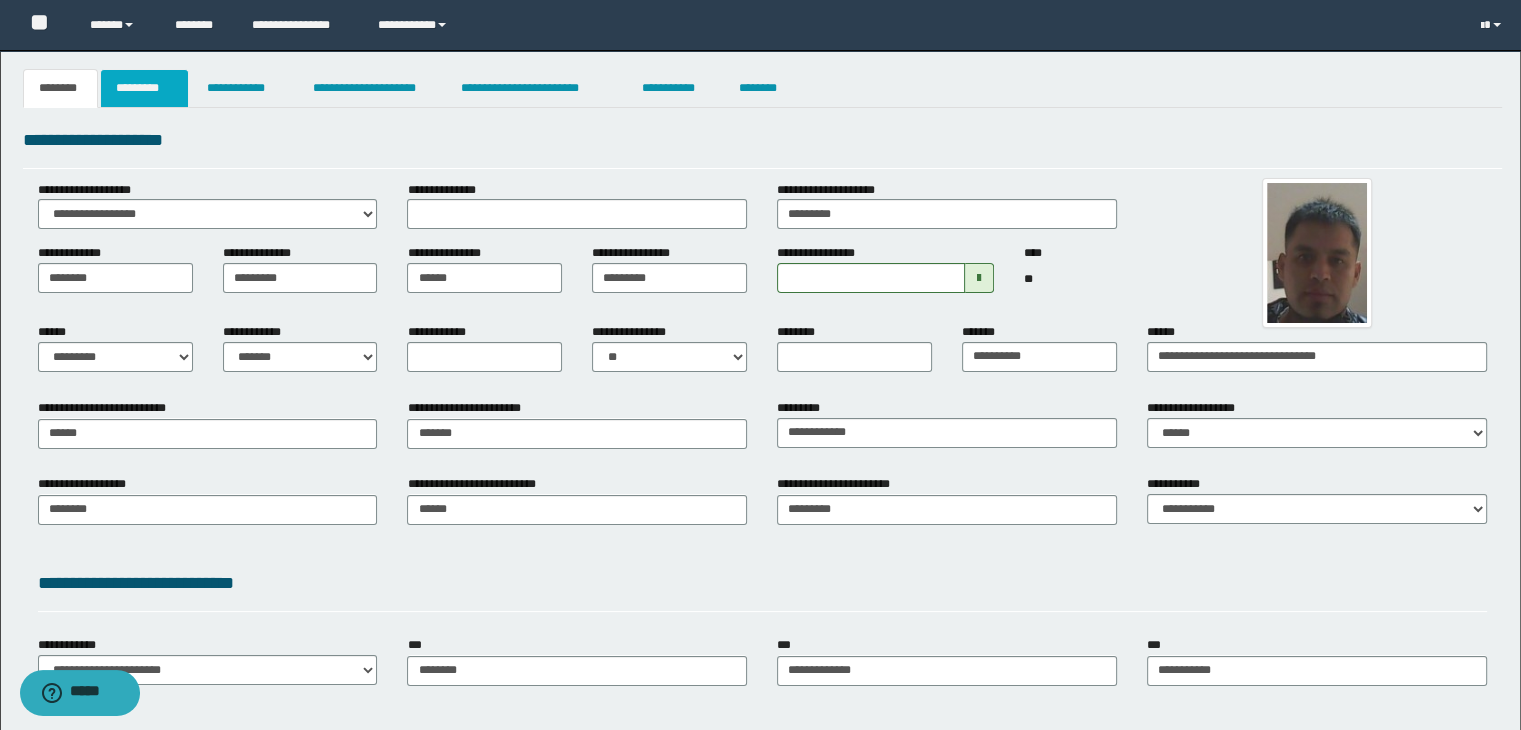 click on "*********" at bounding box center (144, 88) 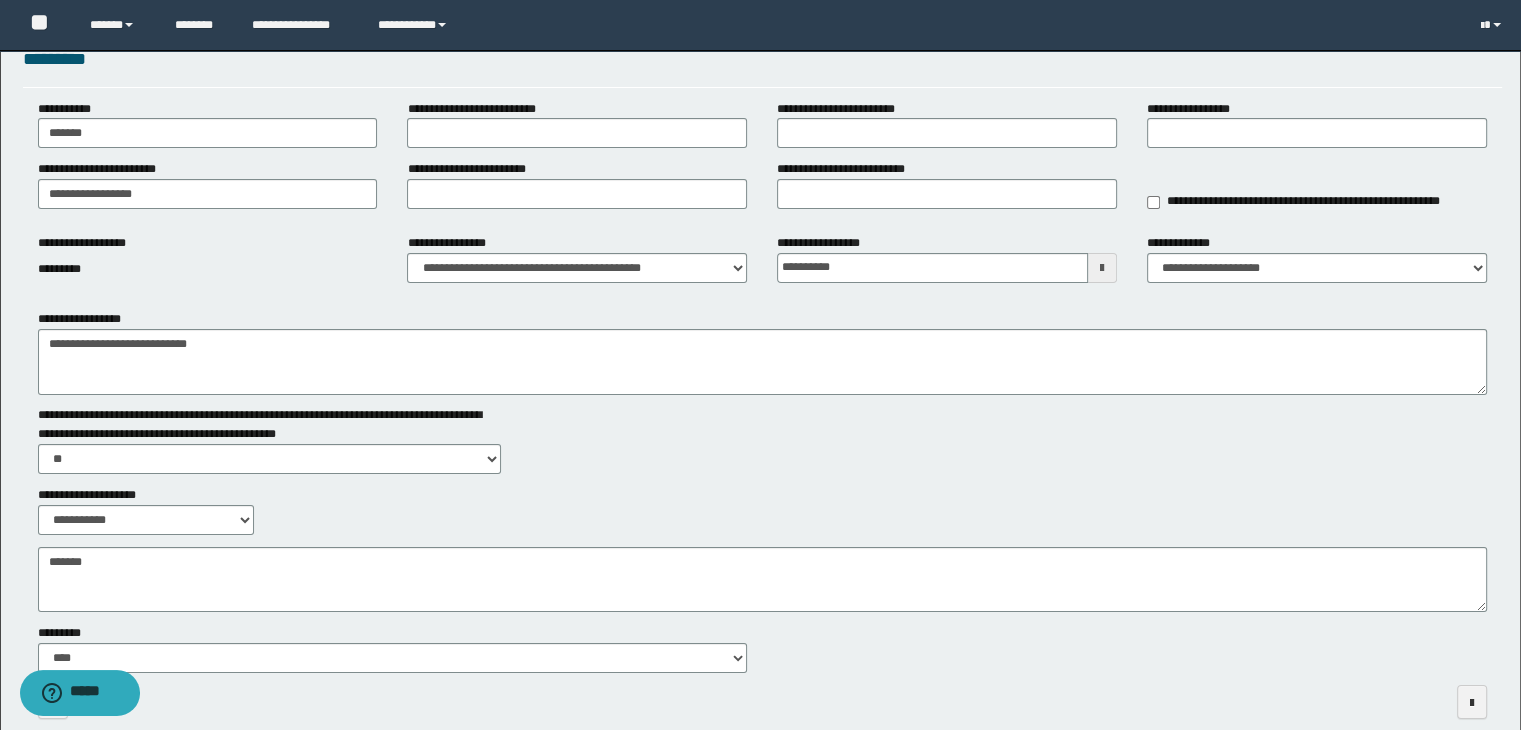 scroll, scrollTop: 178, scrollLeft: 0, axis: vertical 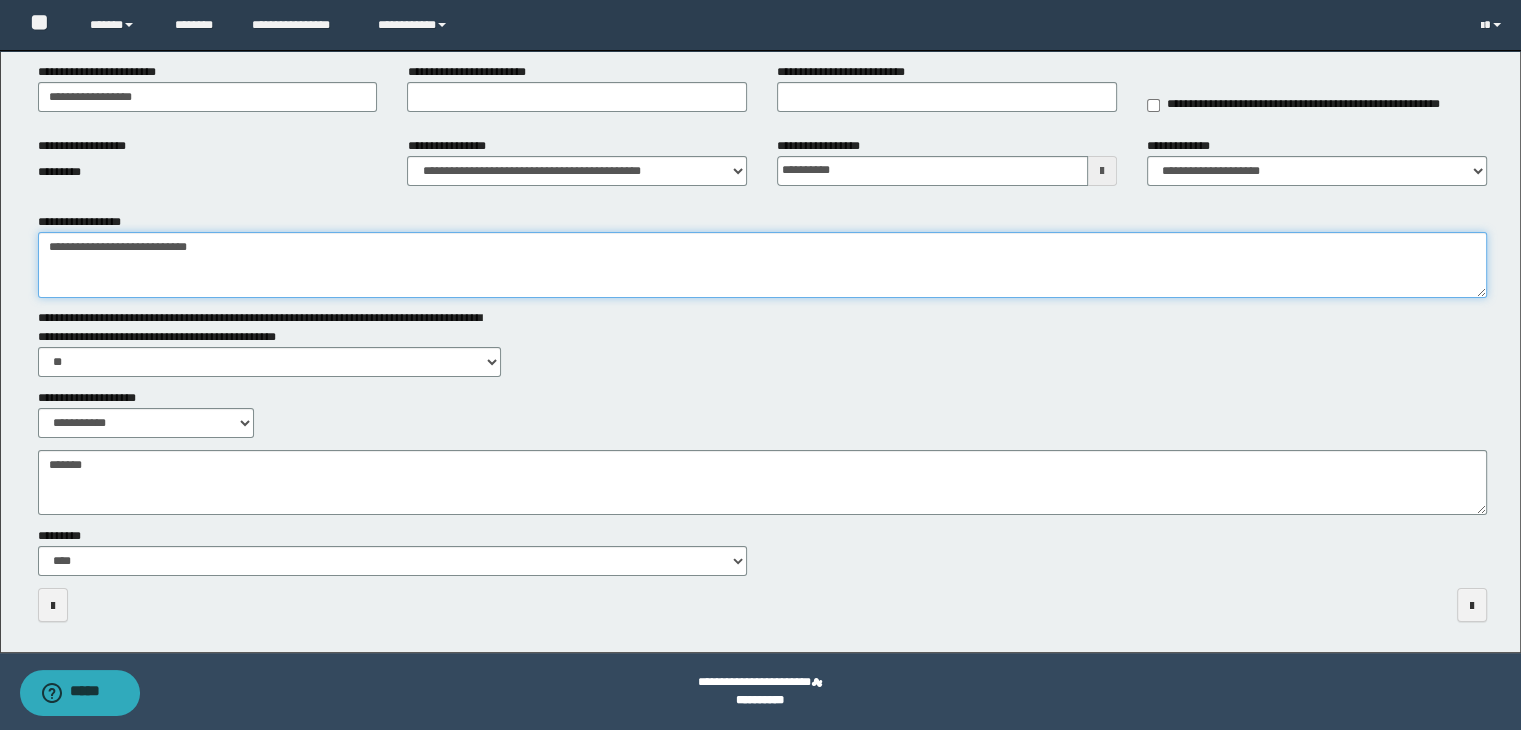 click on "**********" at bounding box center [763, 265] 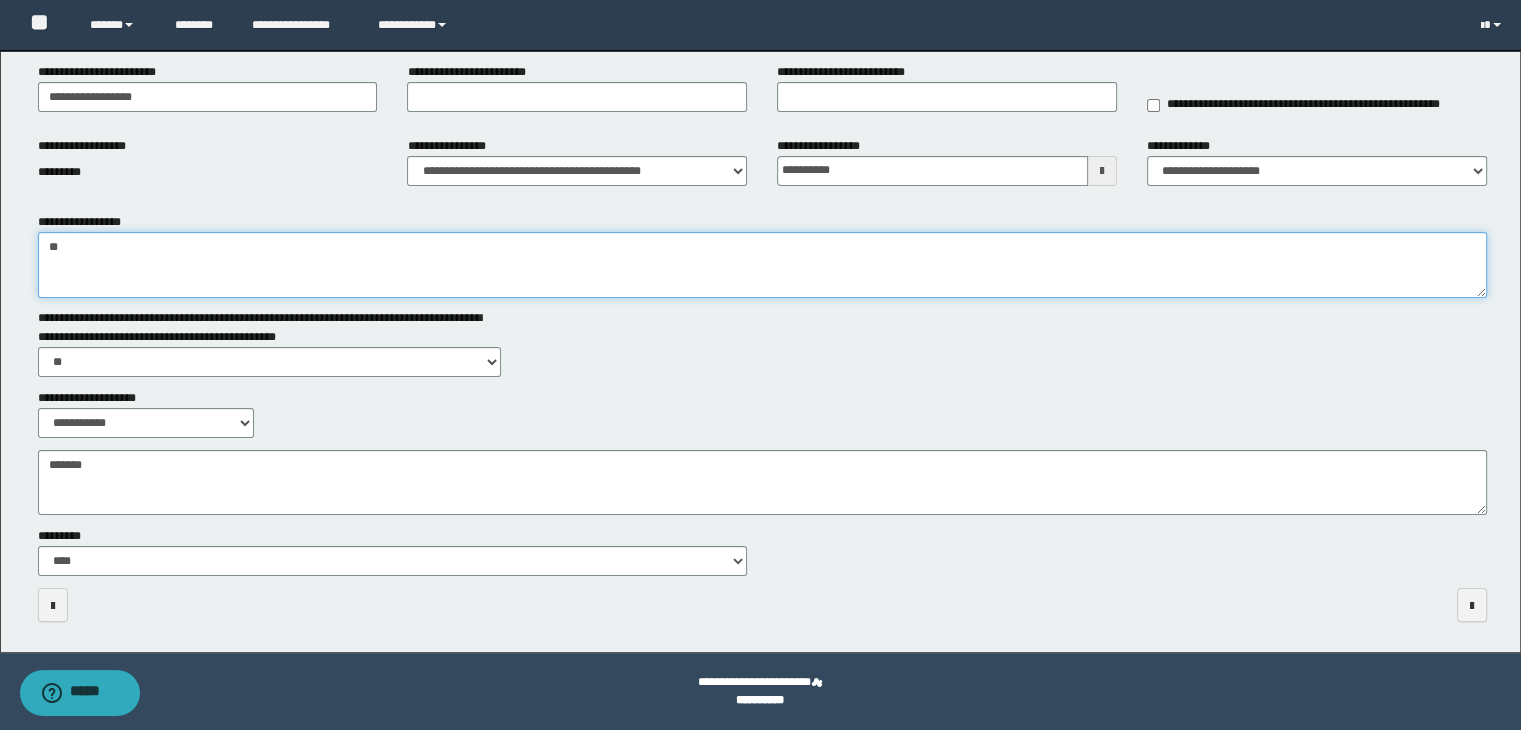type on "*" 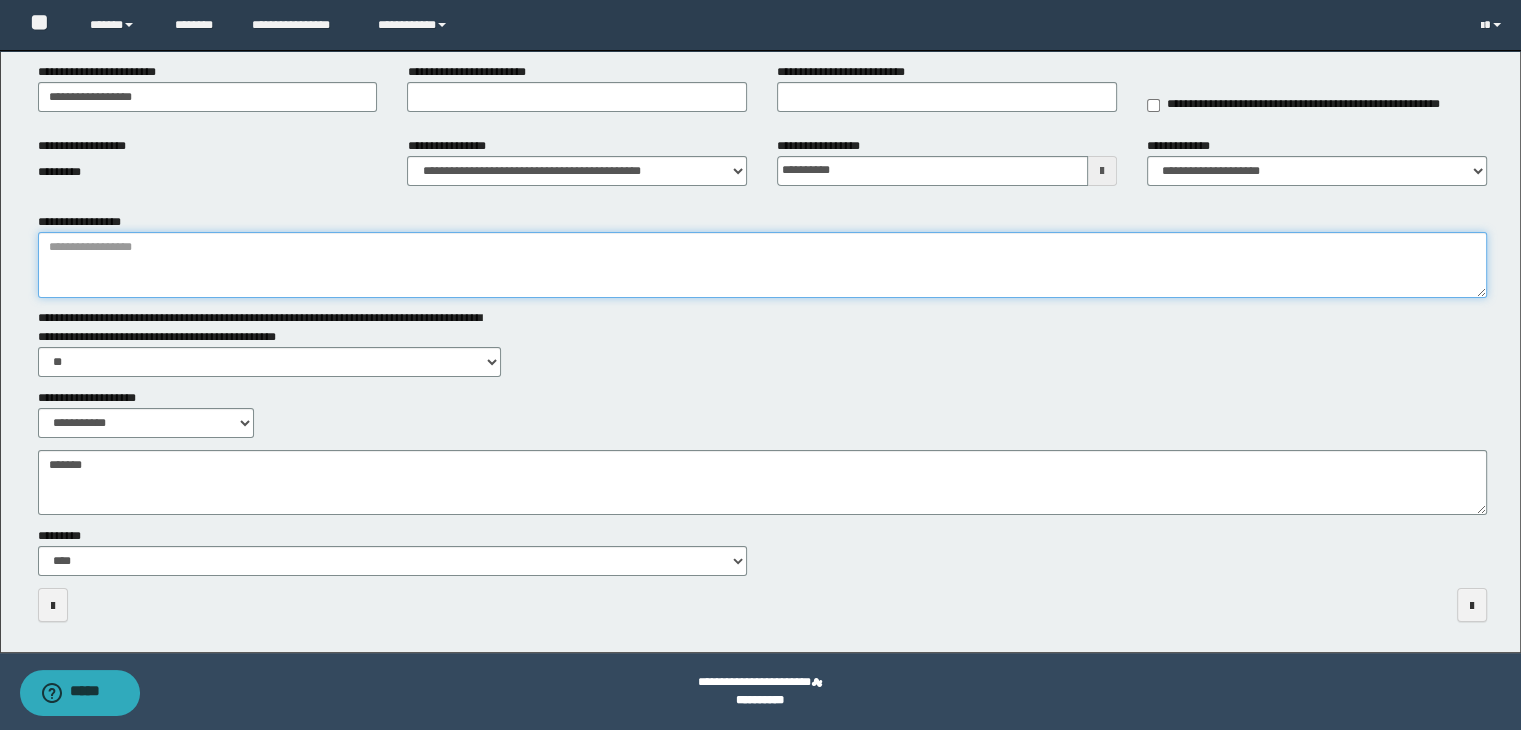 type 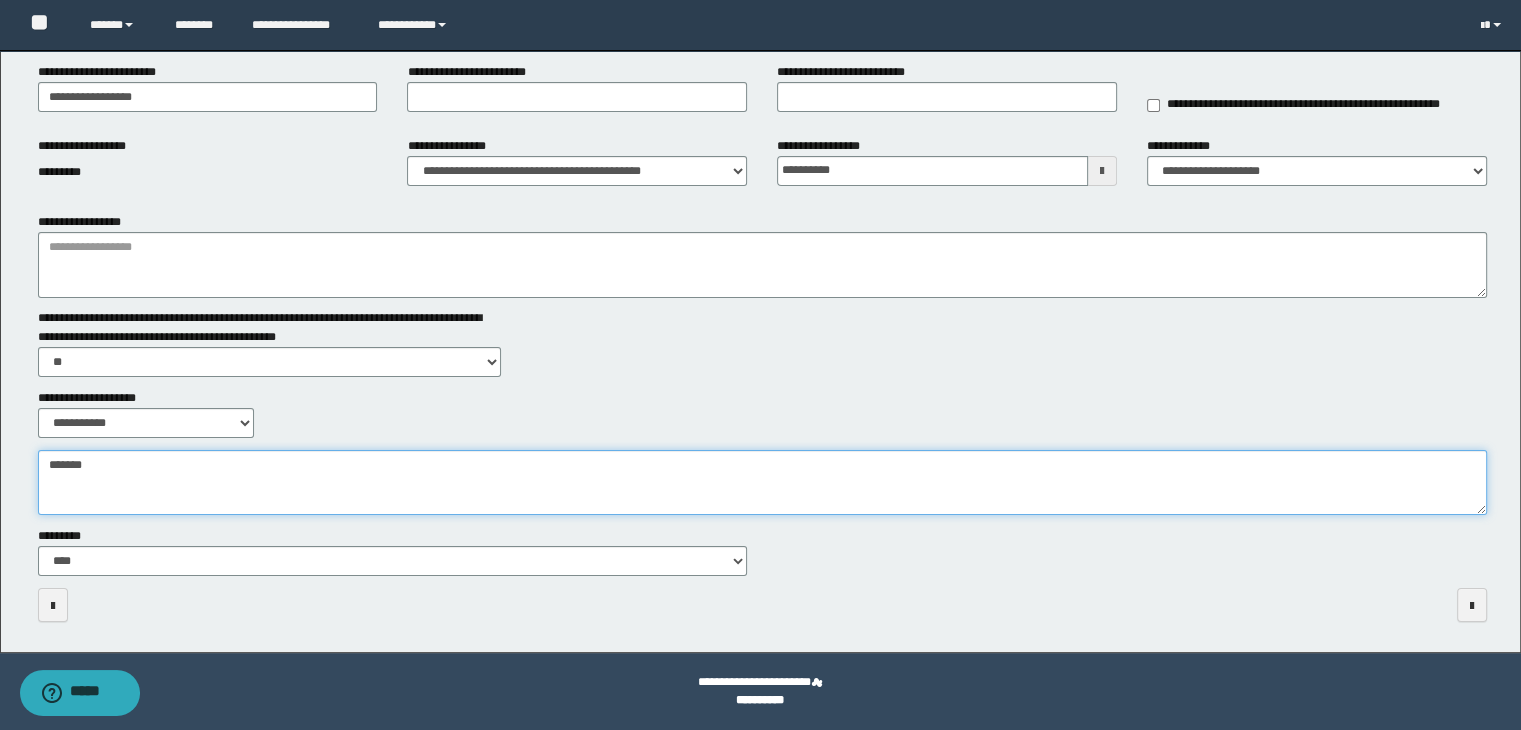 click on "**********" at bounding box center (763, 483) 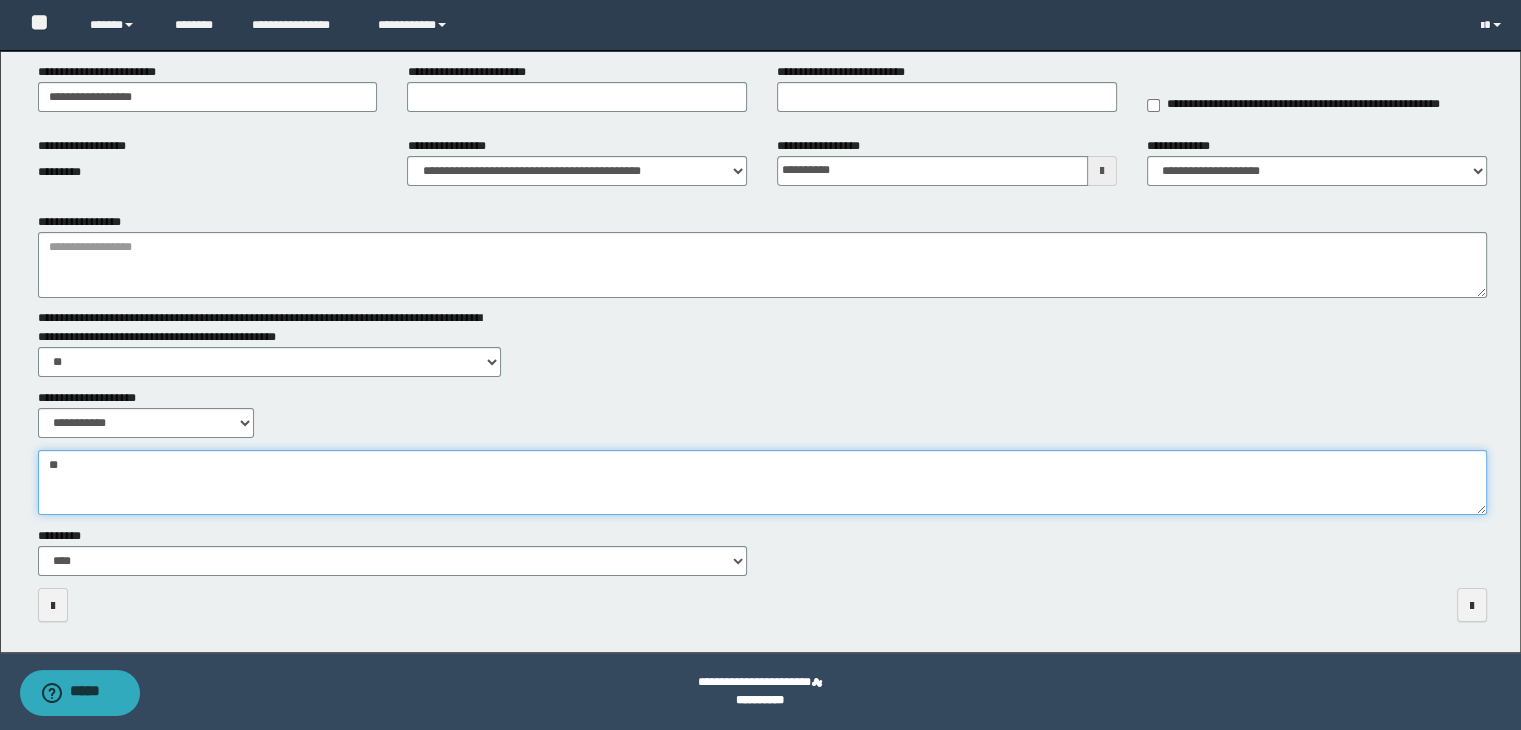 type on "*" 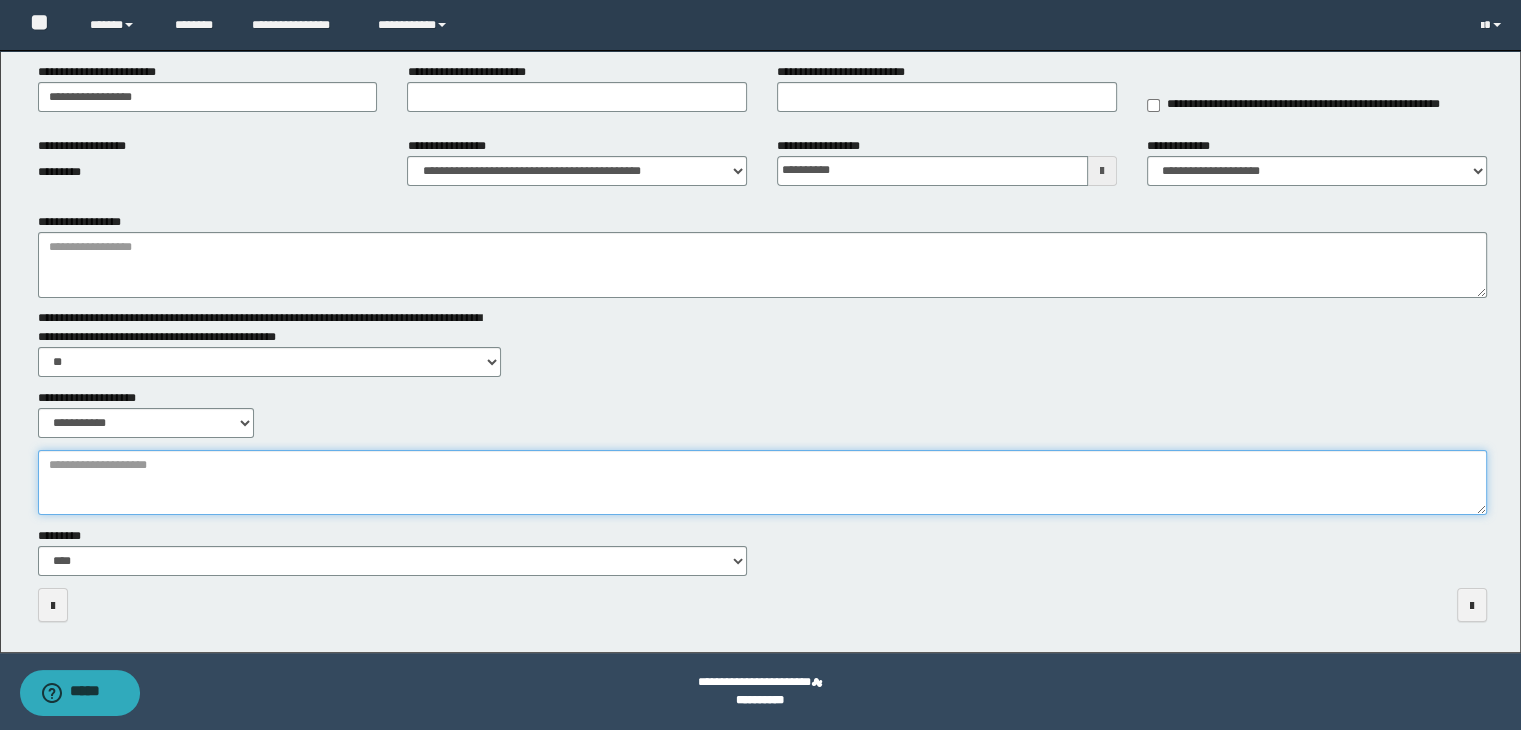 type 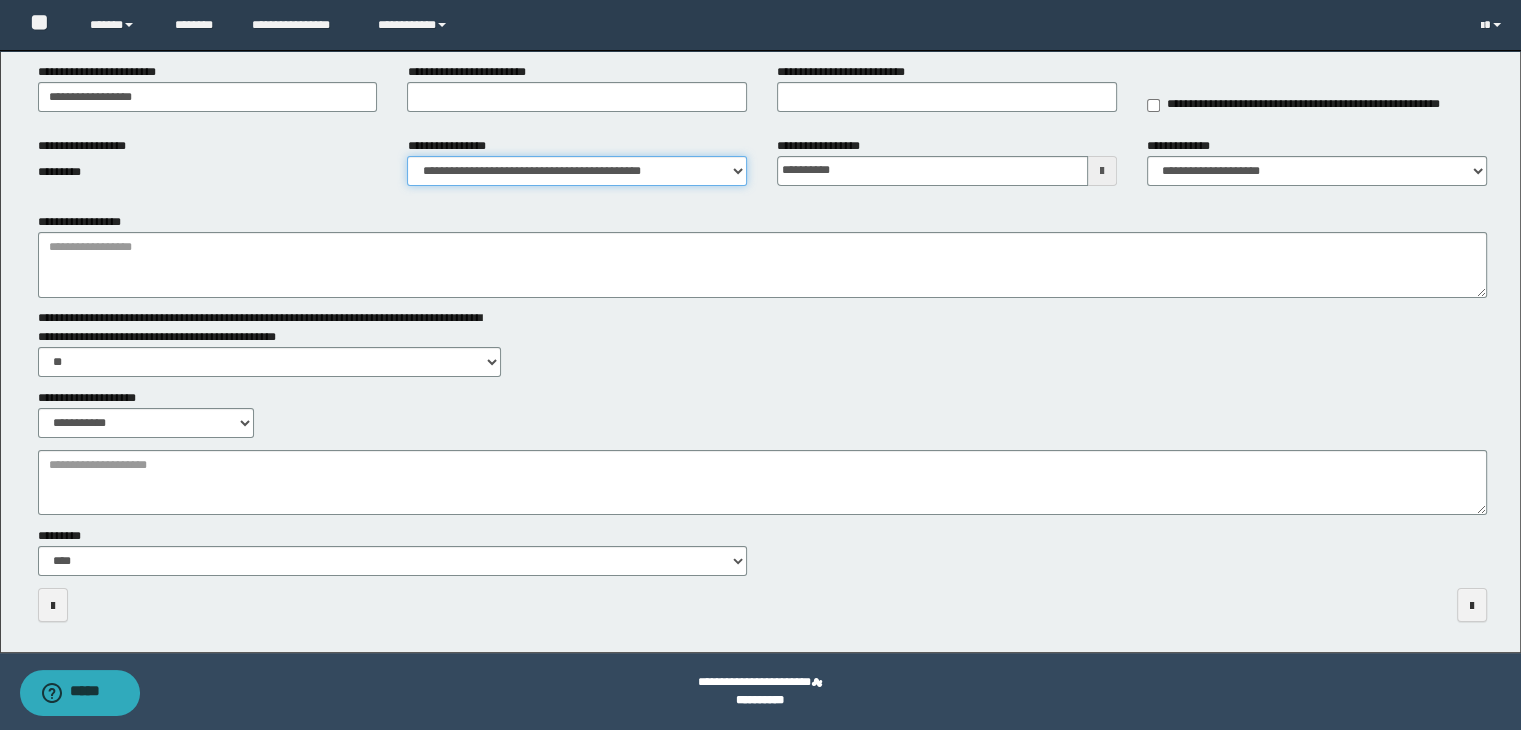 click on "**********" at bounding box center [577, 171] 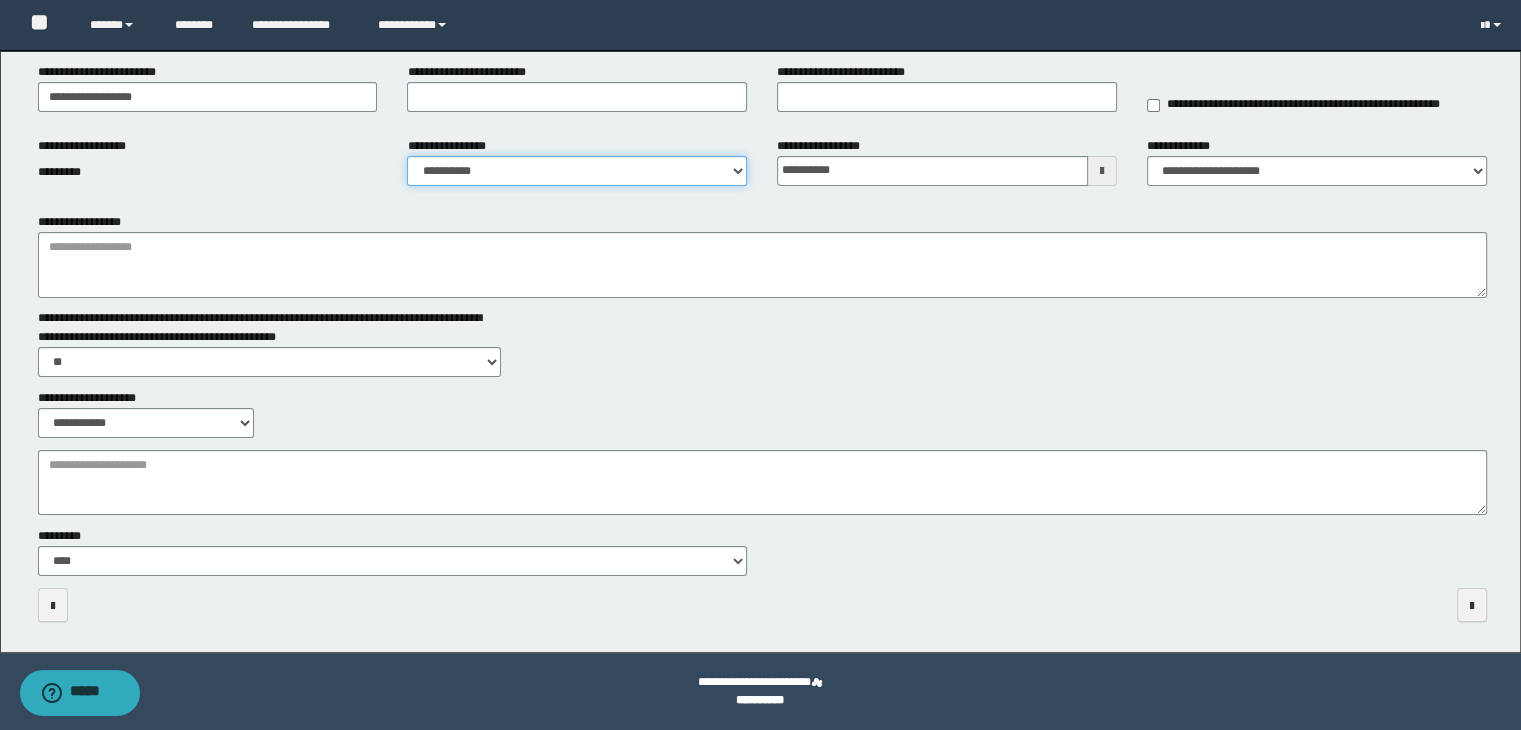 click on "**********" at bounding box center [577, 171] 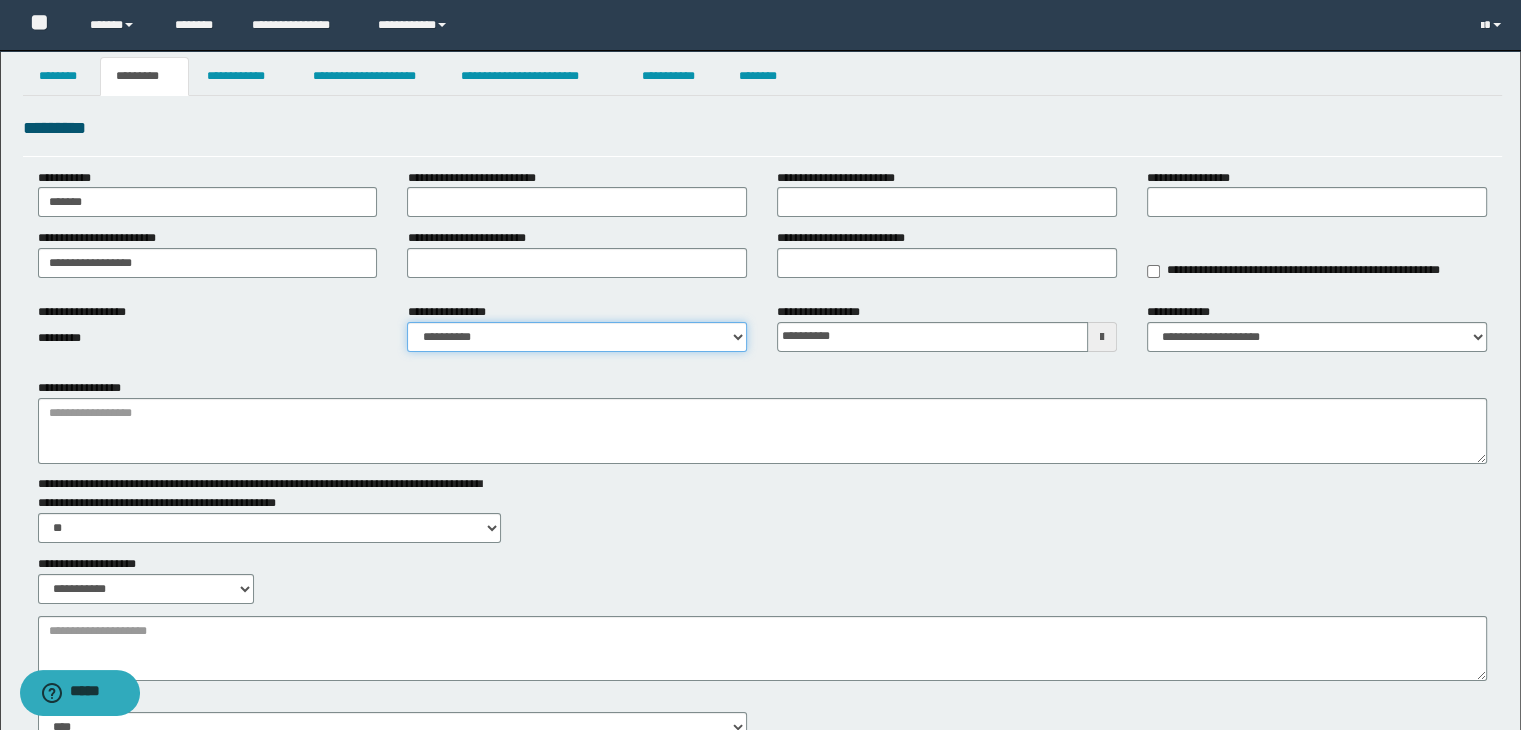 scroll, scrollTop: 0, scrollLeft: 0, axis: both 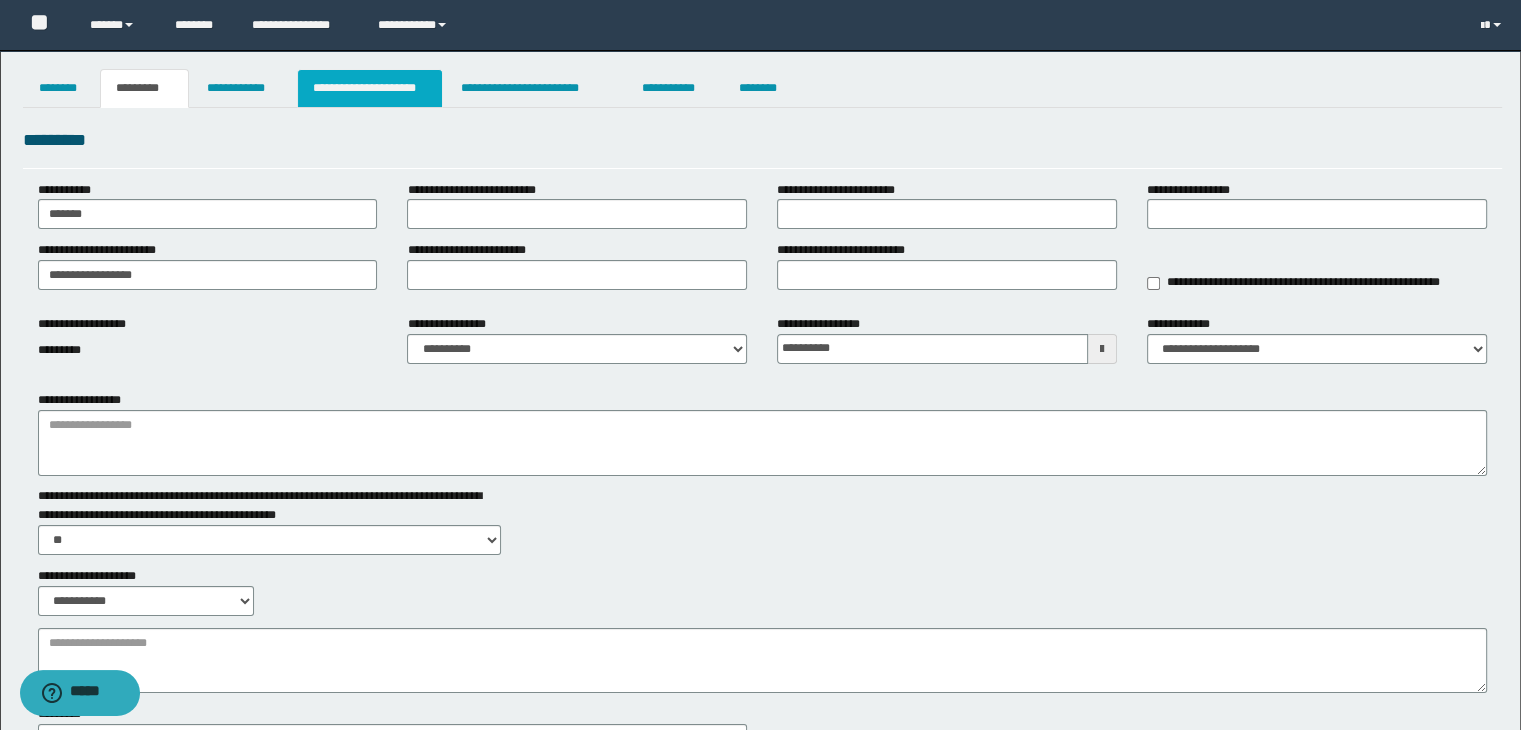 click on "**********" at bounding box center (370, 88) 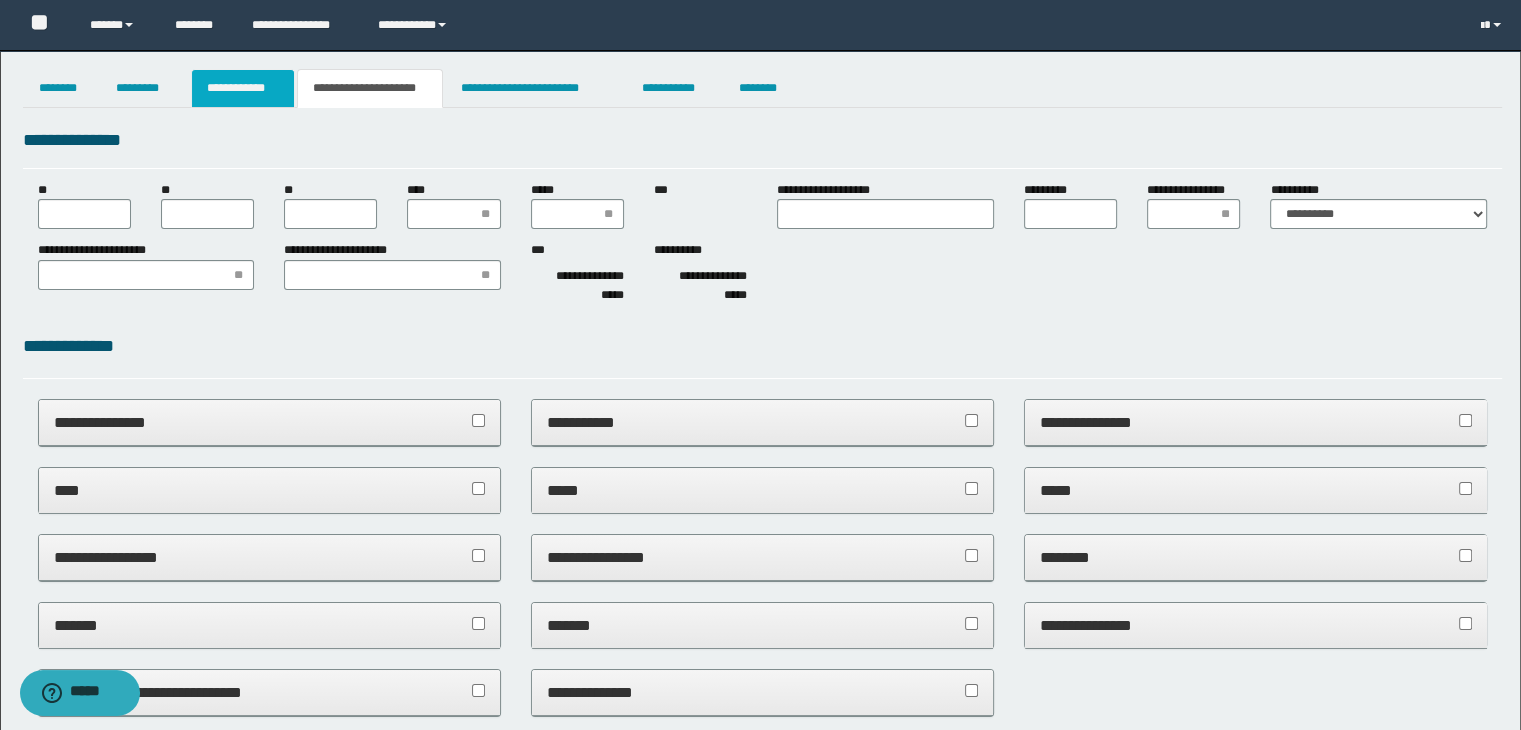 click on "**********" at bounding box center (243, 88) 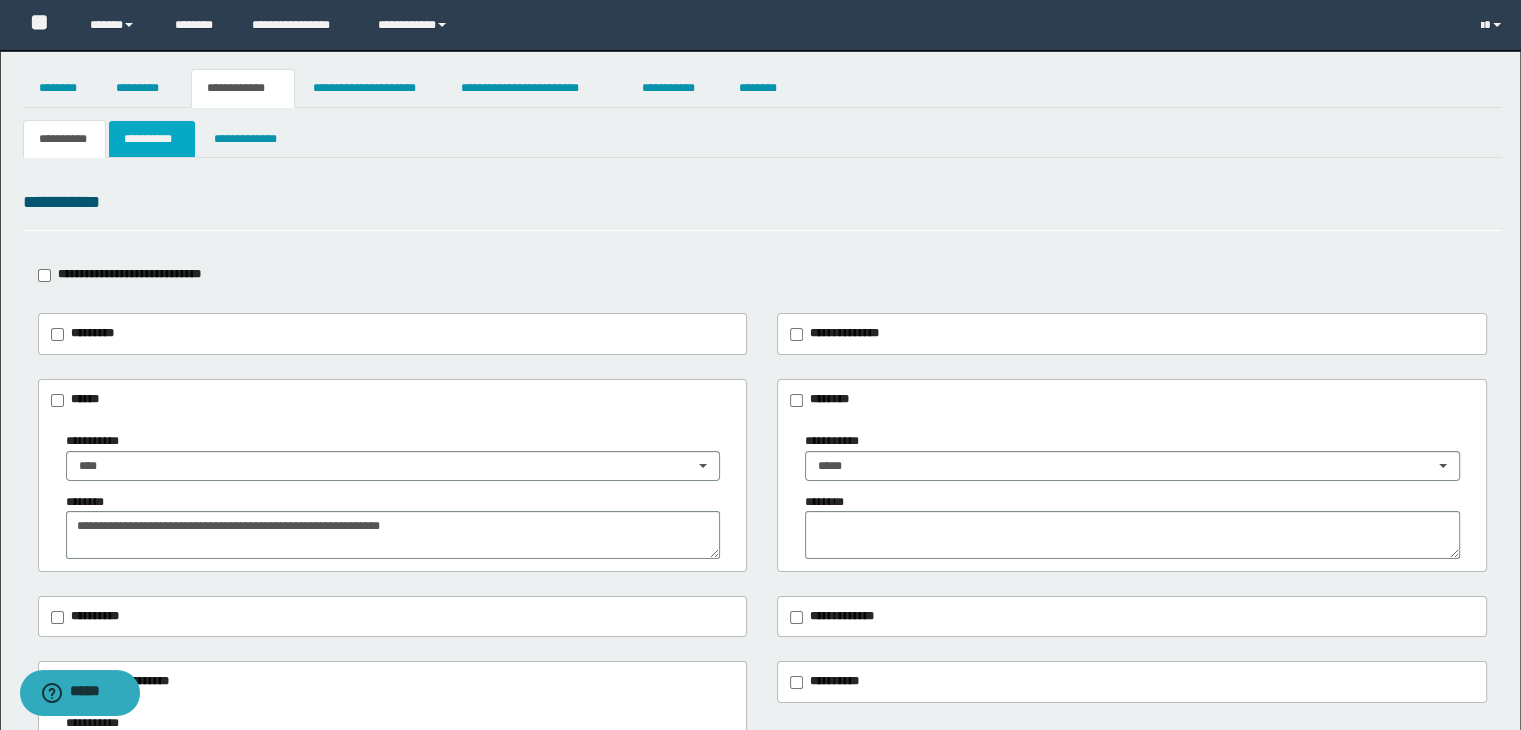 click on "**********" at bounding box center [152, 139] 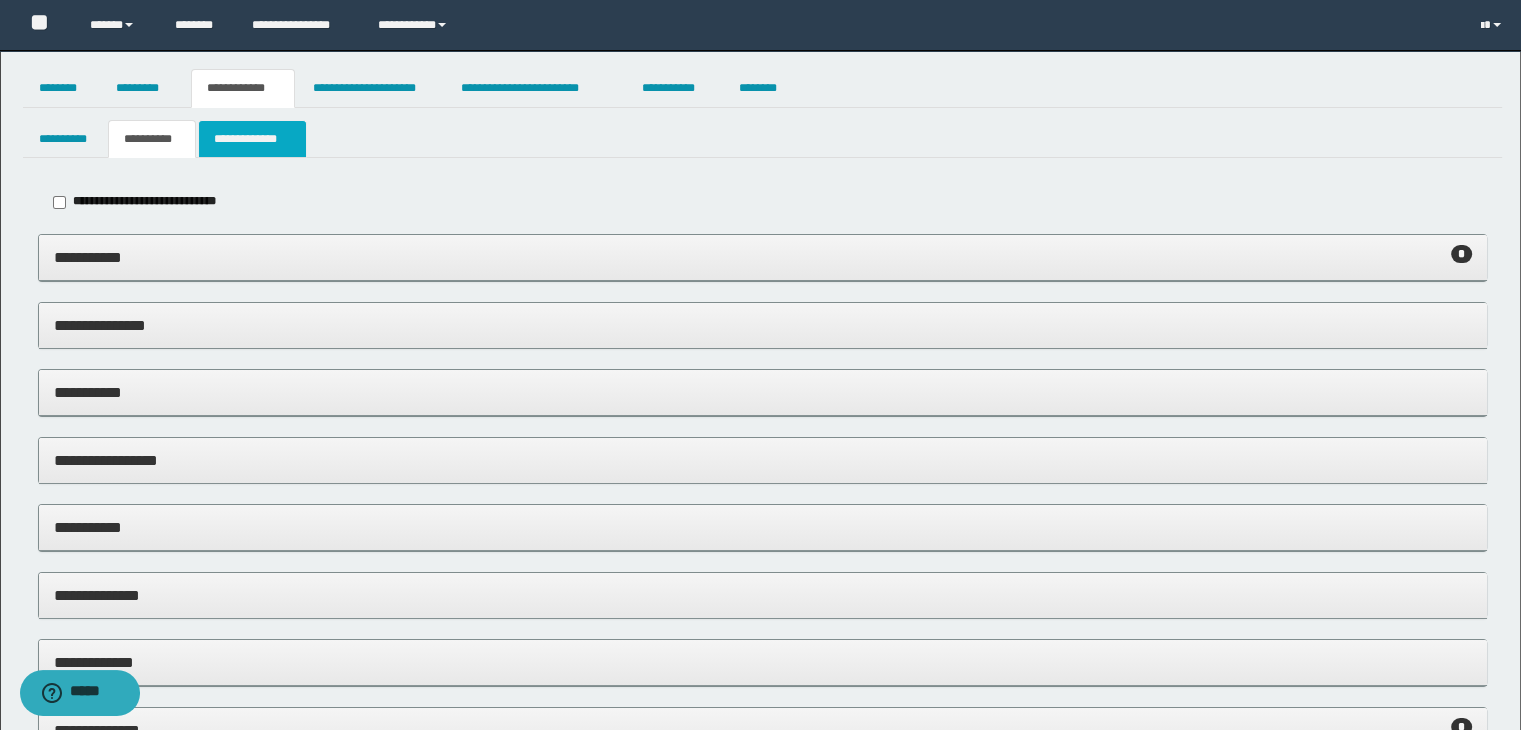 click on "**********" at bounding box center (252, 139) 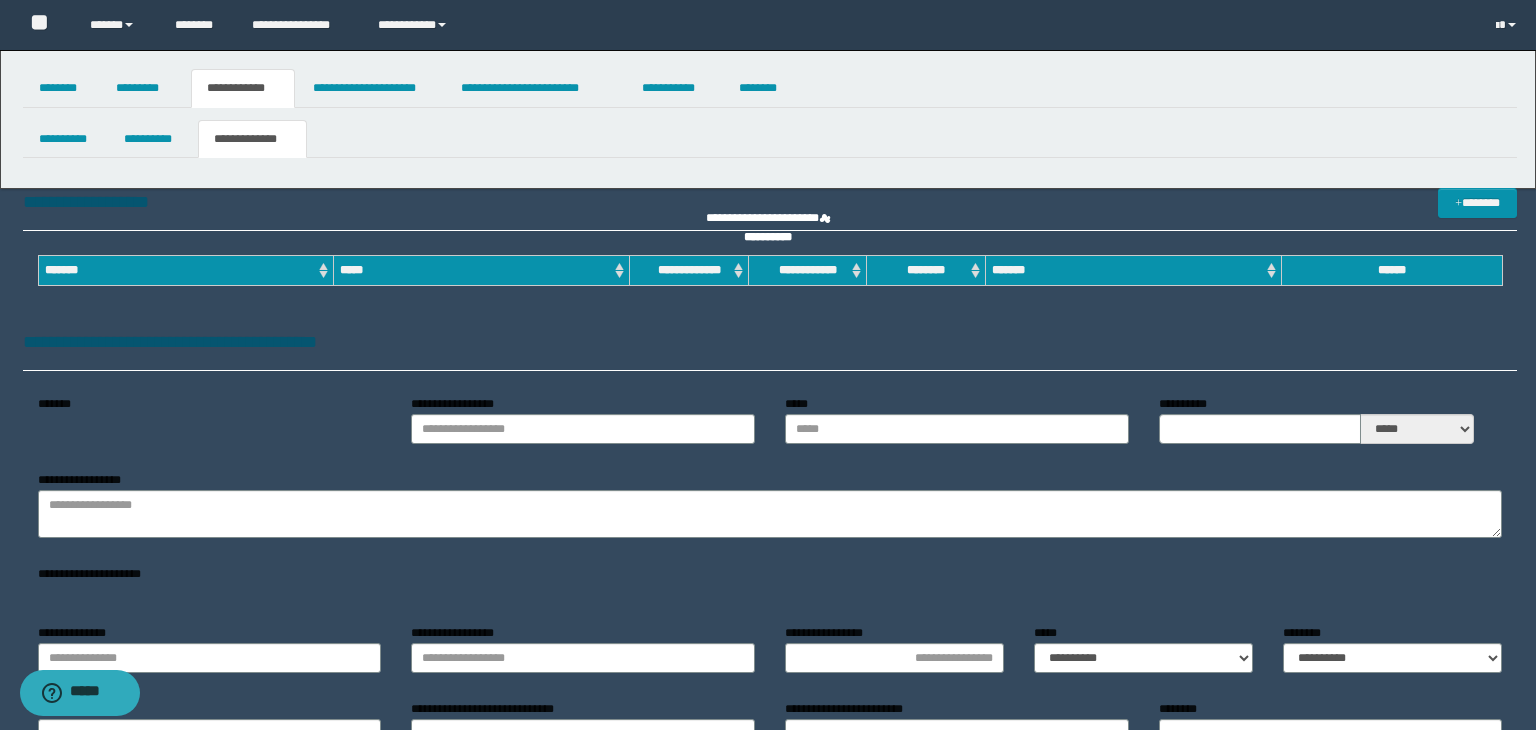 type on "**********" 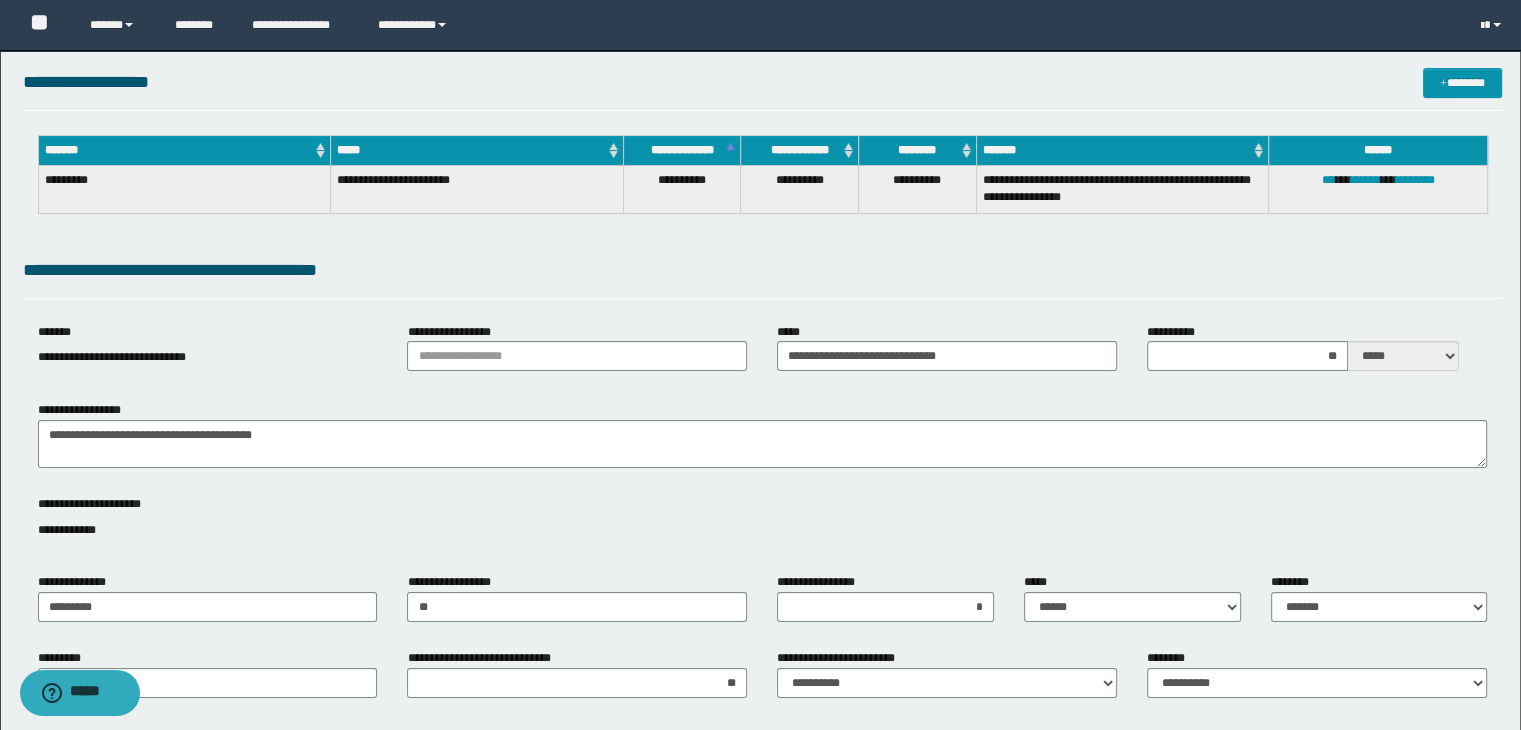 scroll, scrollTop: 0, scrollLeft: 0, axis: both 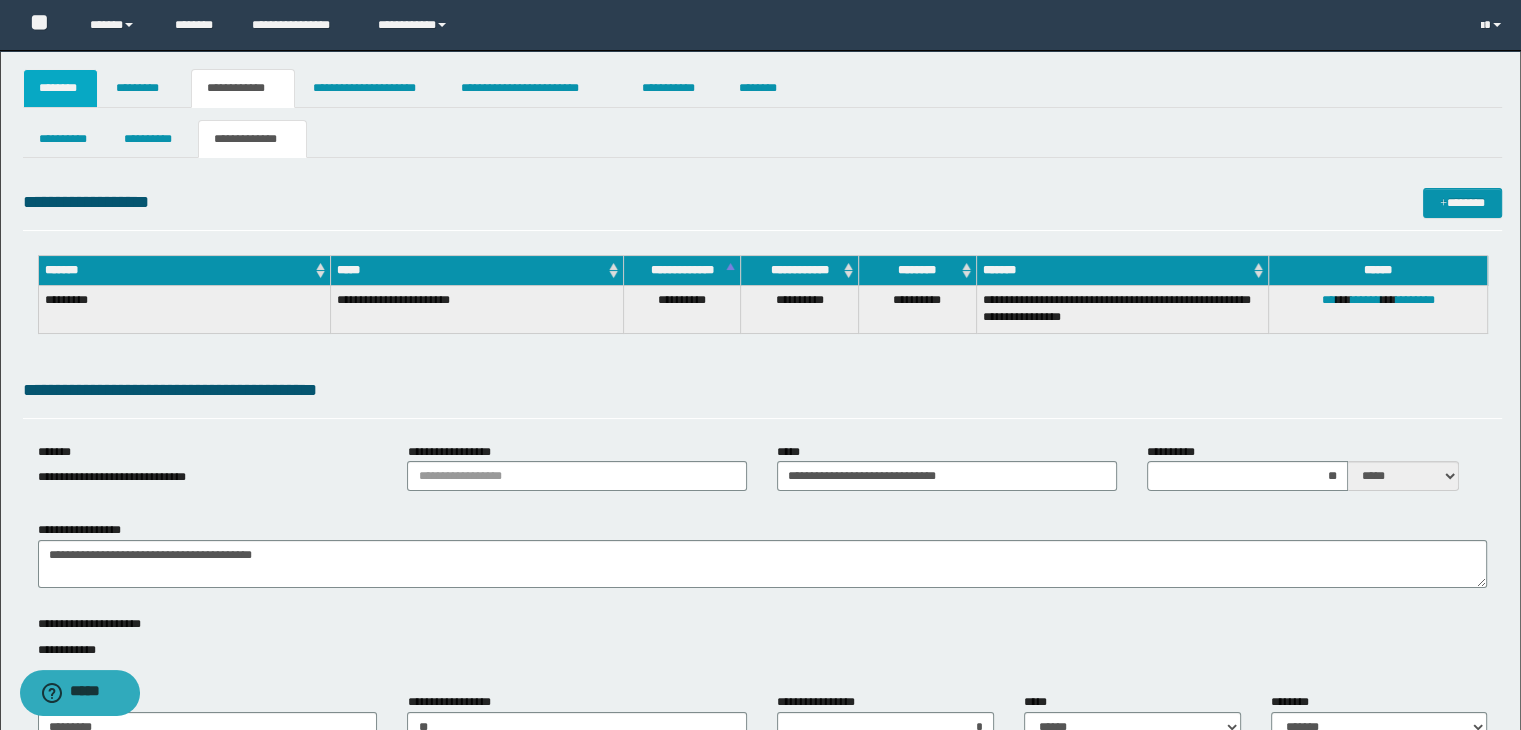 click on "********" at bounding box center (61, 88) 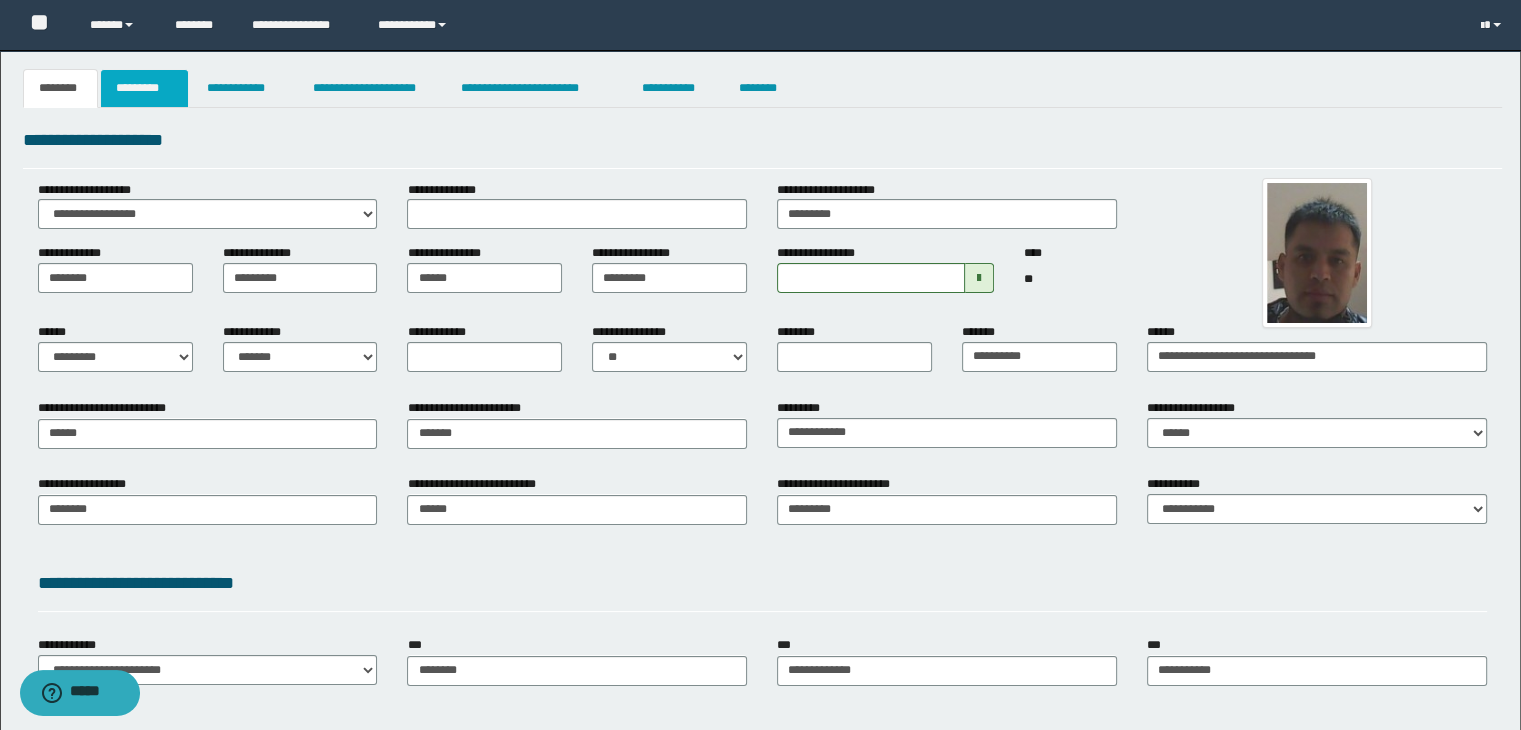 click on "*********" at bounding box center (144, 88) 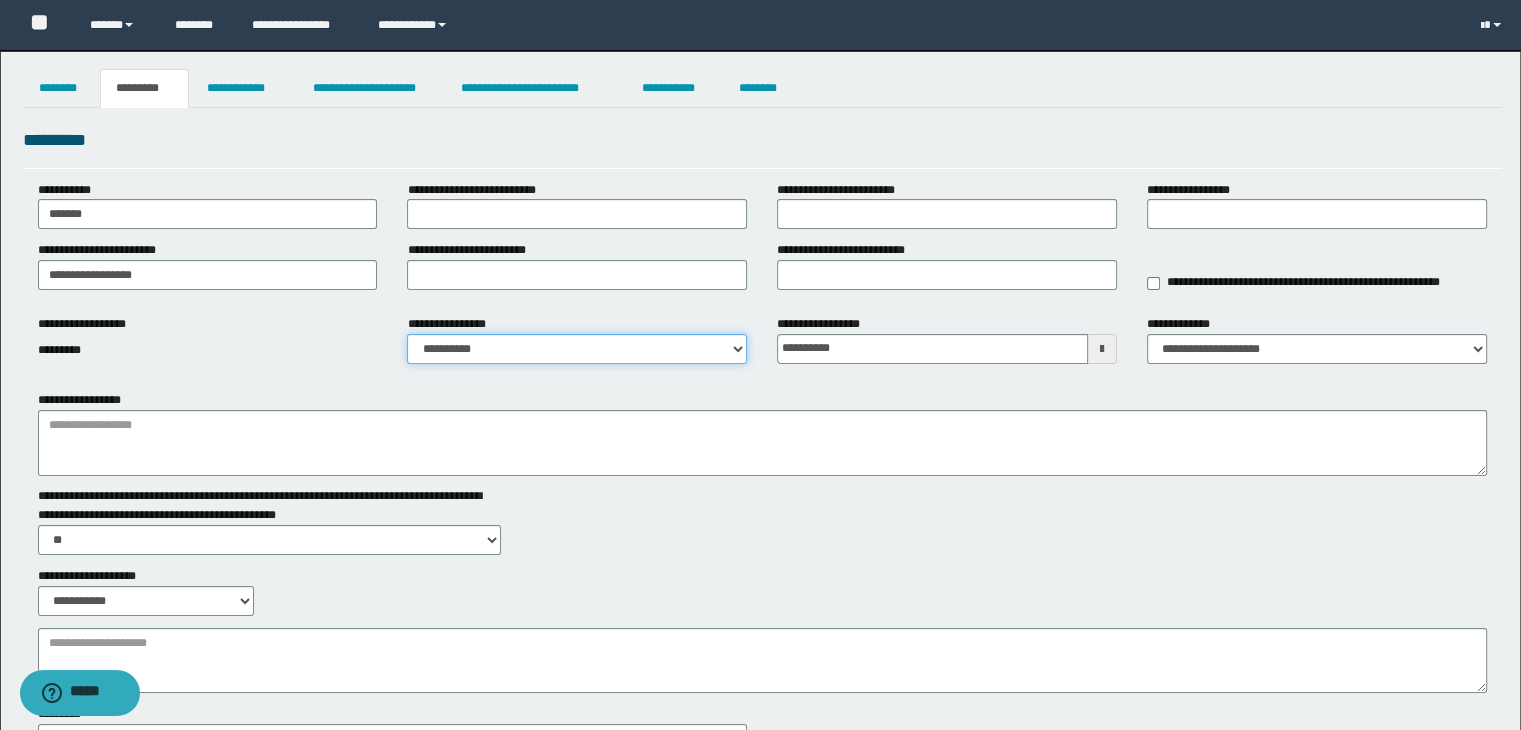 click on "**********" at bounding box center [577, 349] 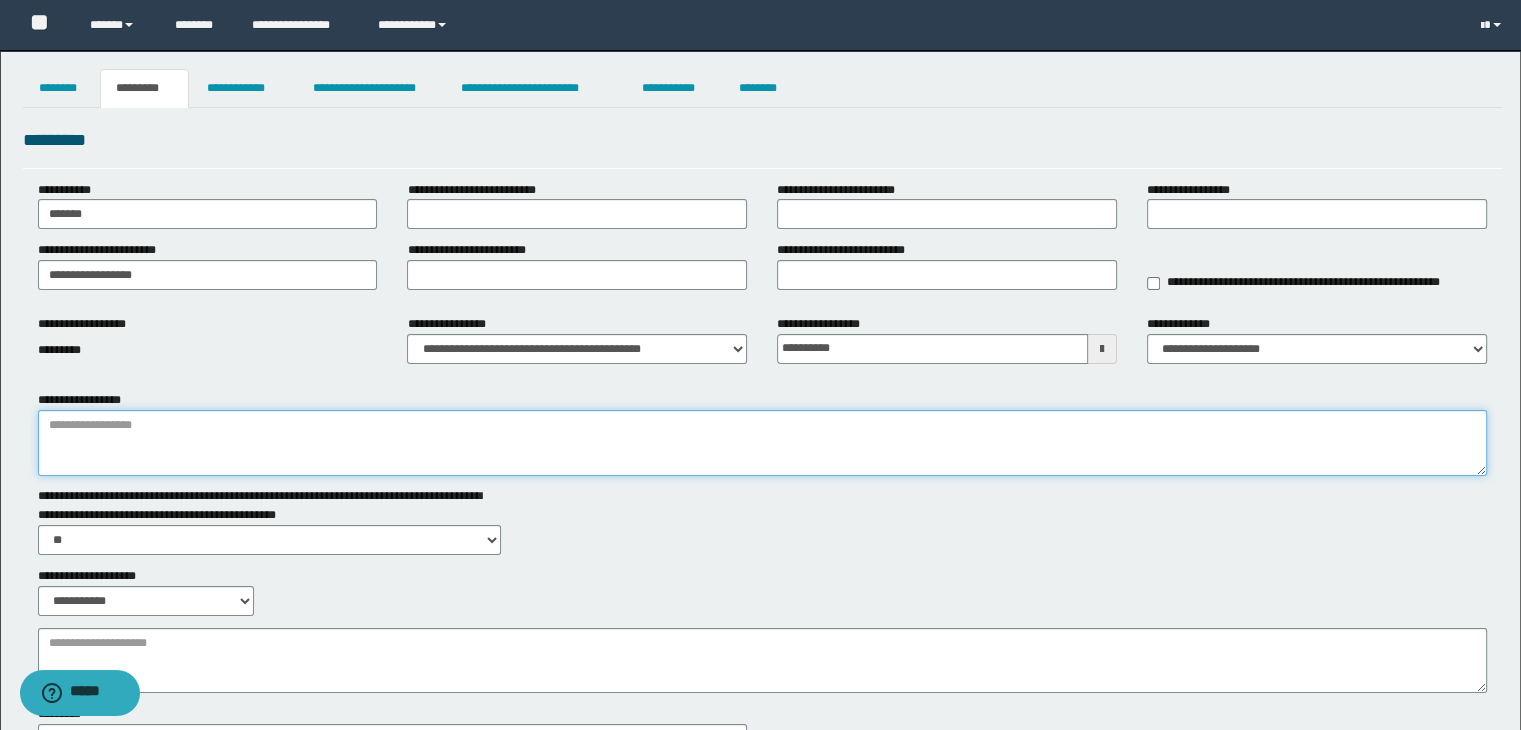 drag, startPoint x: 343, startPoint y: 449, endPoint x: 448, endPoint y: 401, distance: 115.45129 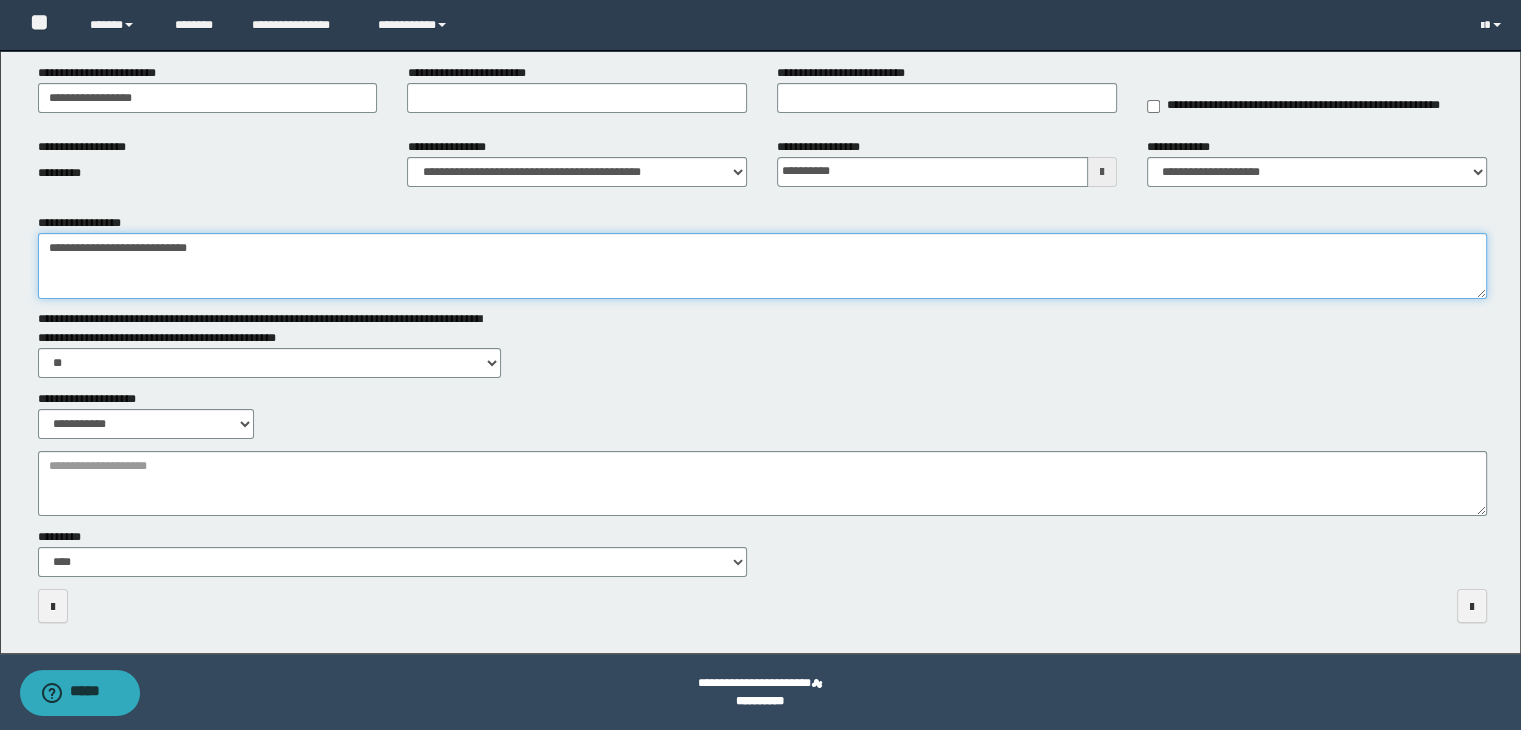 scroll, scrollTop: 178, scrollLeft: 0, axis: vertical 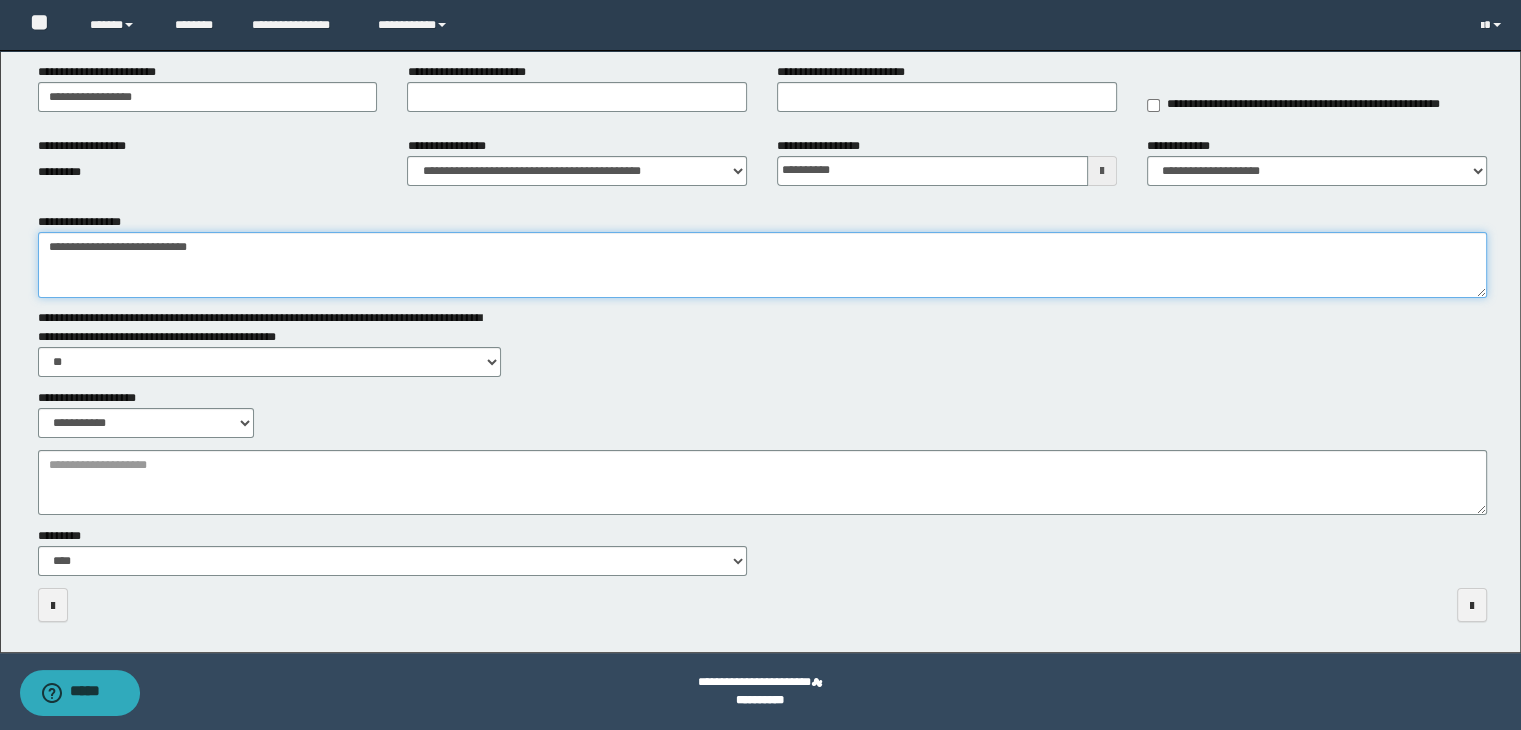type on "**********" 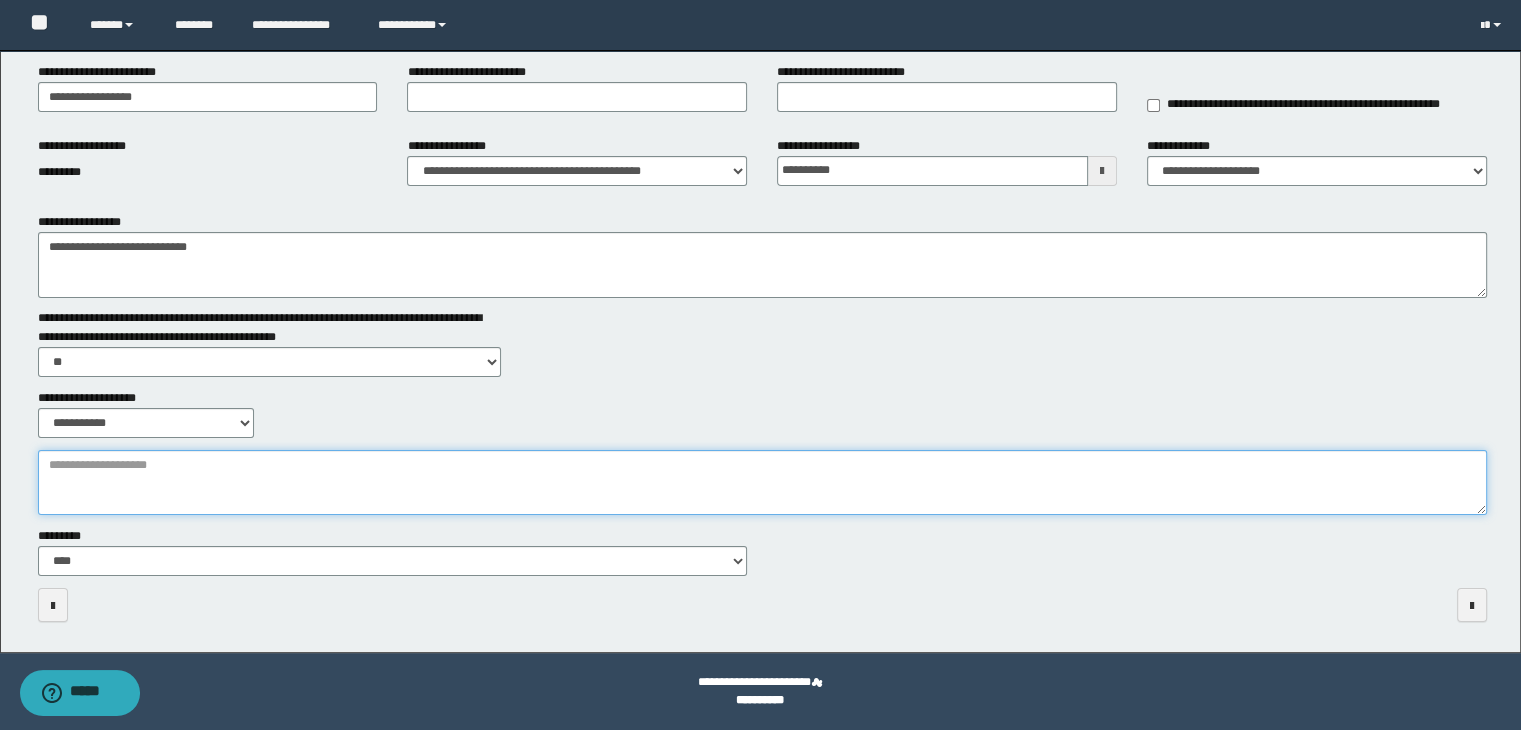 click on "**********" at bounding box center [763, 483] 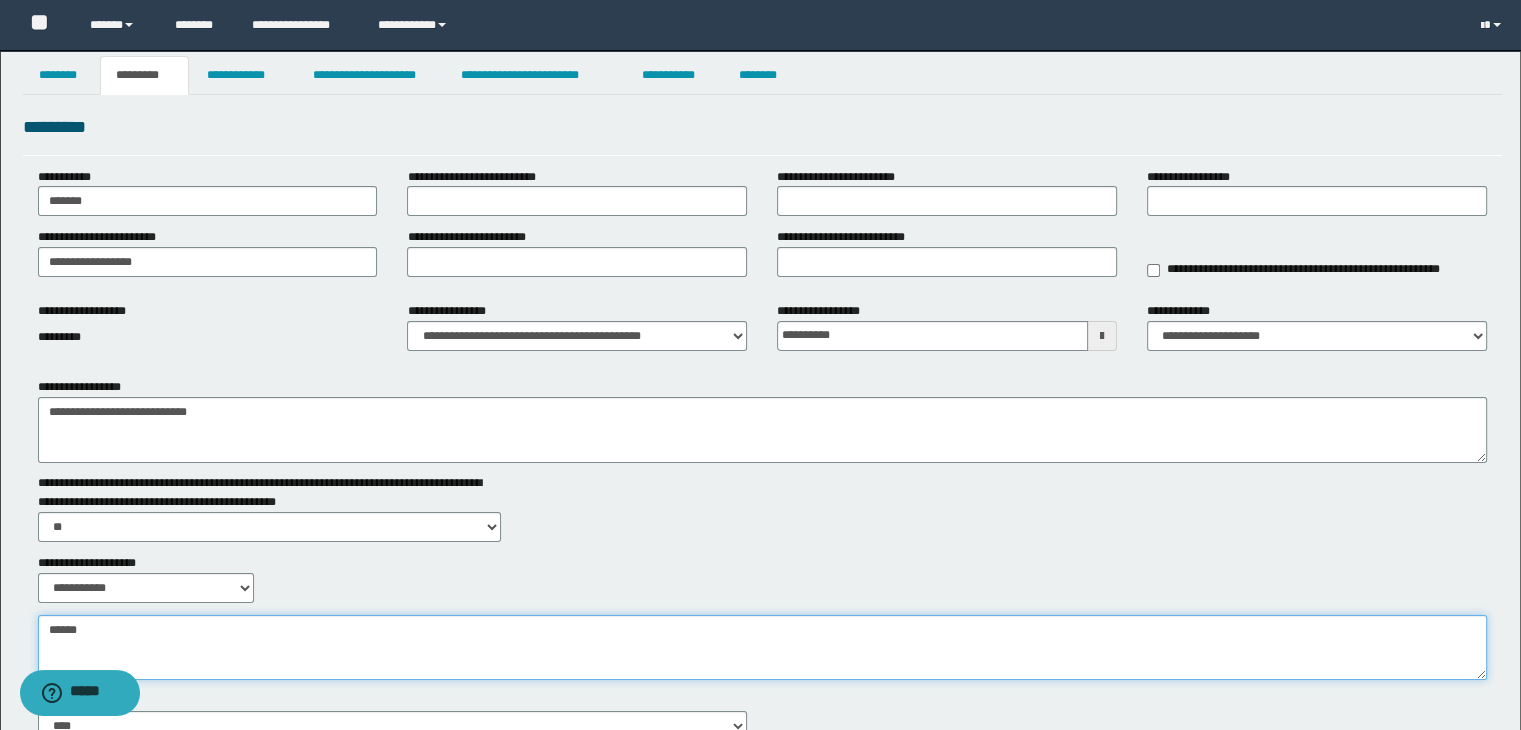 scroll, scrollTop: 0, scrollLeft: 0, axis: both 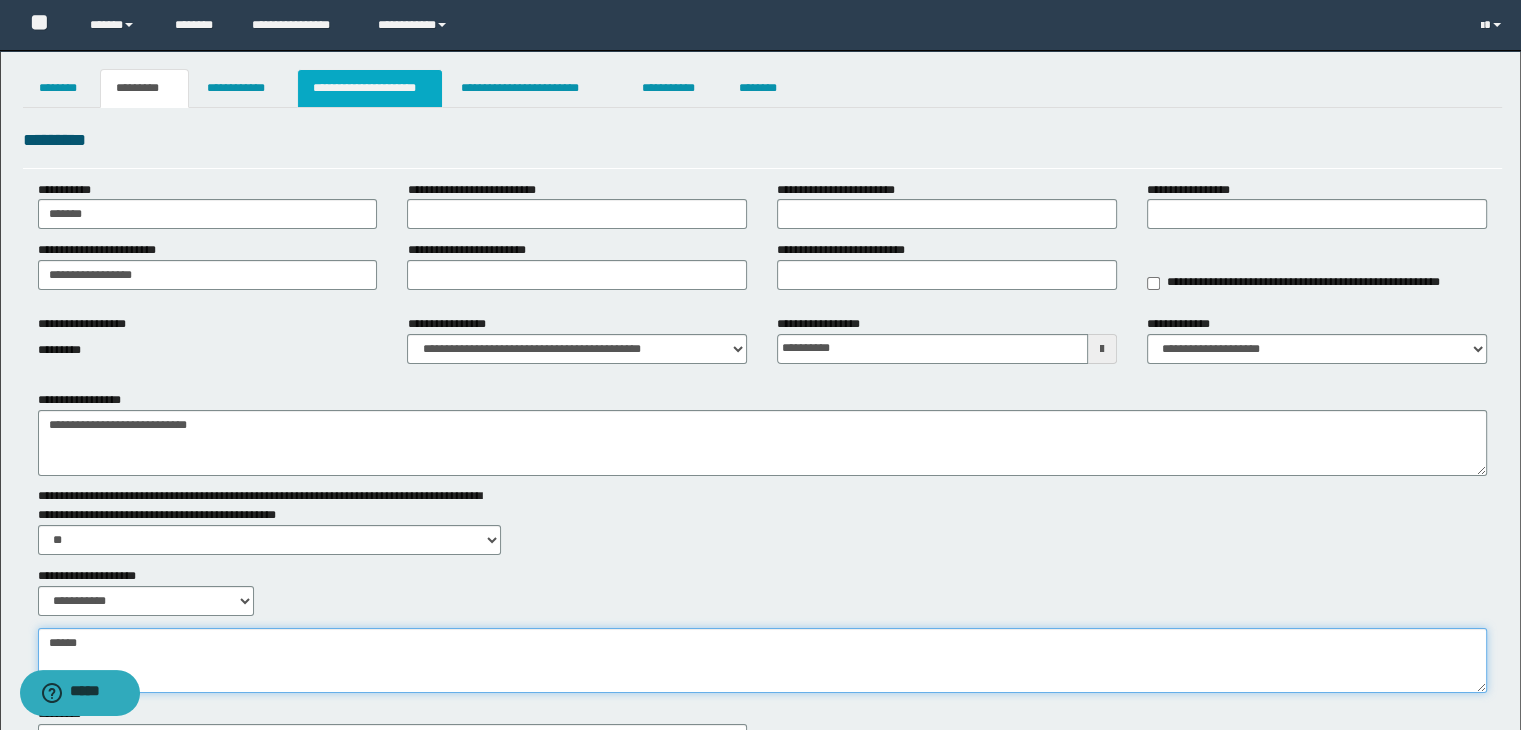 type on "******" 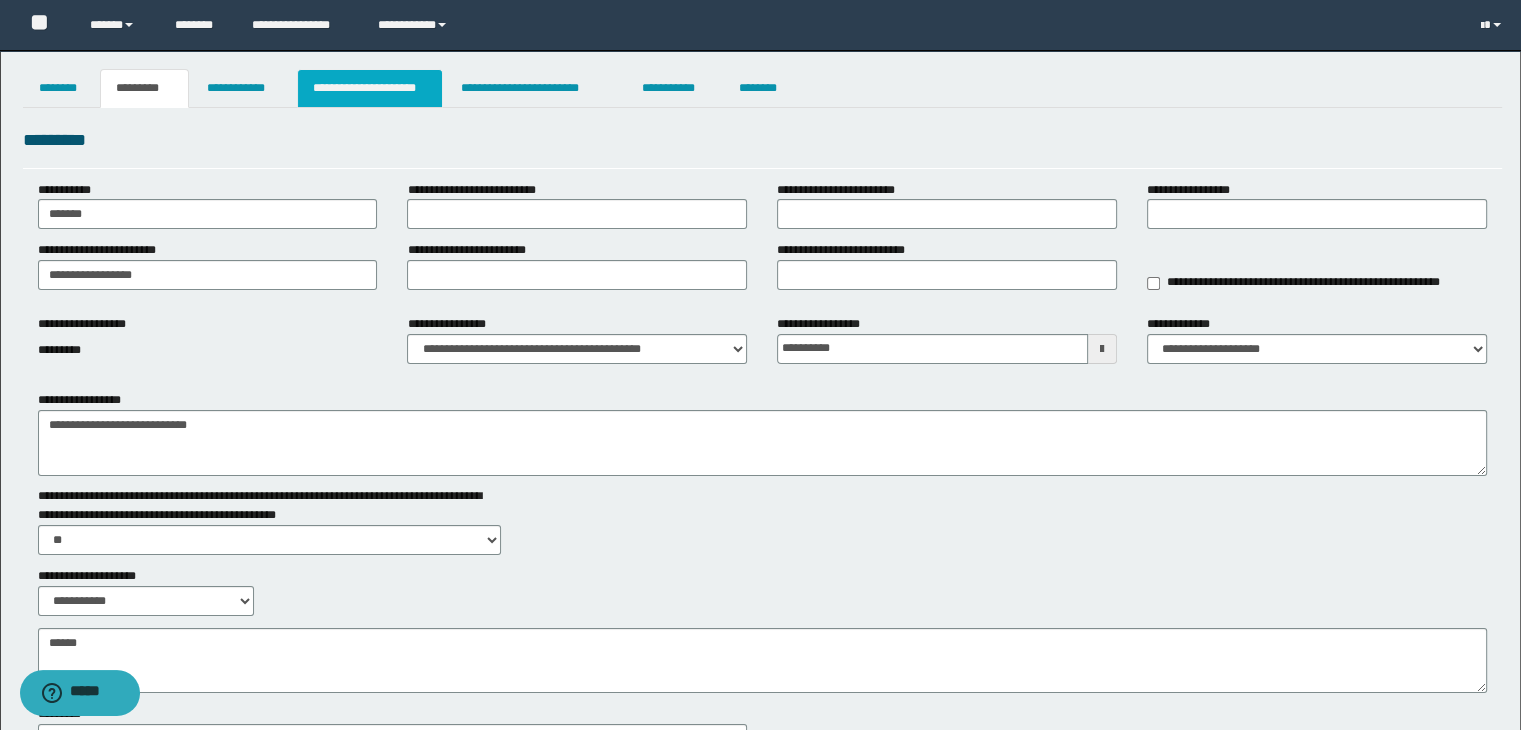 click on "**********" at bounding box center [370, 88] 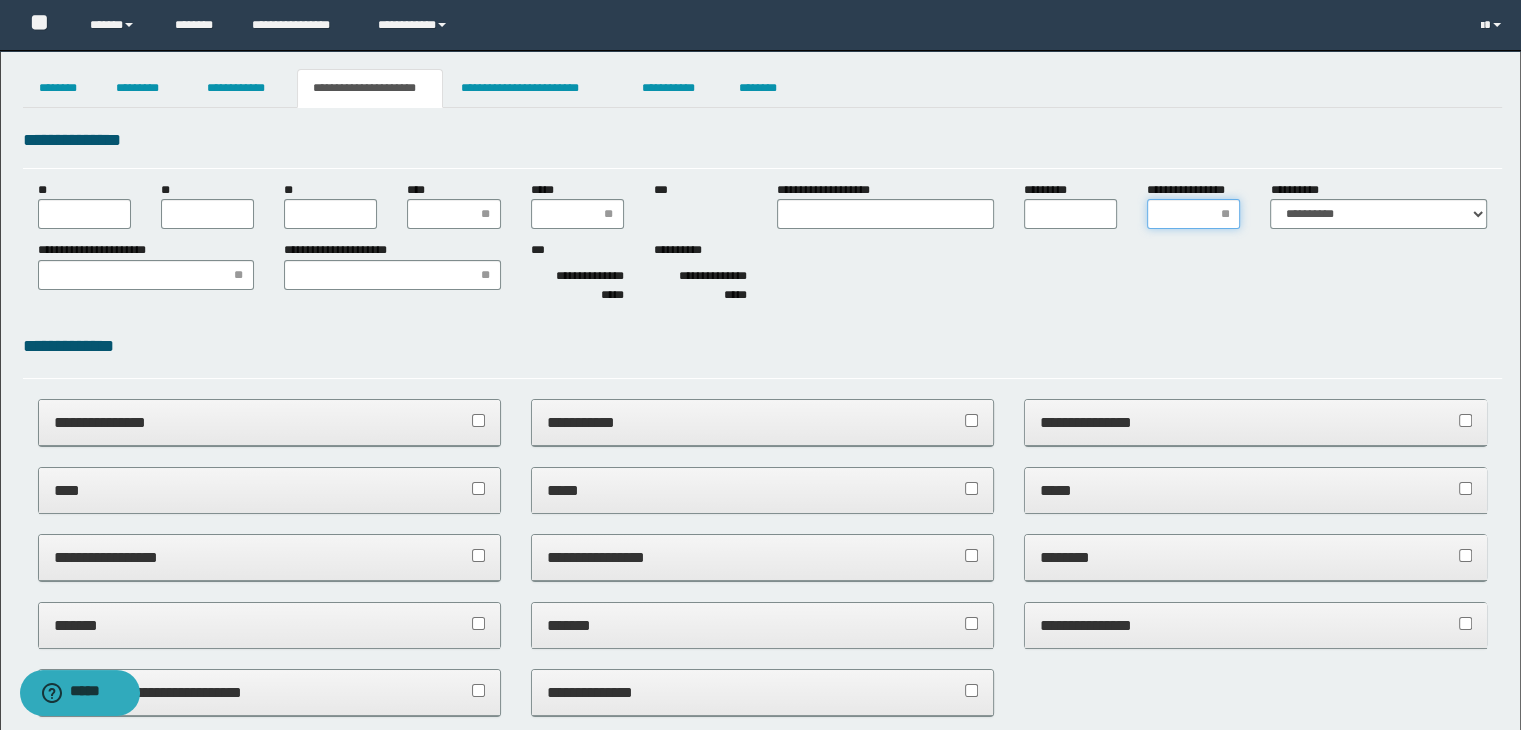 click on "**********" at bounding box center [1193, 214] 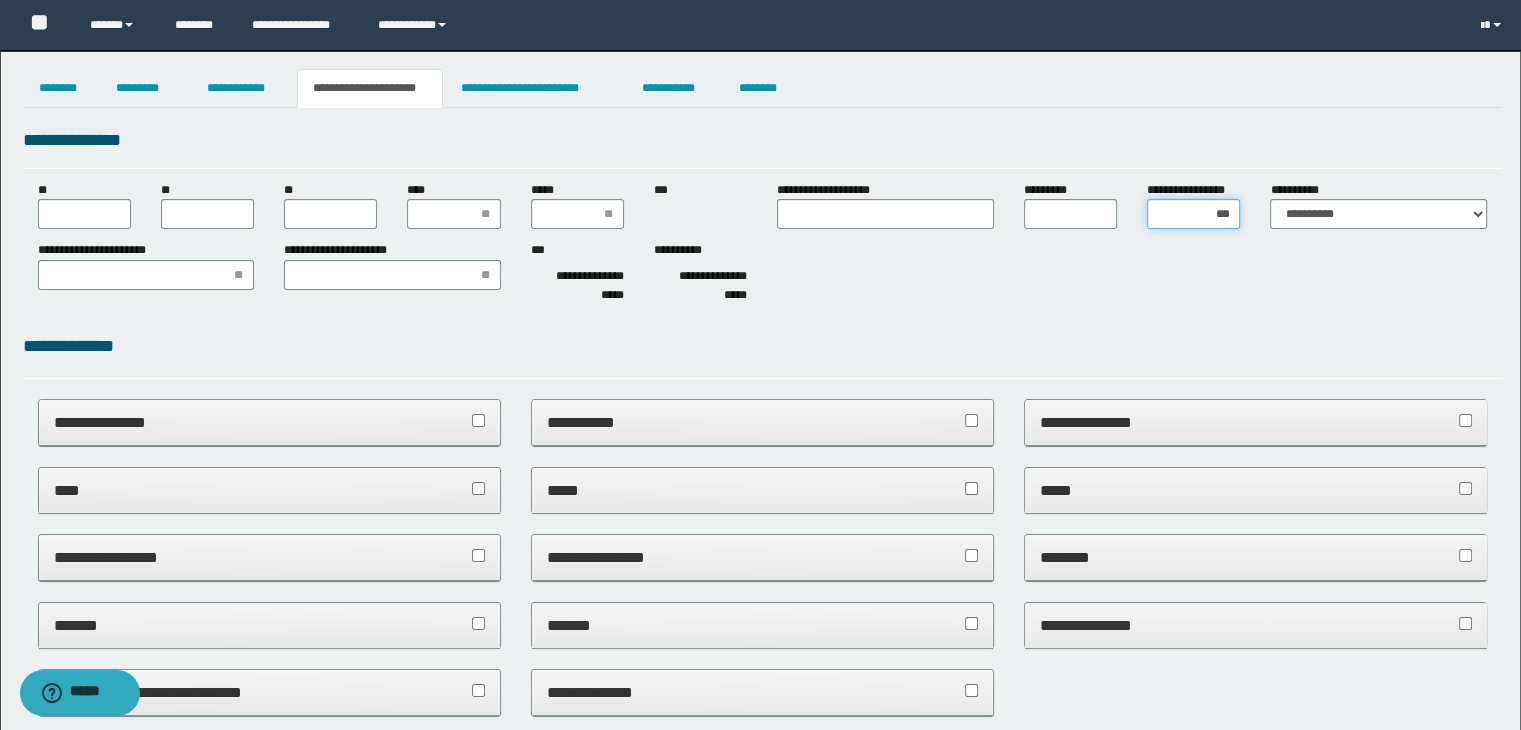 type on "****" 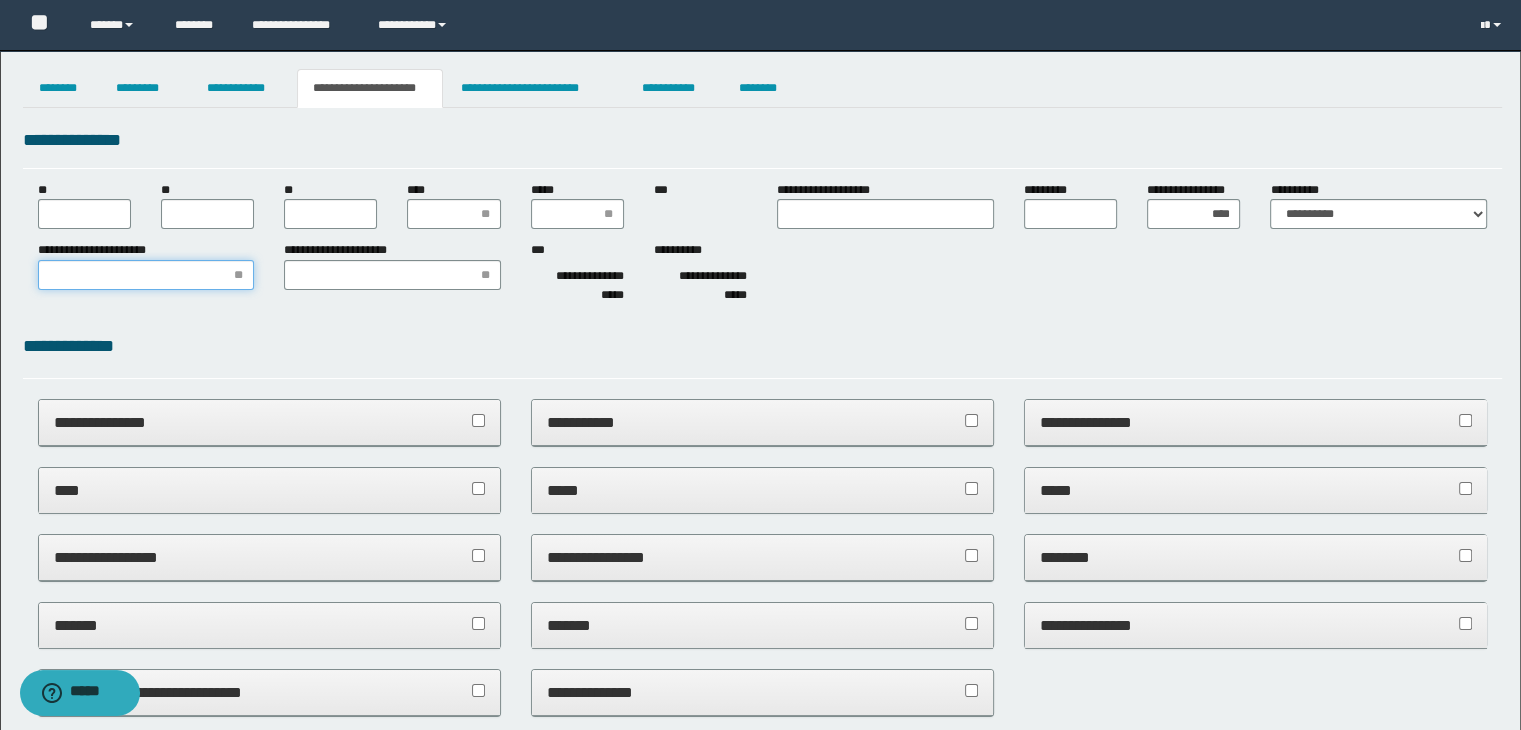 click on "**********" at bounding box center [146, 275] 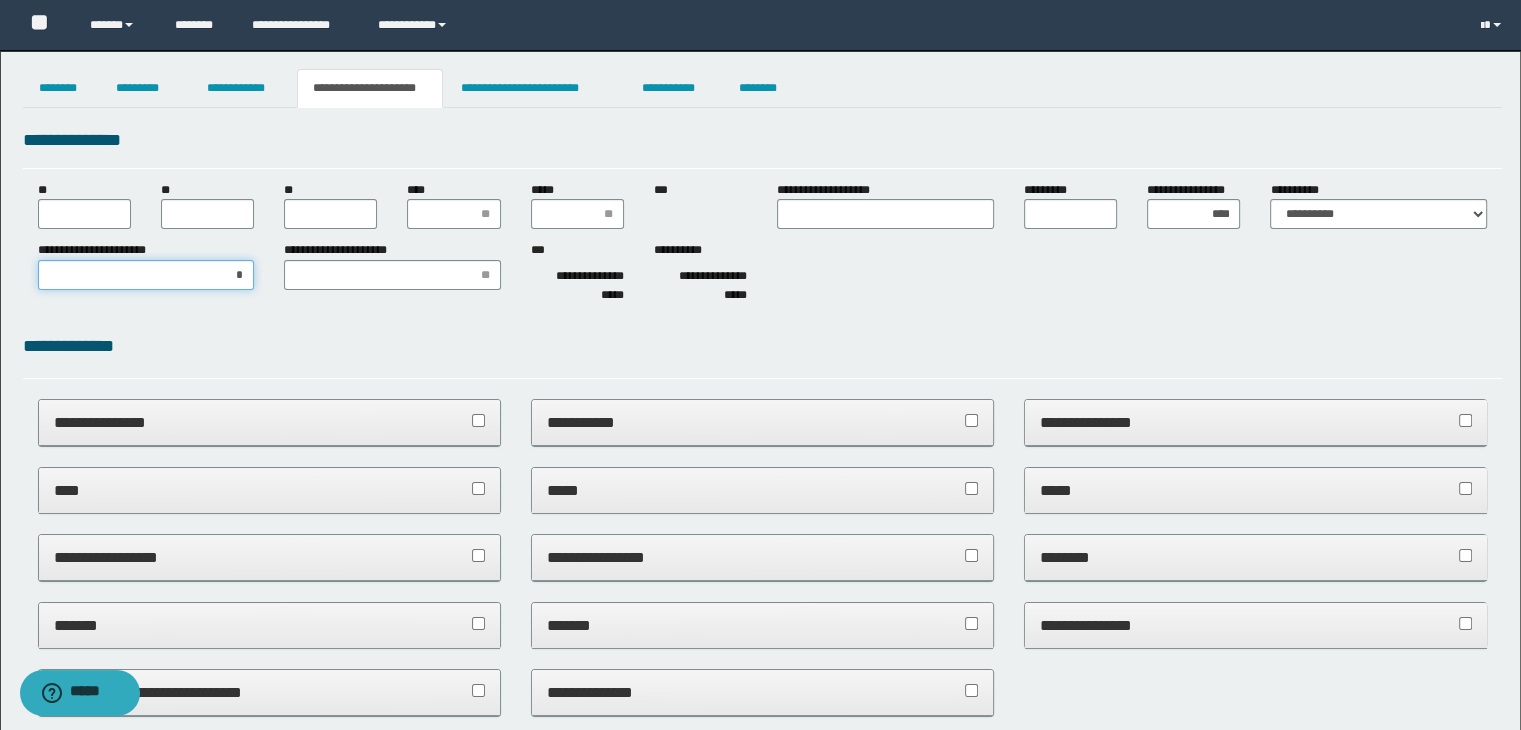 type on "**" 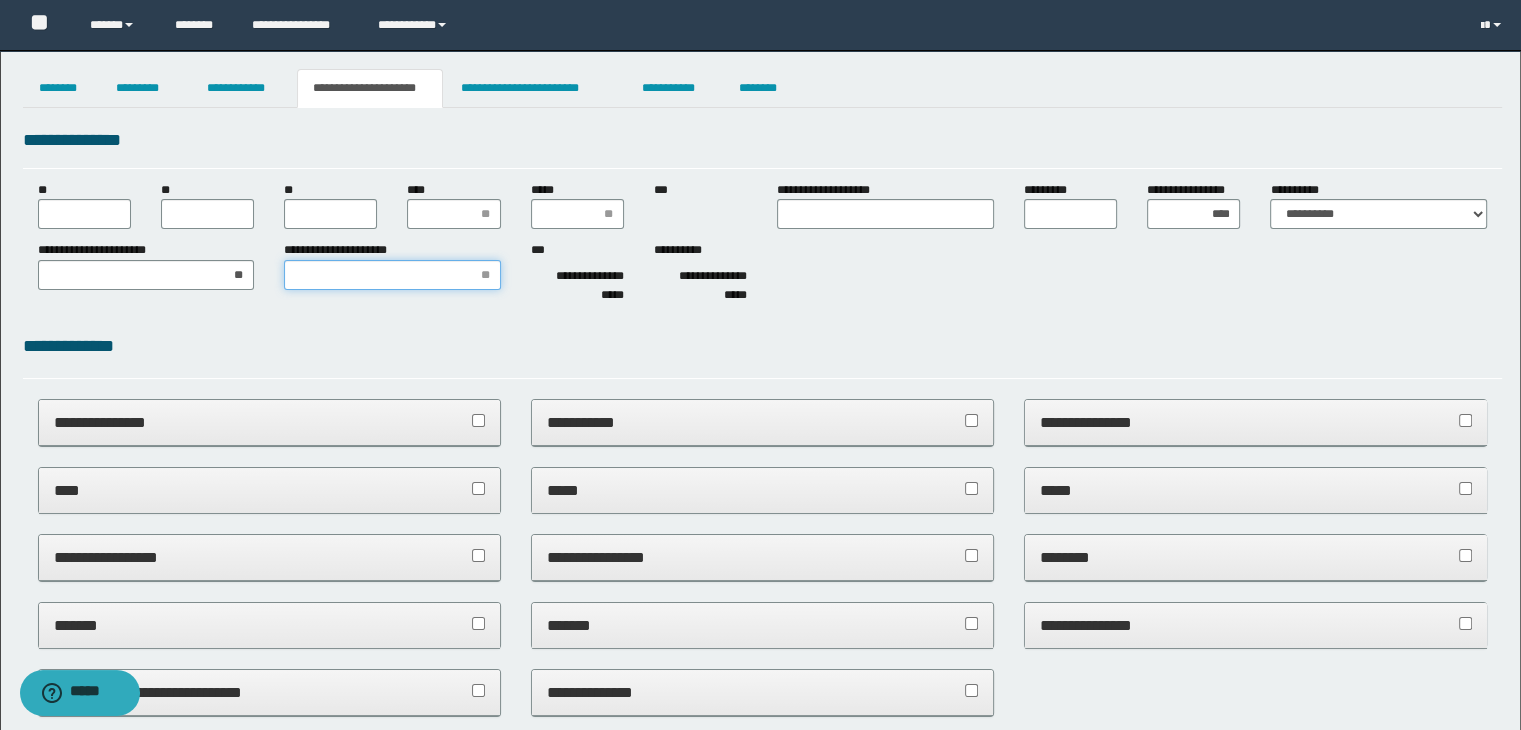 click on "**********" at bounding box center (392, 275) 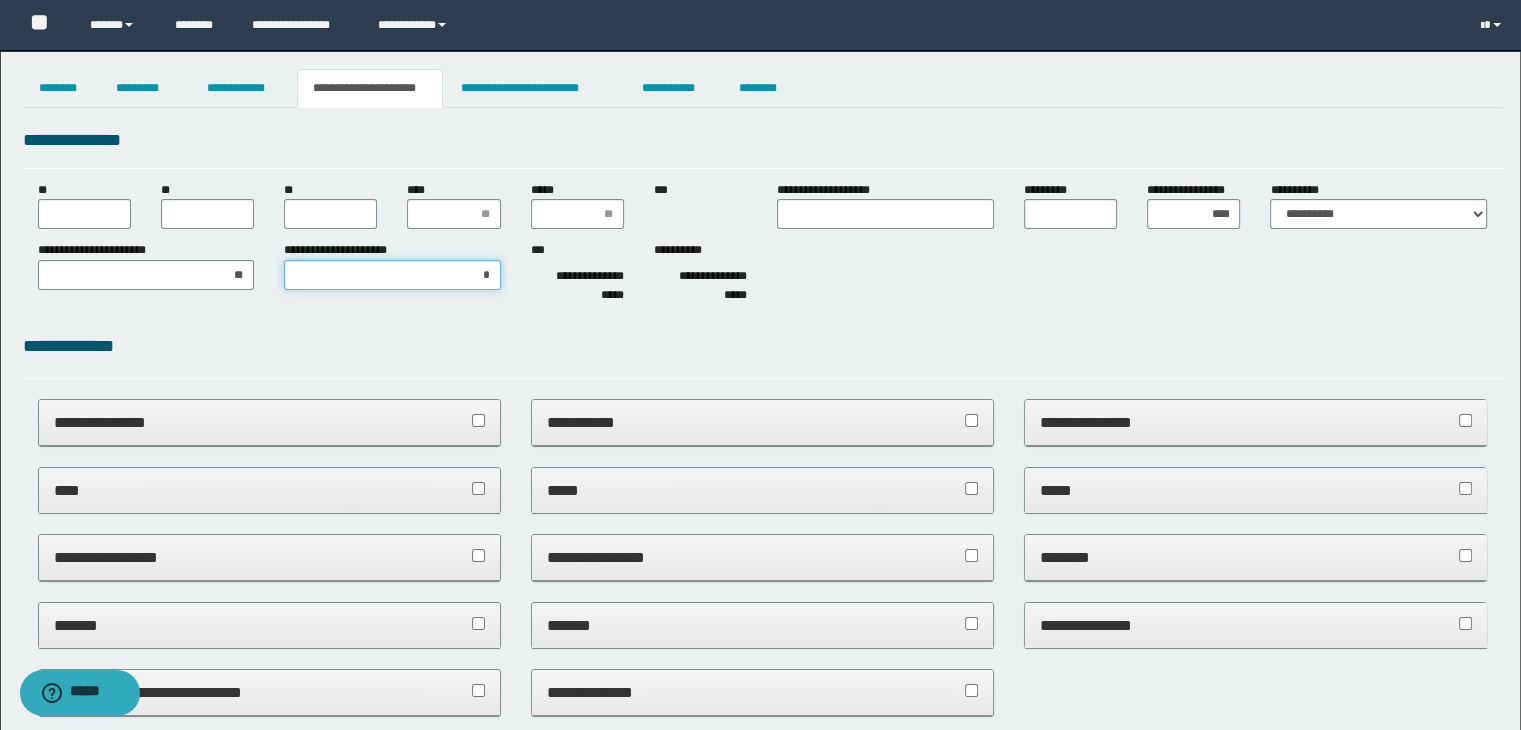 type on "**" 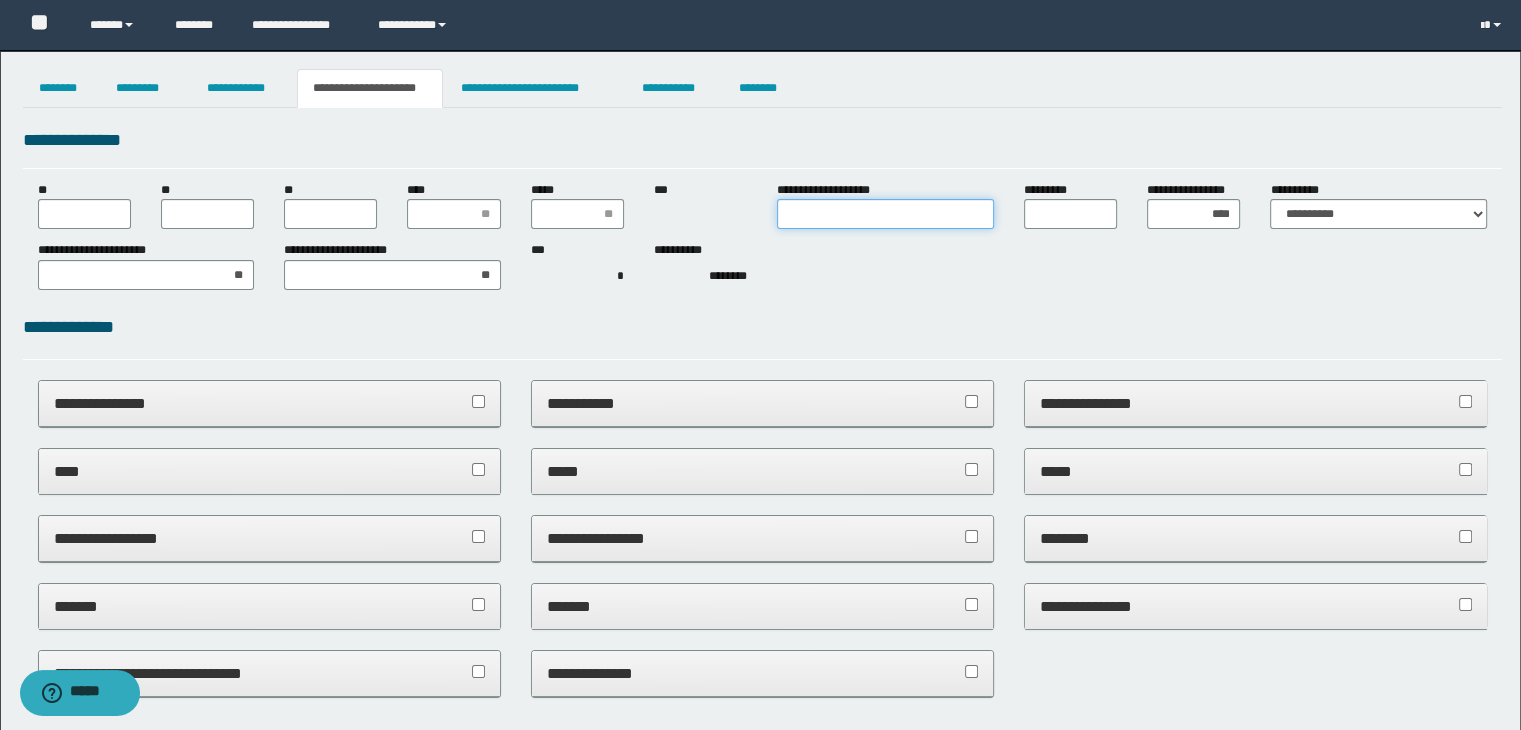click on "**********" at bounding box center [885, 214] 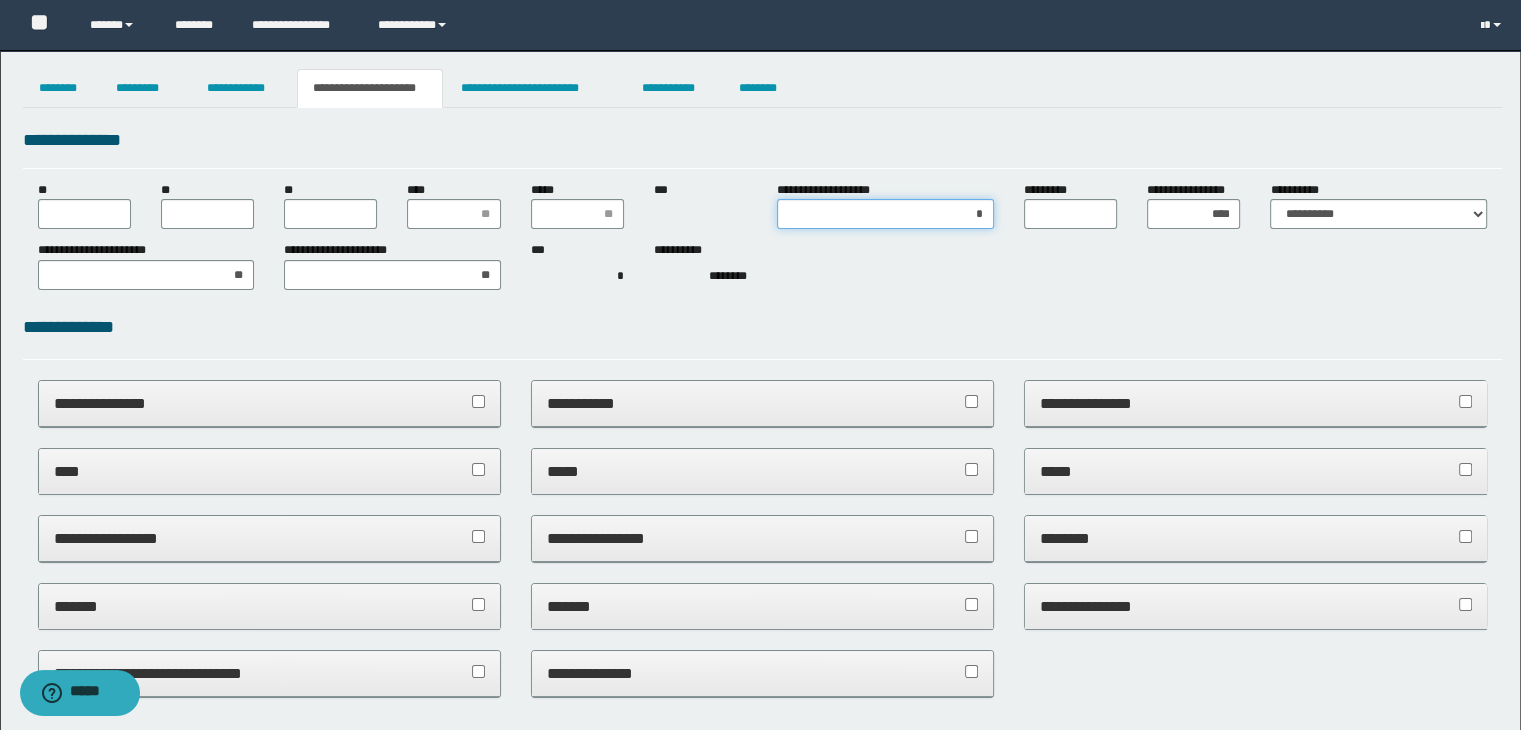 type on "**" 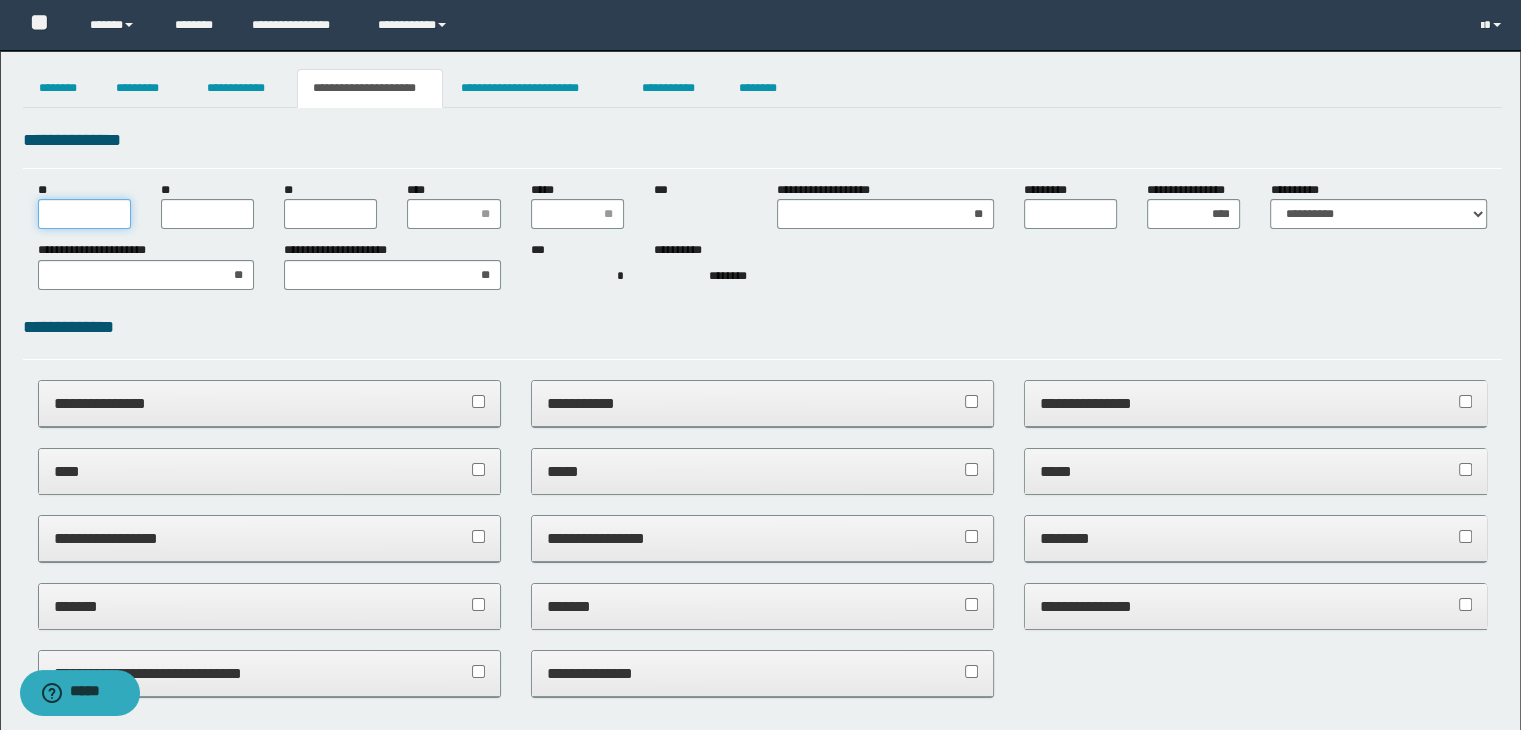 click on "**" at bounding box center (84, 214) 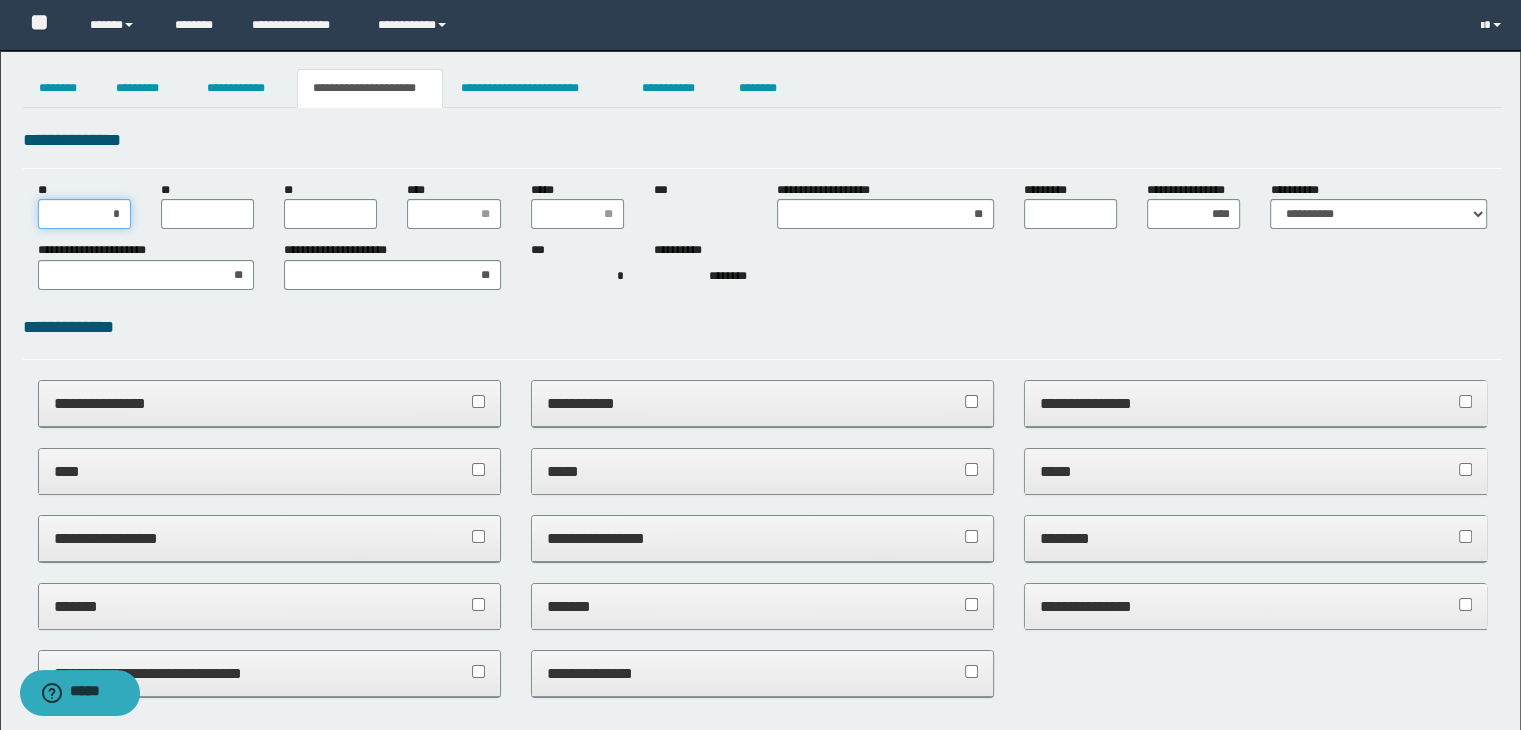 type on "**" 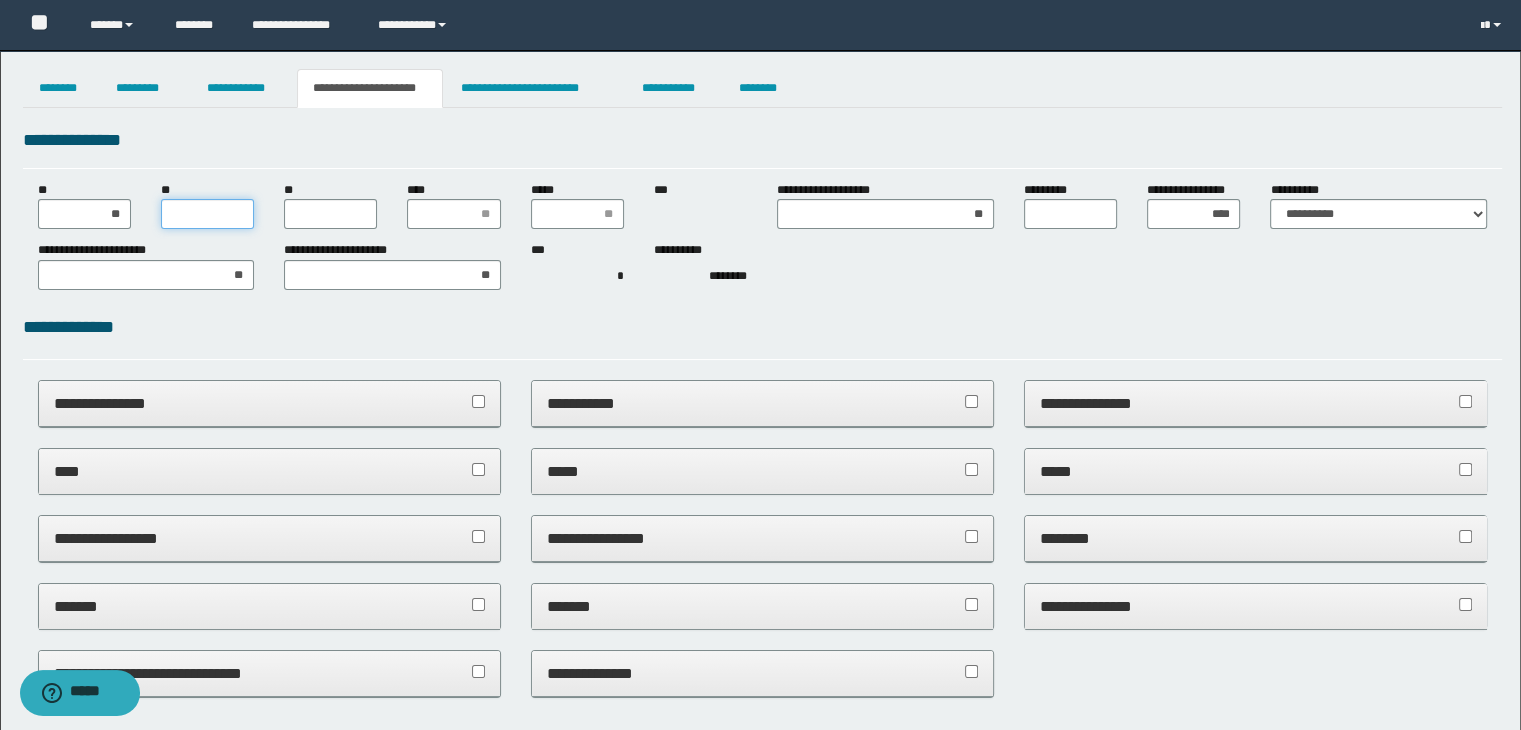 click on "**" at bounding box center (207, 214) 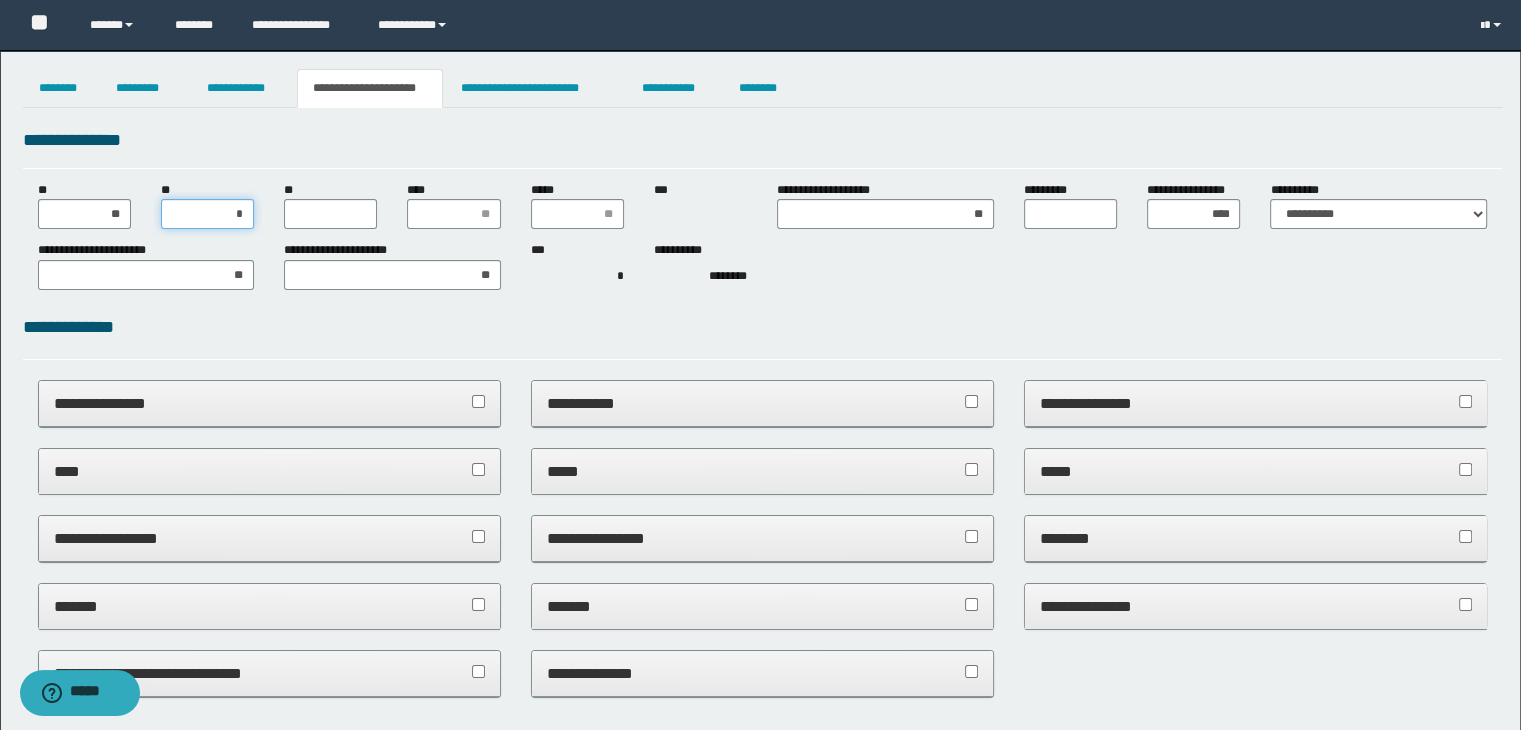 type on "**" 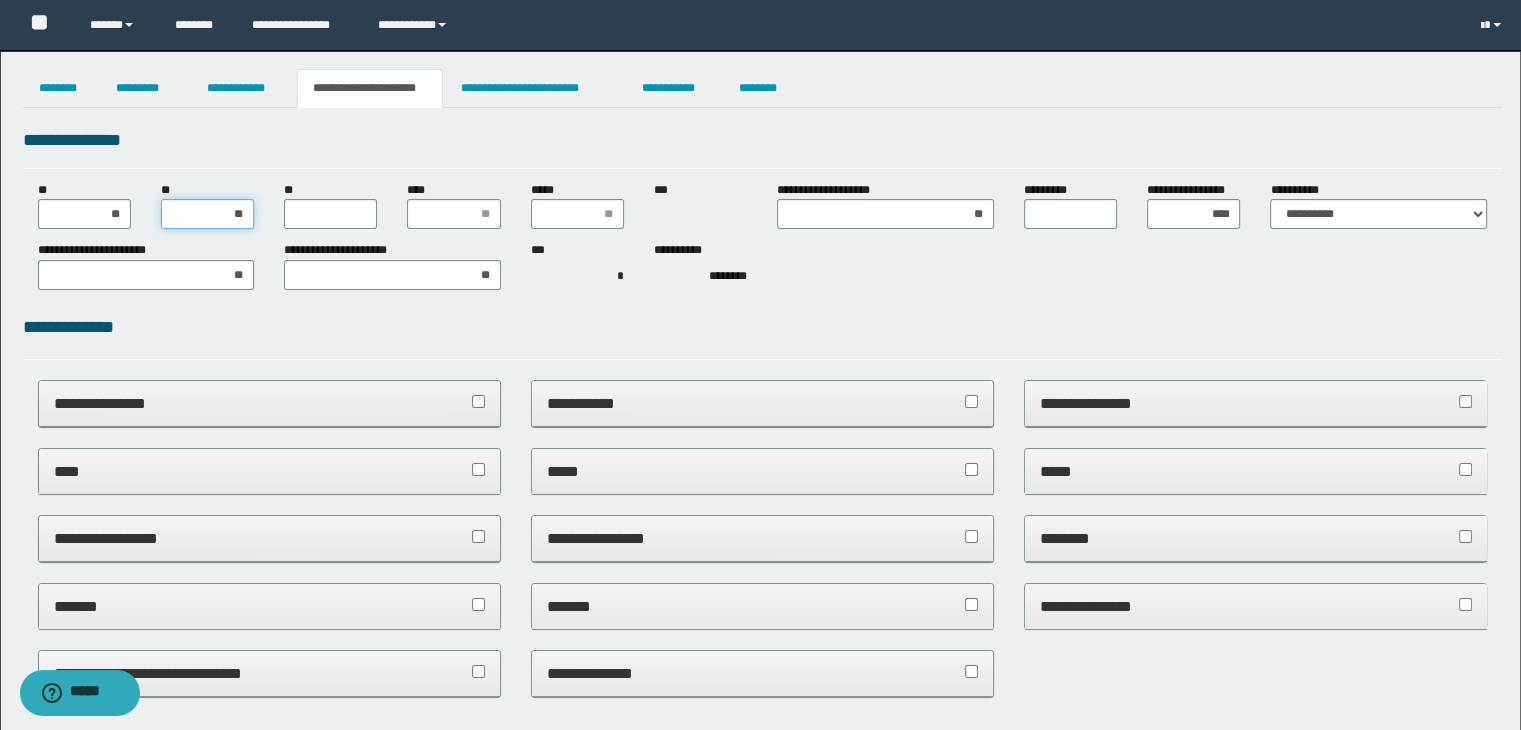 type 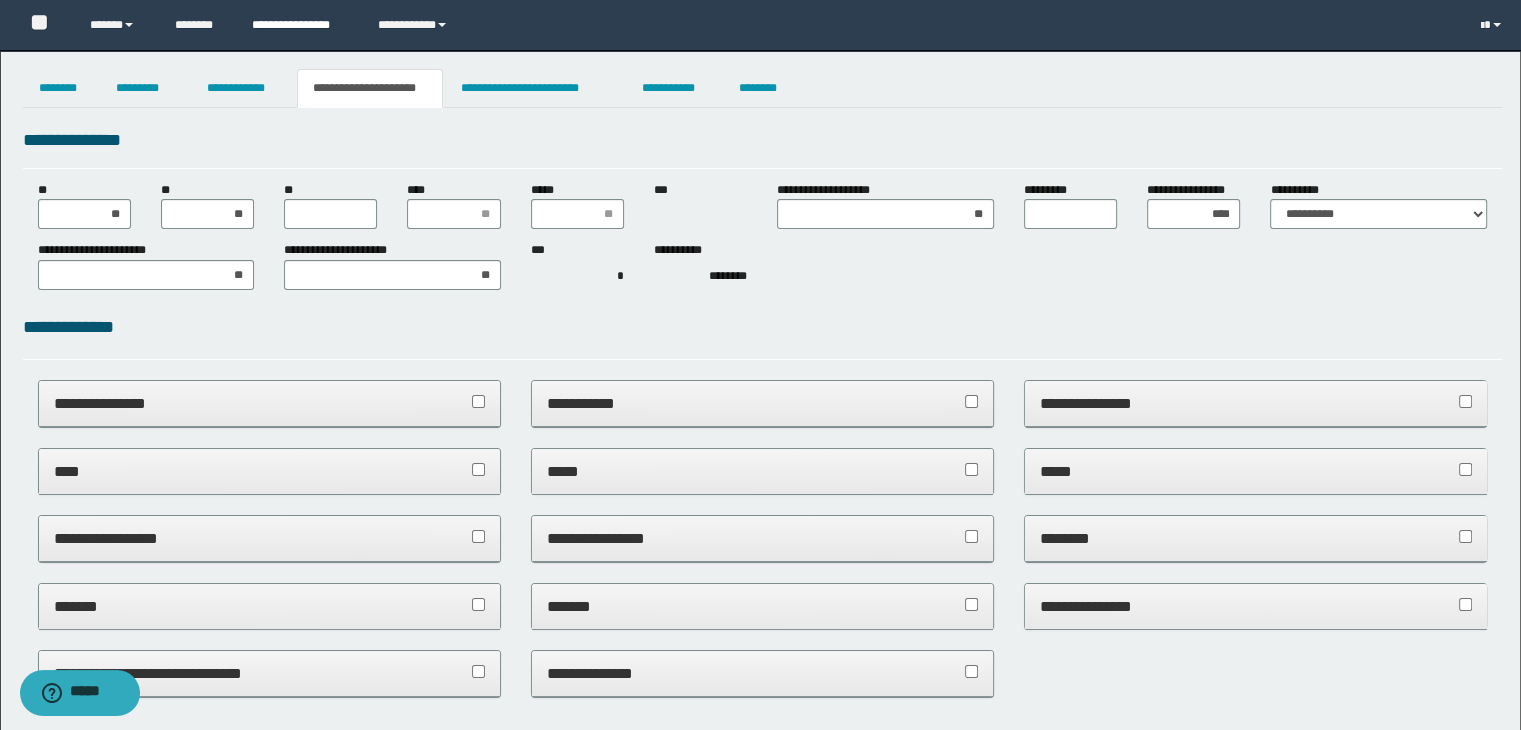 click on "**********" at bounding box center (300, 25) 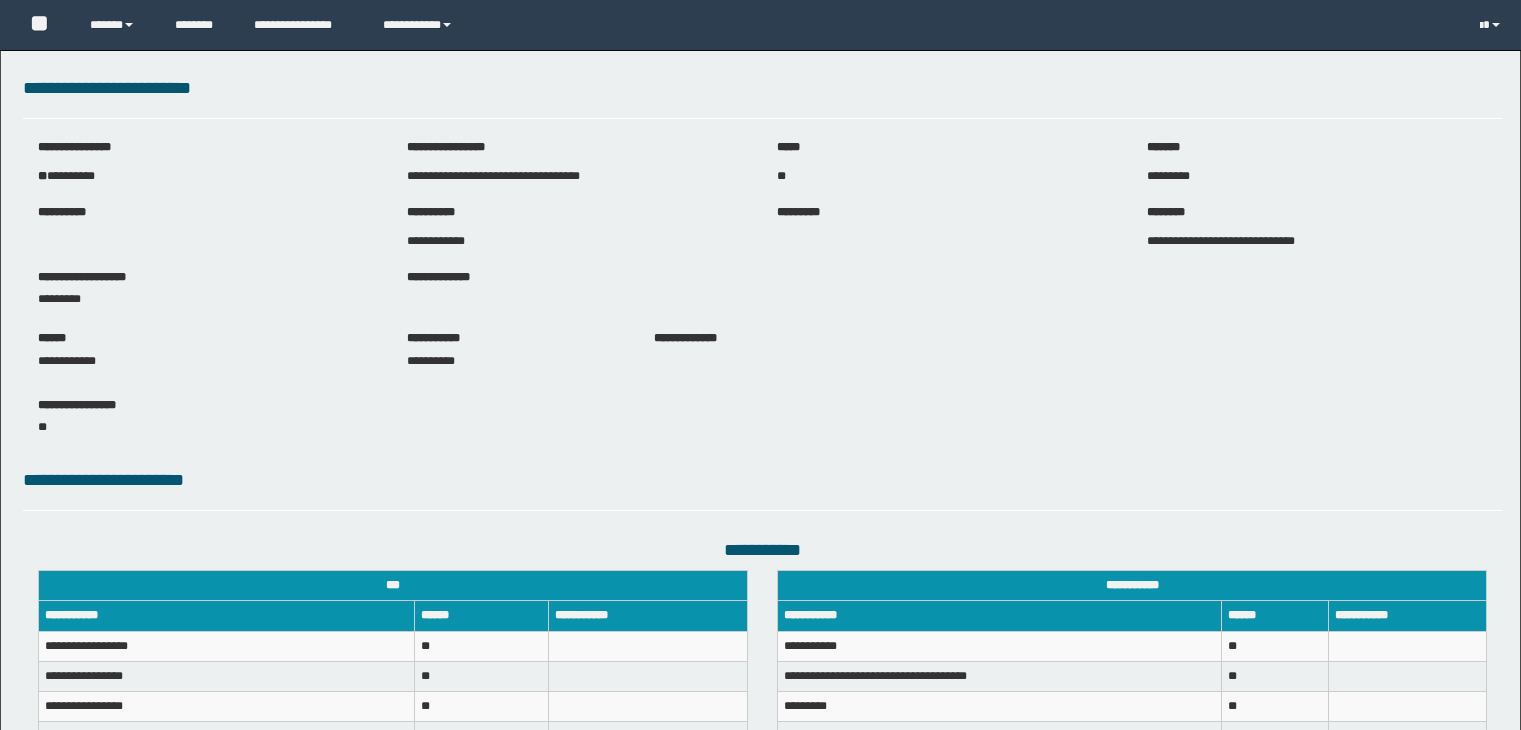 scroll, scrollTop: 0, scrollLeft: 0, axis: both 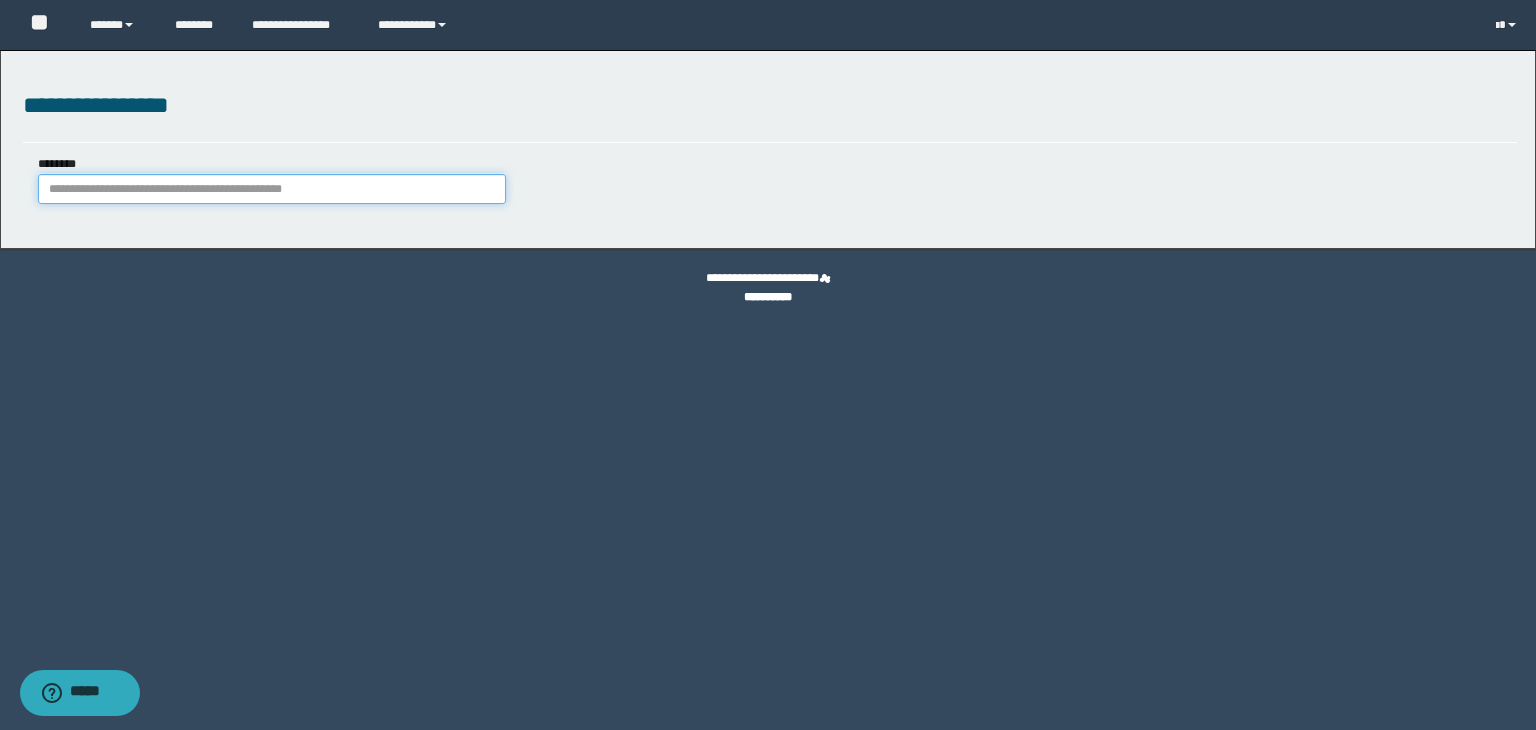 click on "********" at bounding box center (272, 189) 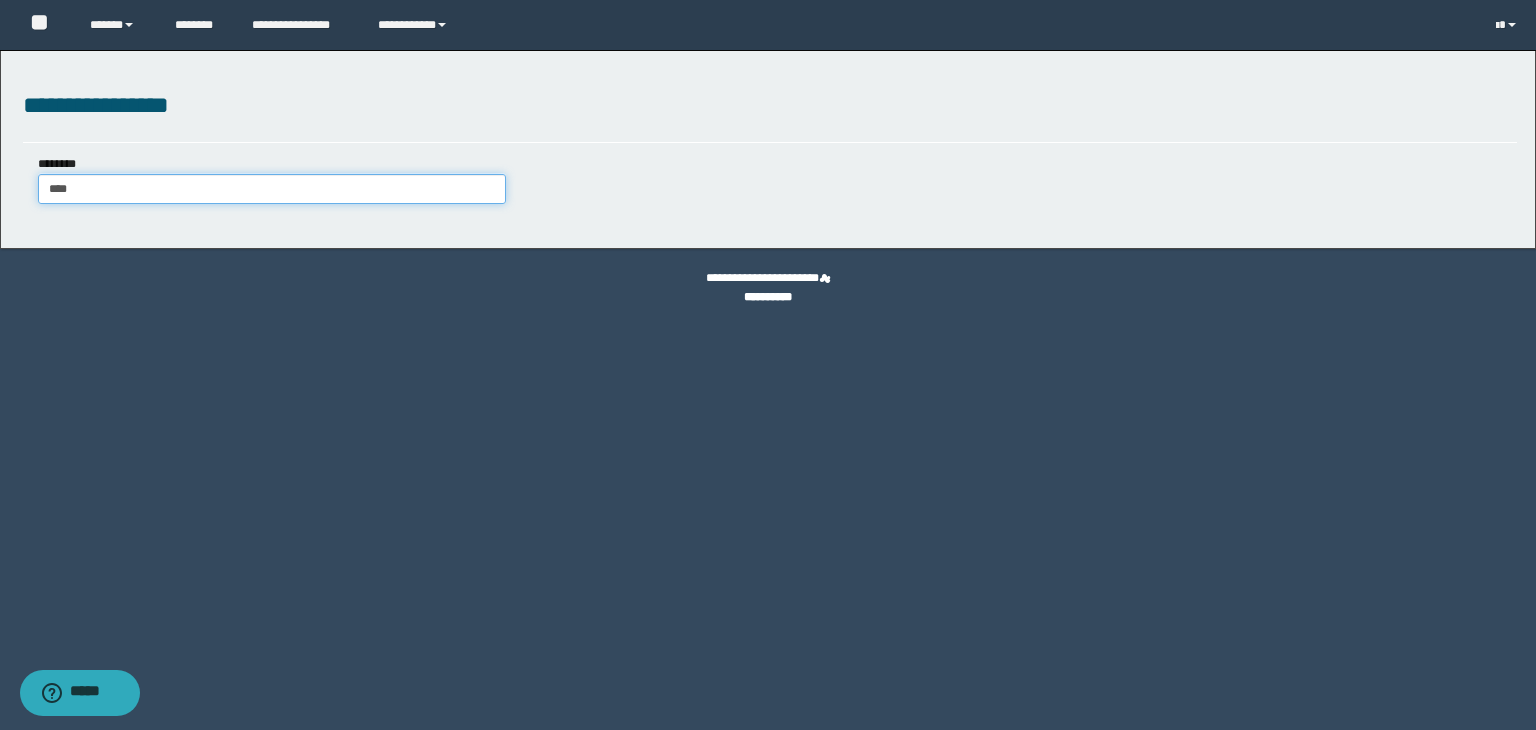 type on "*****" 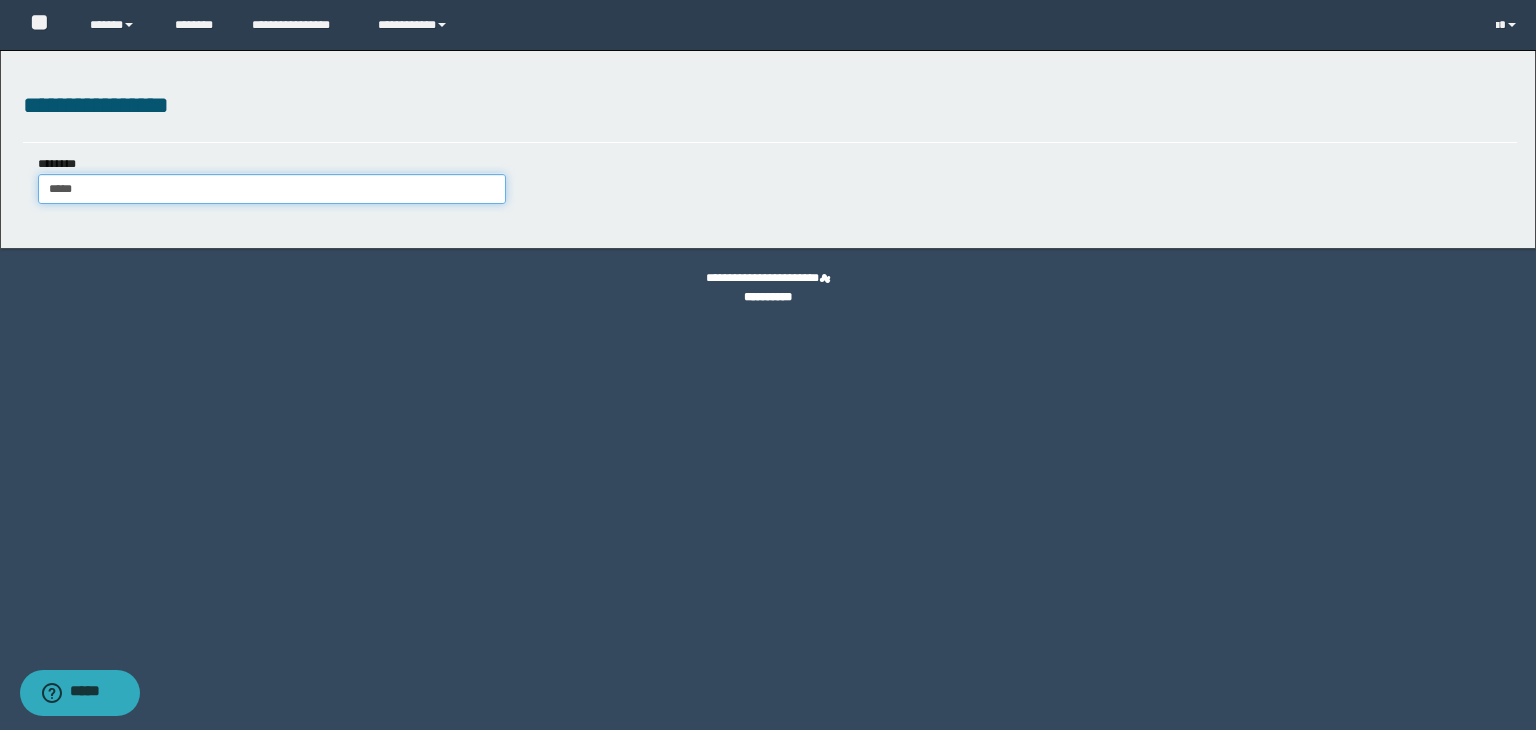 type on "*****" 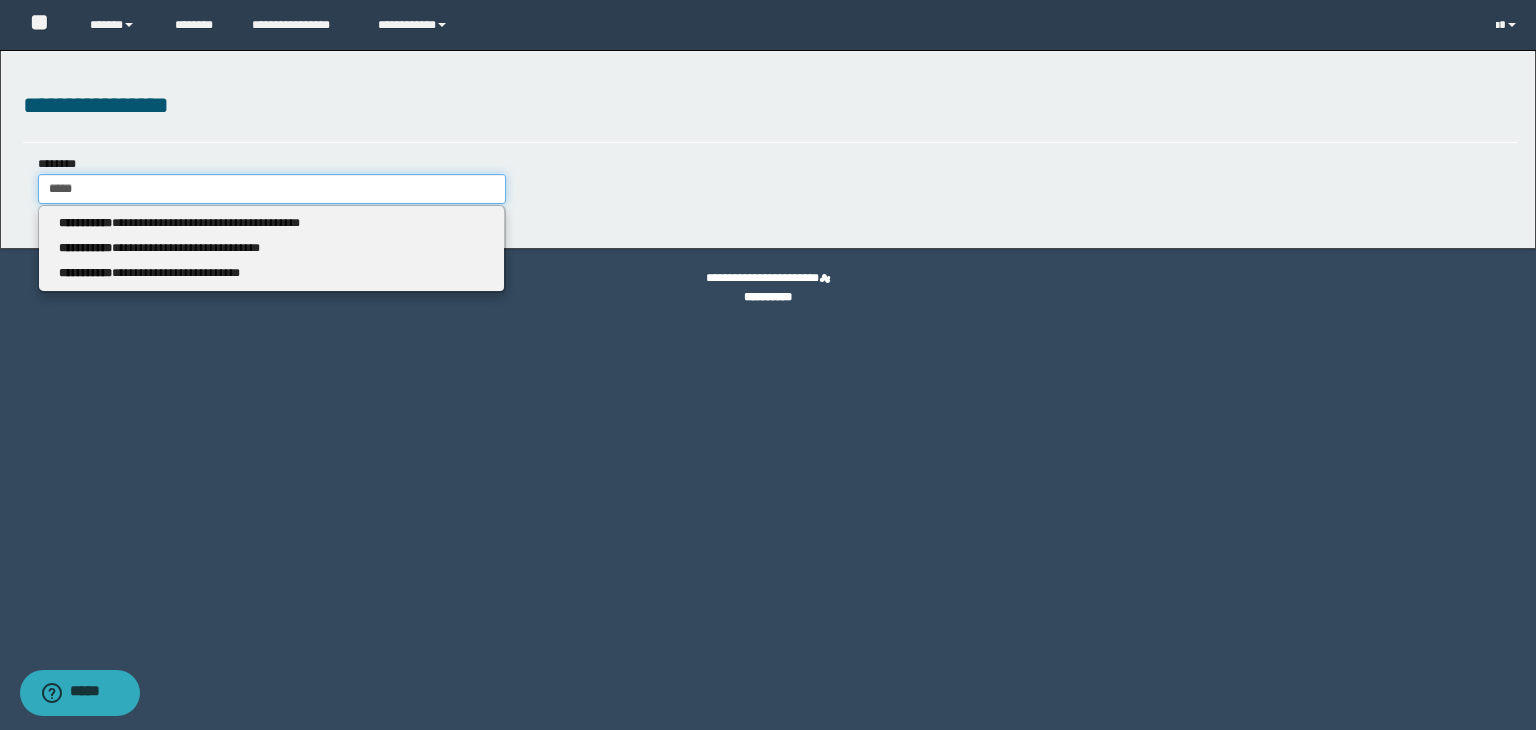 type 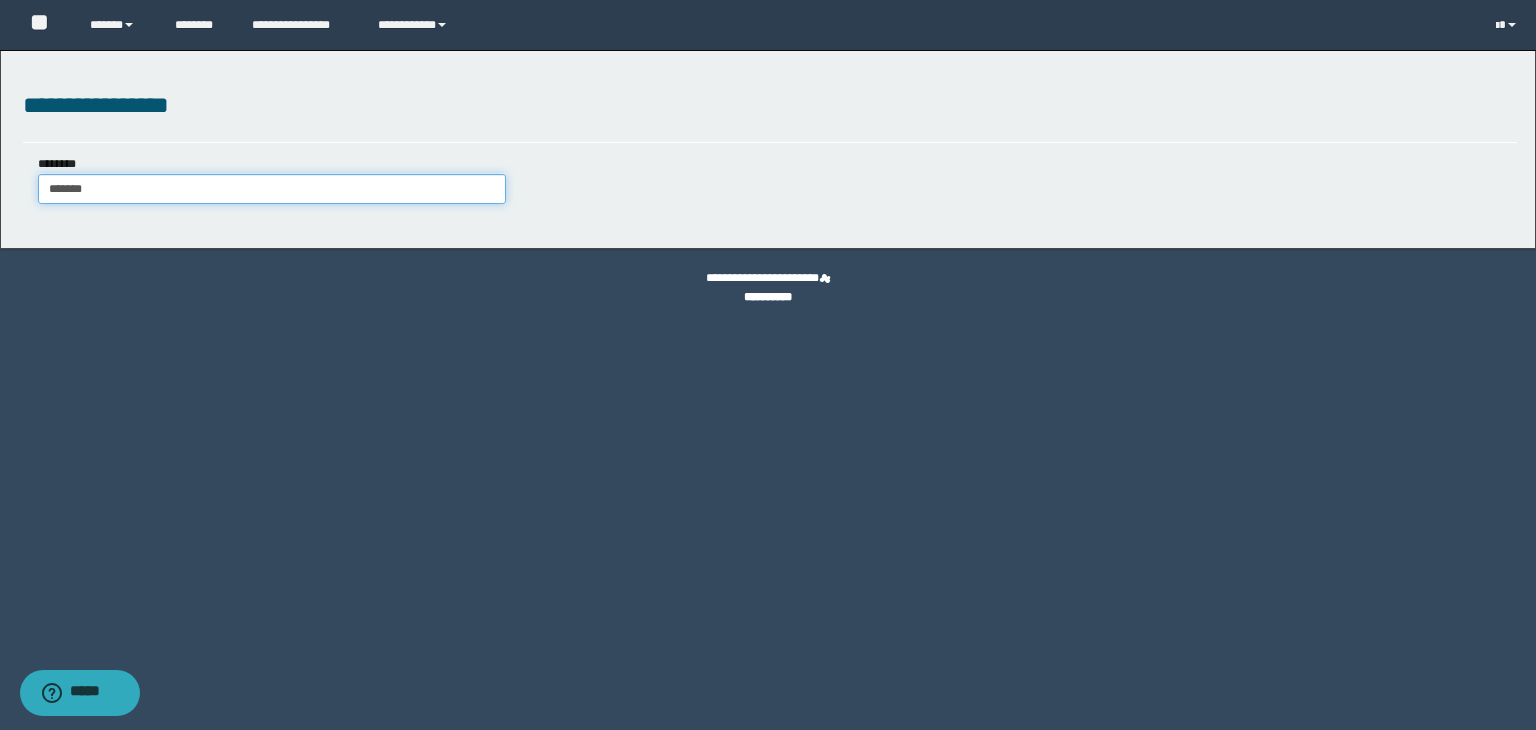 type on "********" 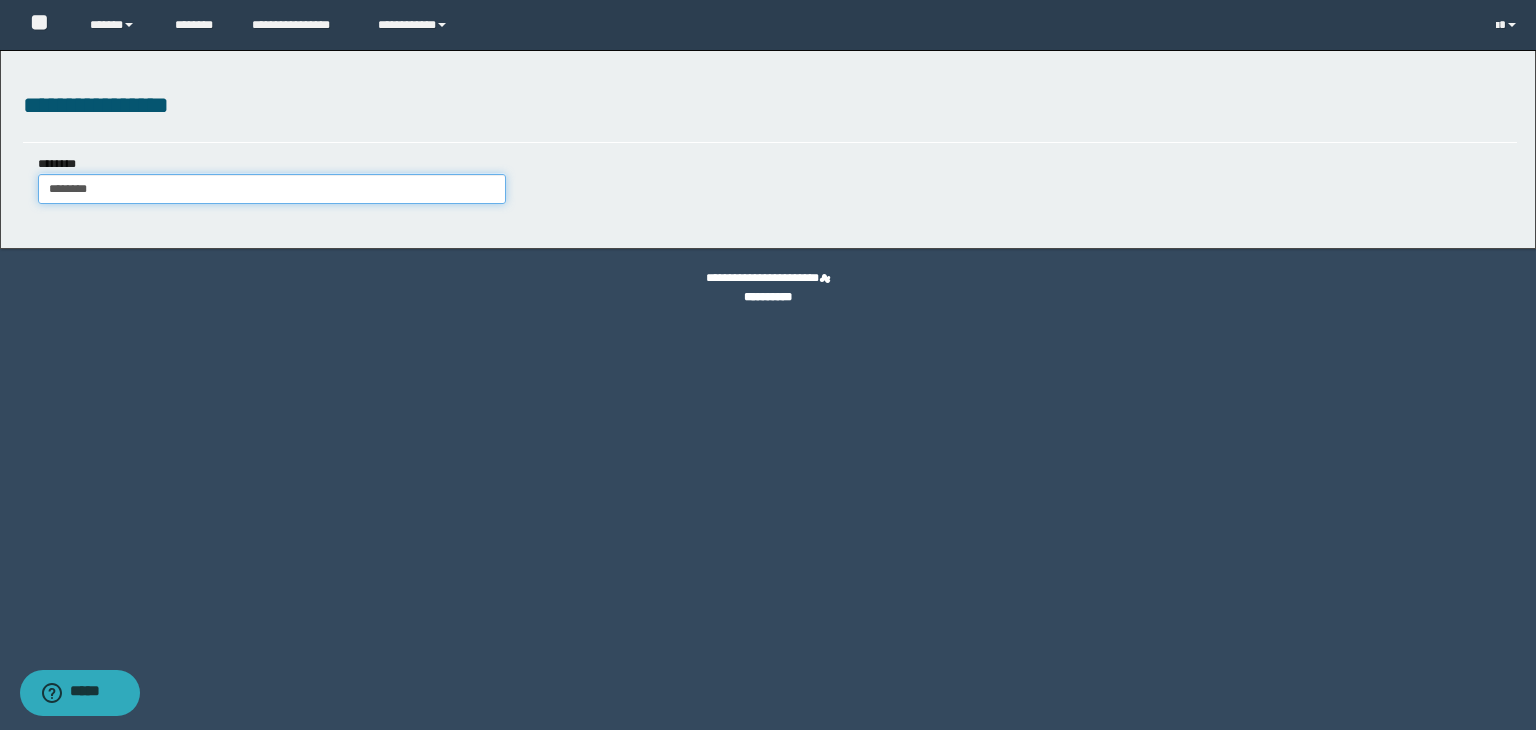 type on "********" 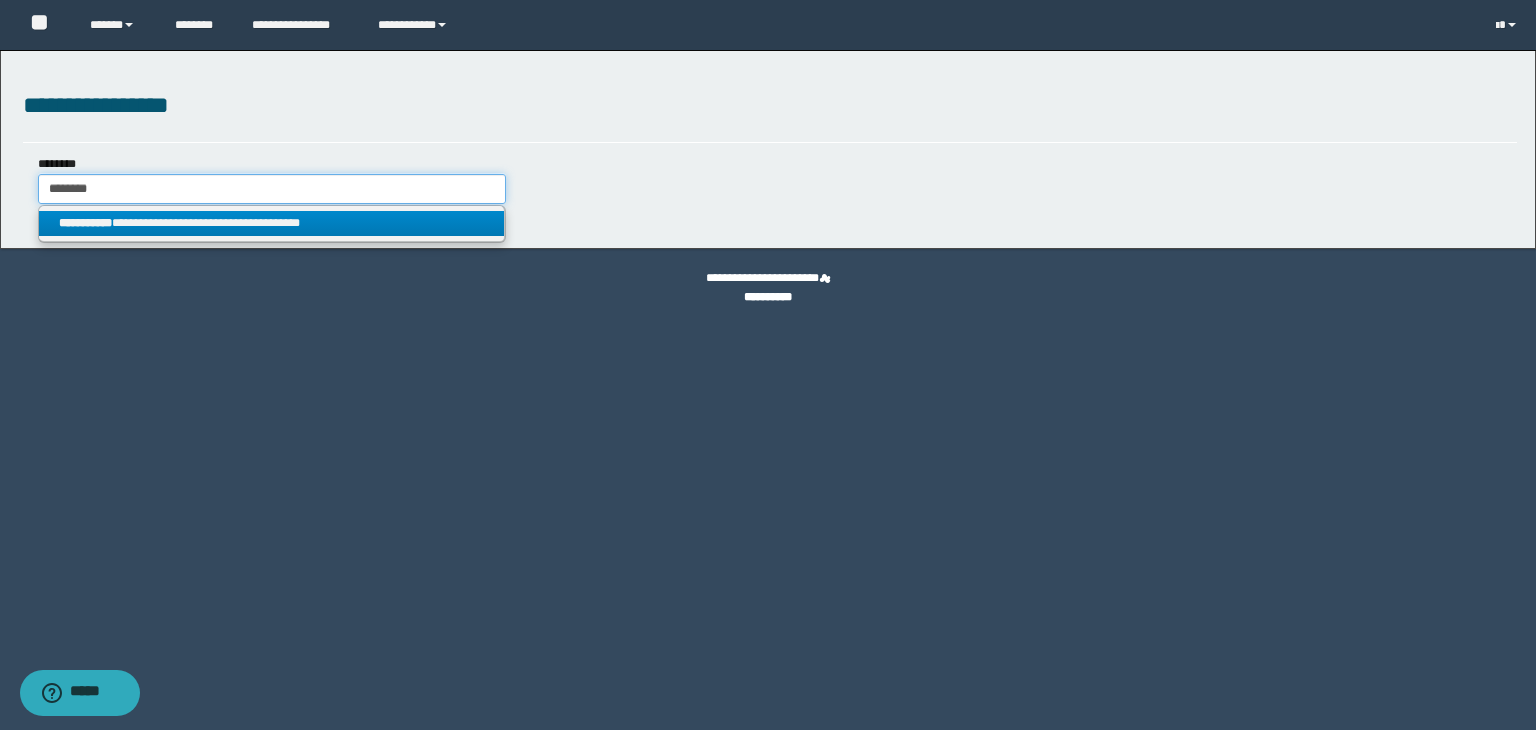 type on "********" 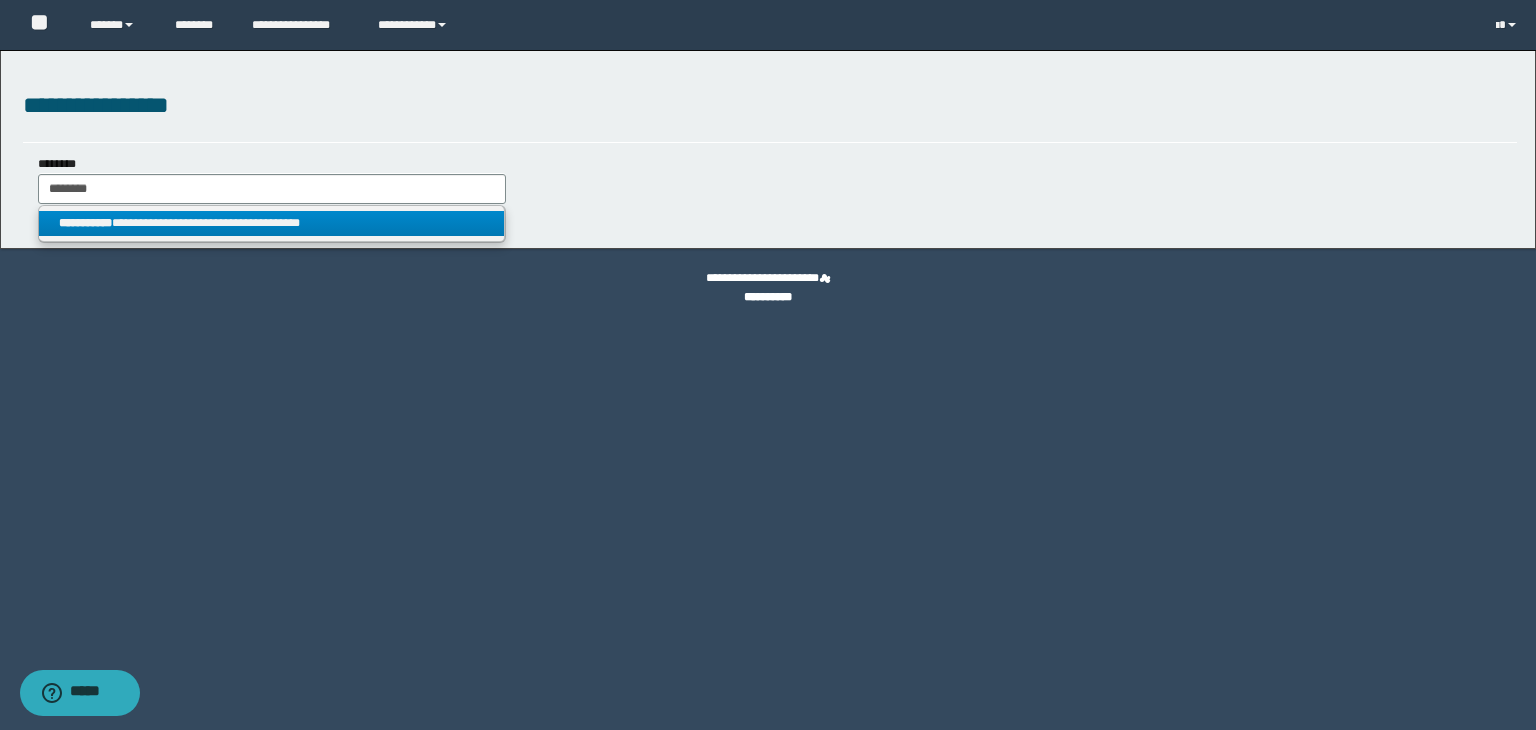 click on "**********" at bounding box center (272, 223) 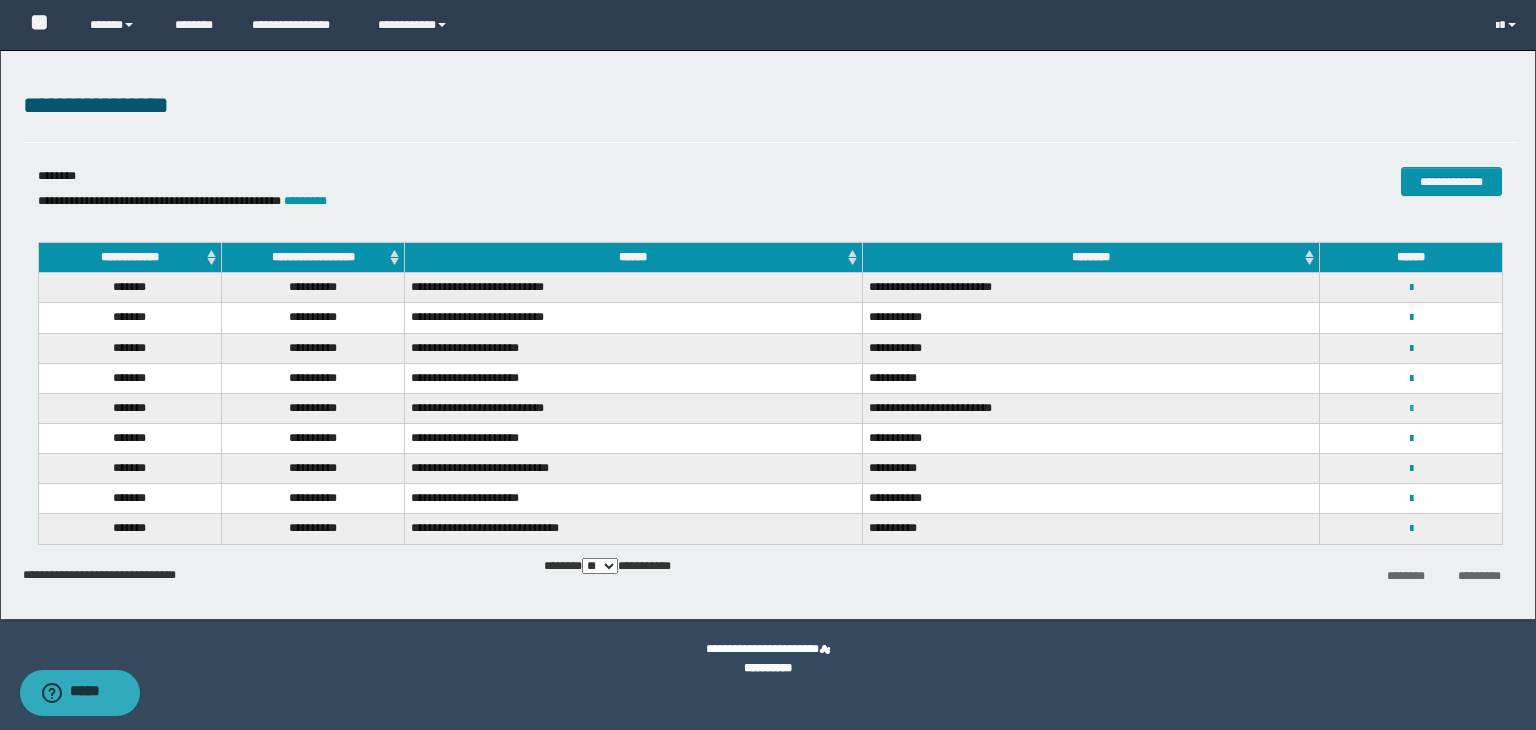click at bounding box center (1411, 409) 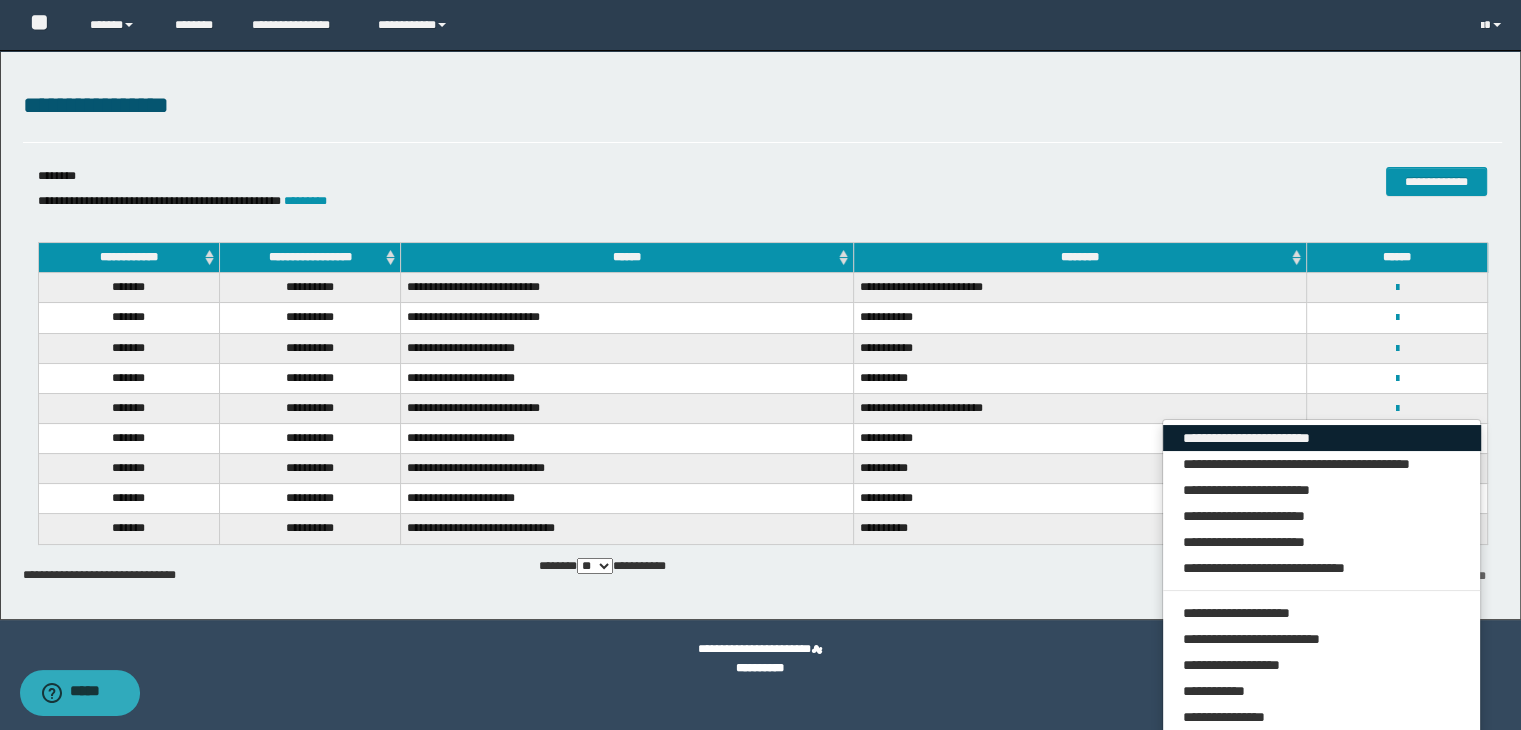 click on "**********" at bounding box center [1322, 438] 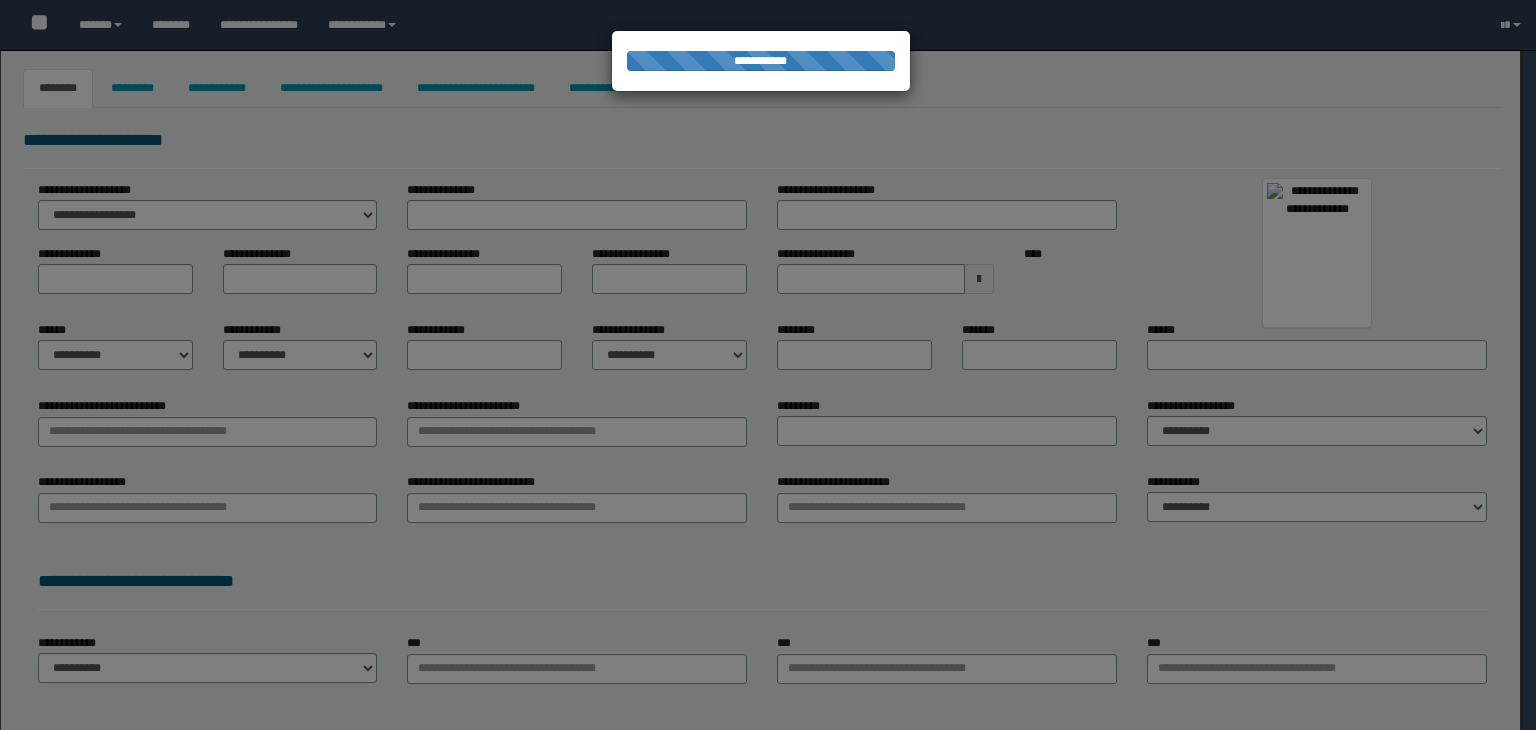 select on "****" 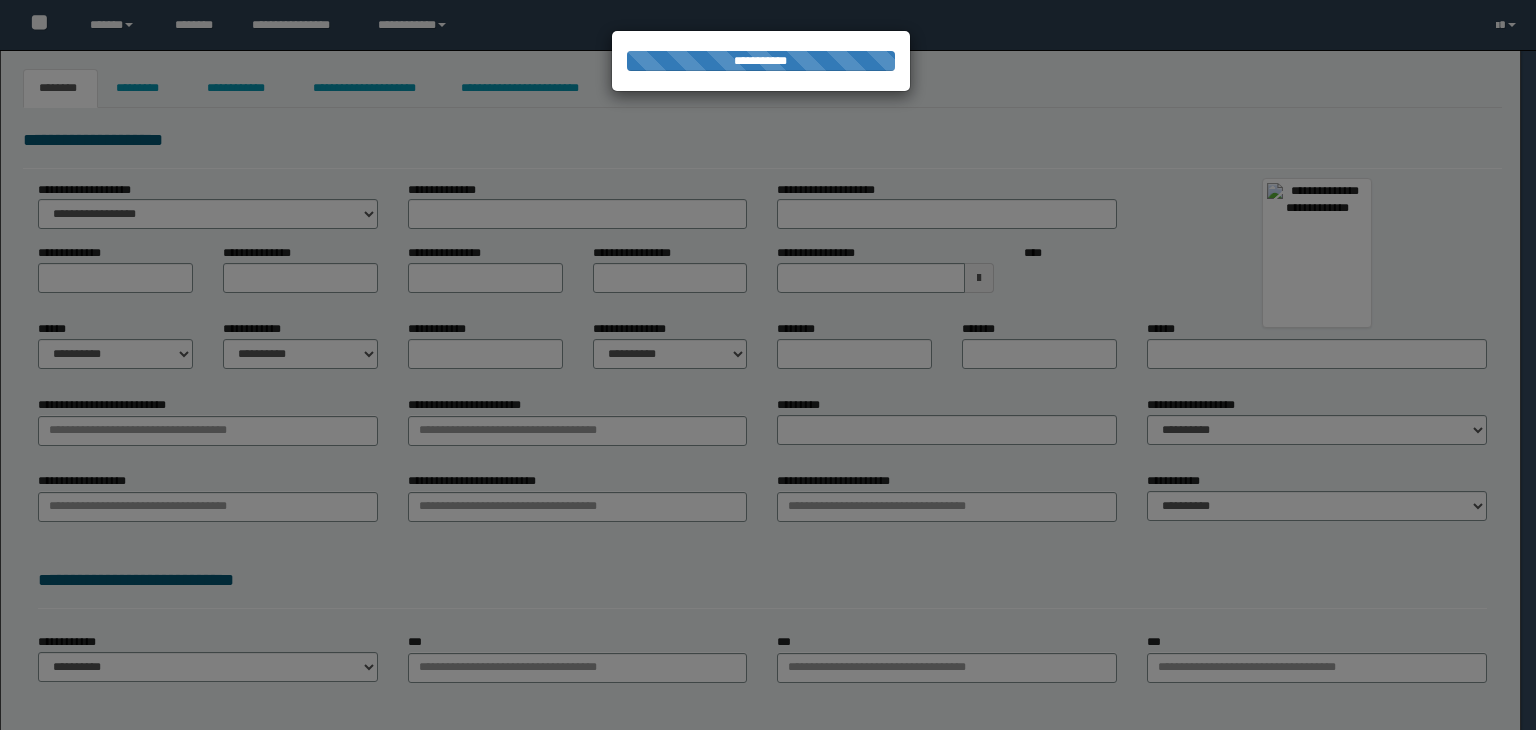 scroll, scrollTop: 0, scrollLeft: 0, axis: both 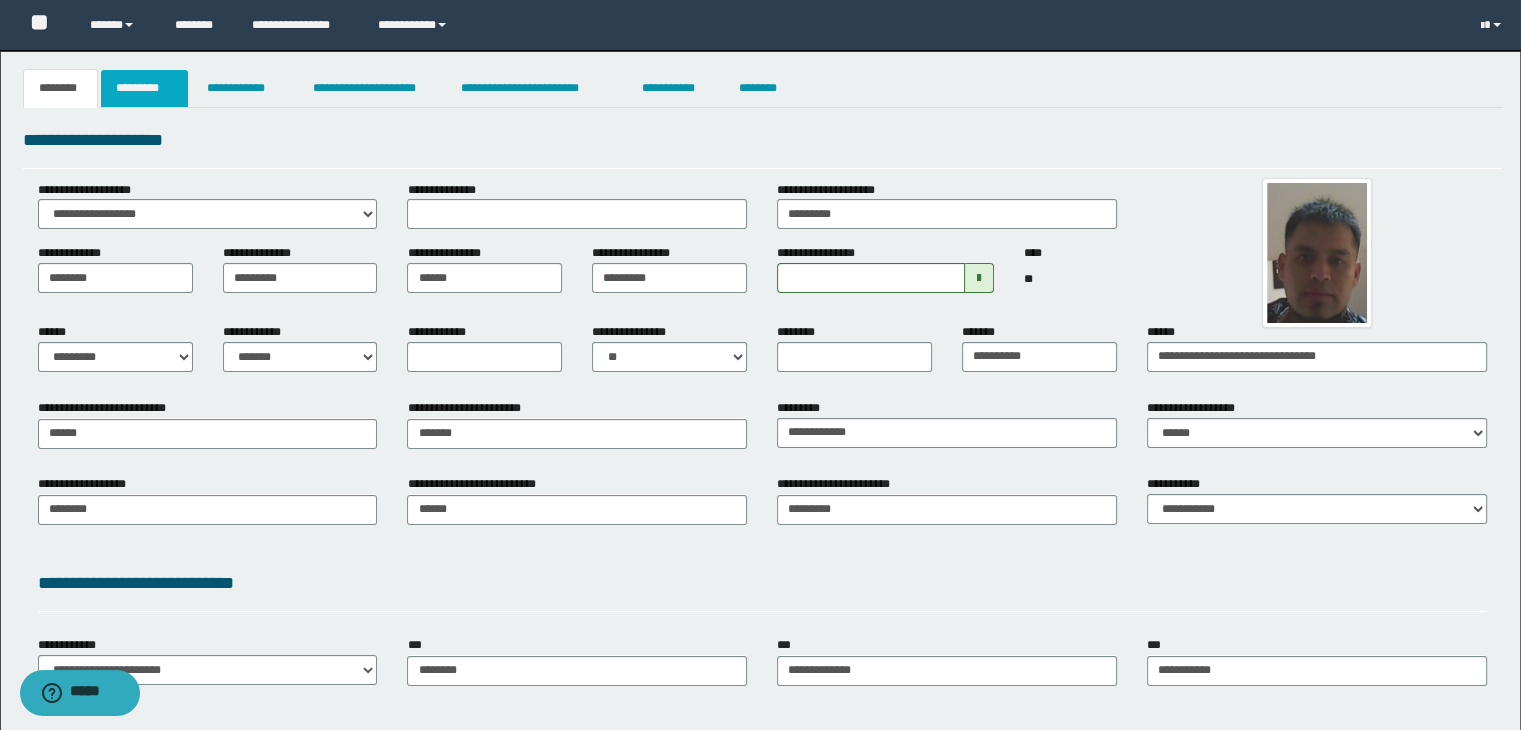 click on "*********" at bounding box center [144, 88] 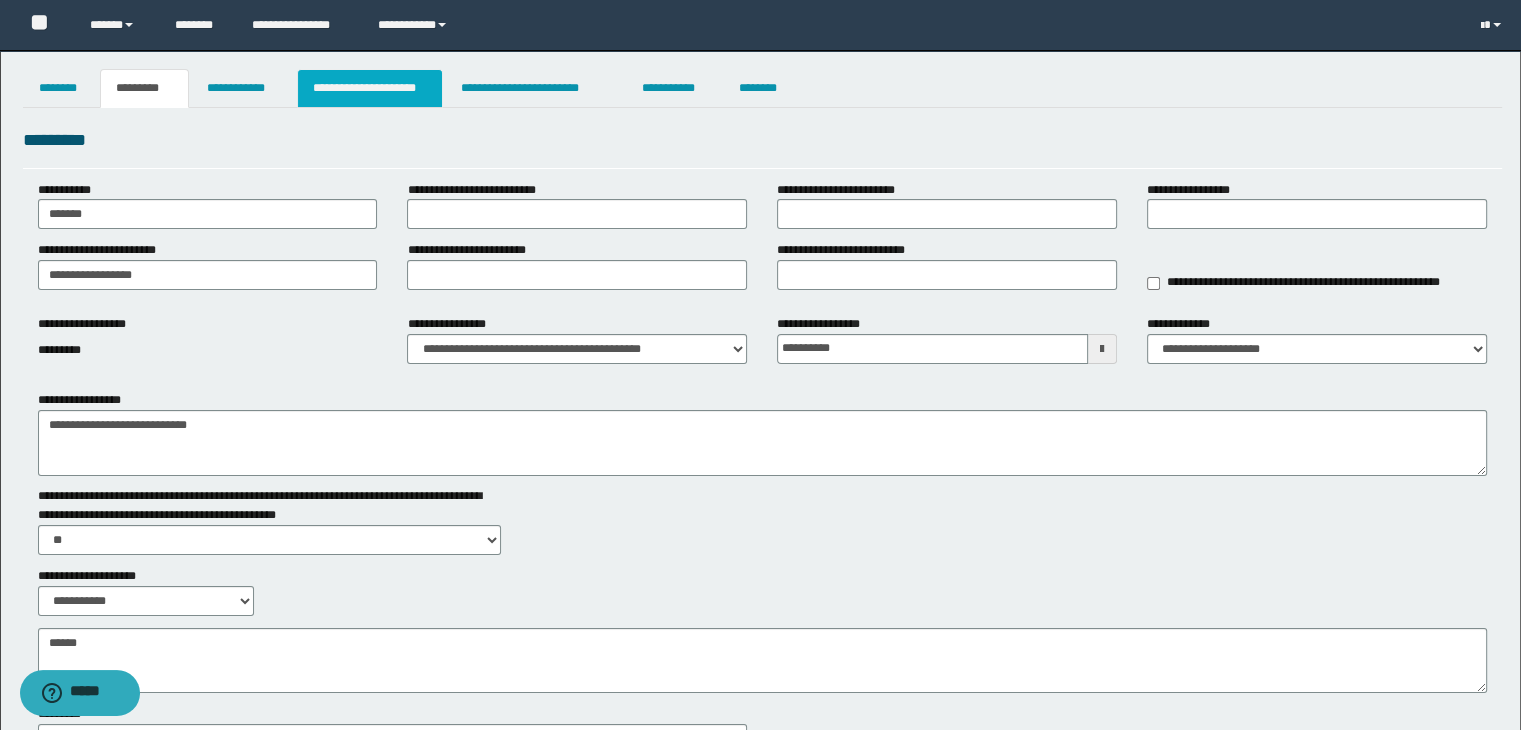 click on "**********" at bounding box center (370, 88) 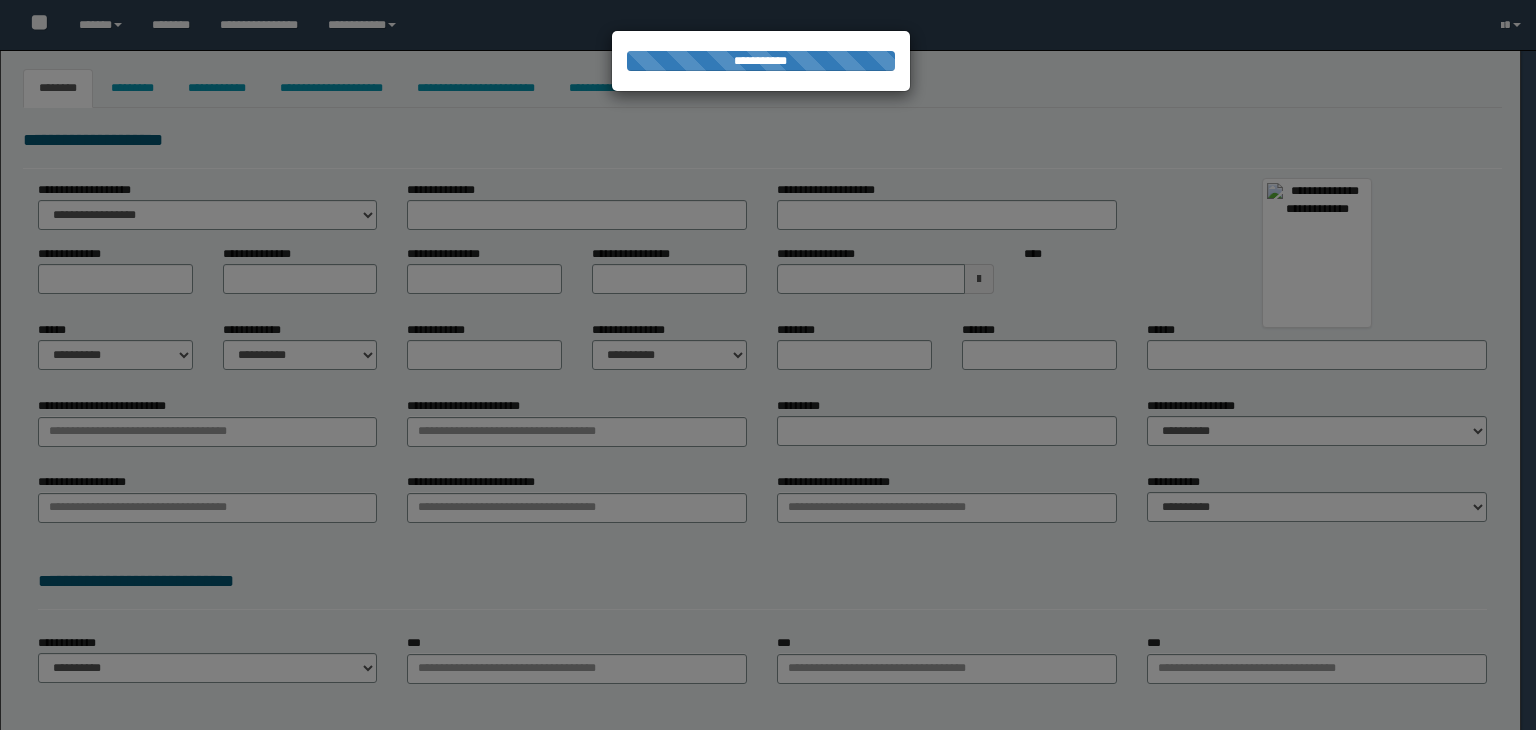 scroll, scrollTop: 0, scrollLeft: 0, axis: both 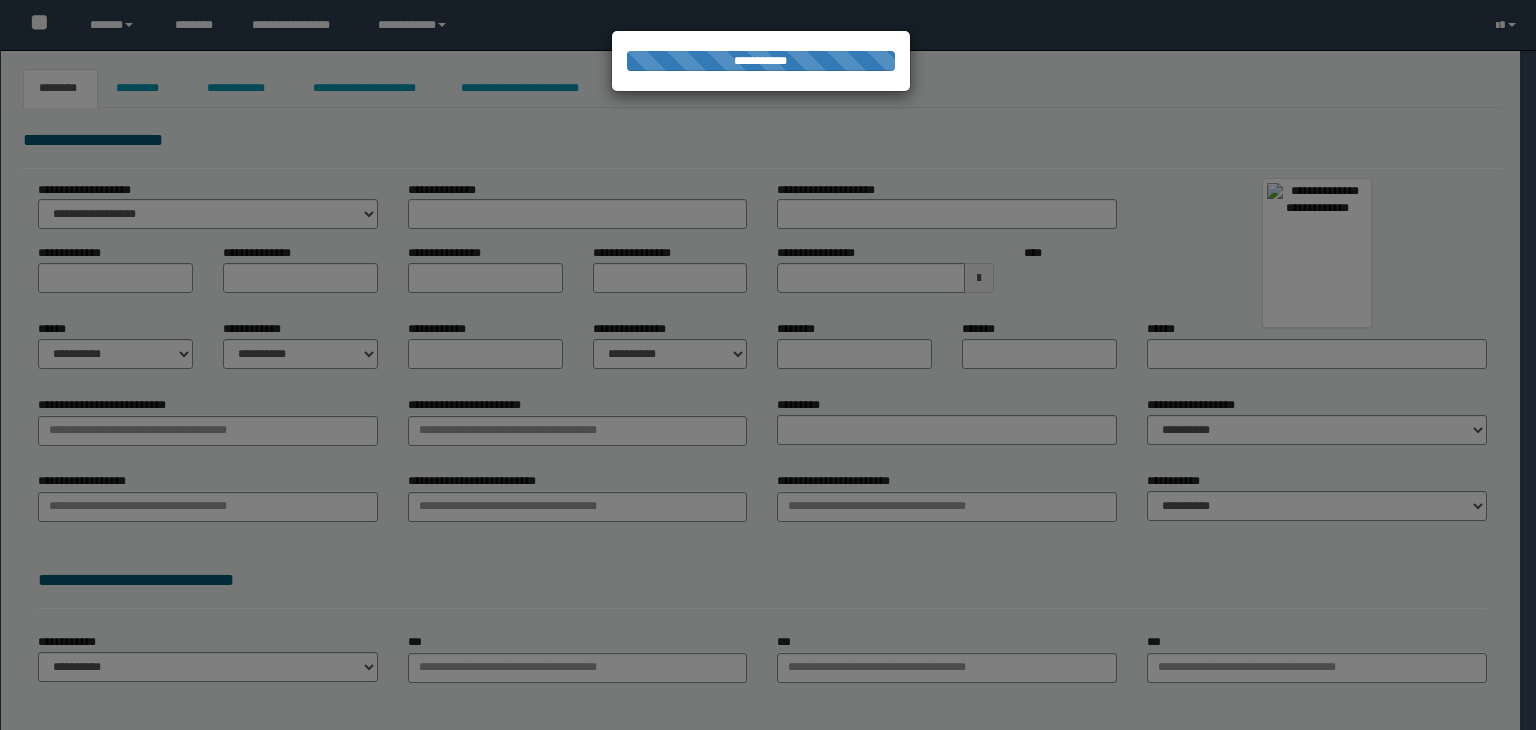 type on "*********" 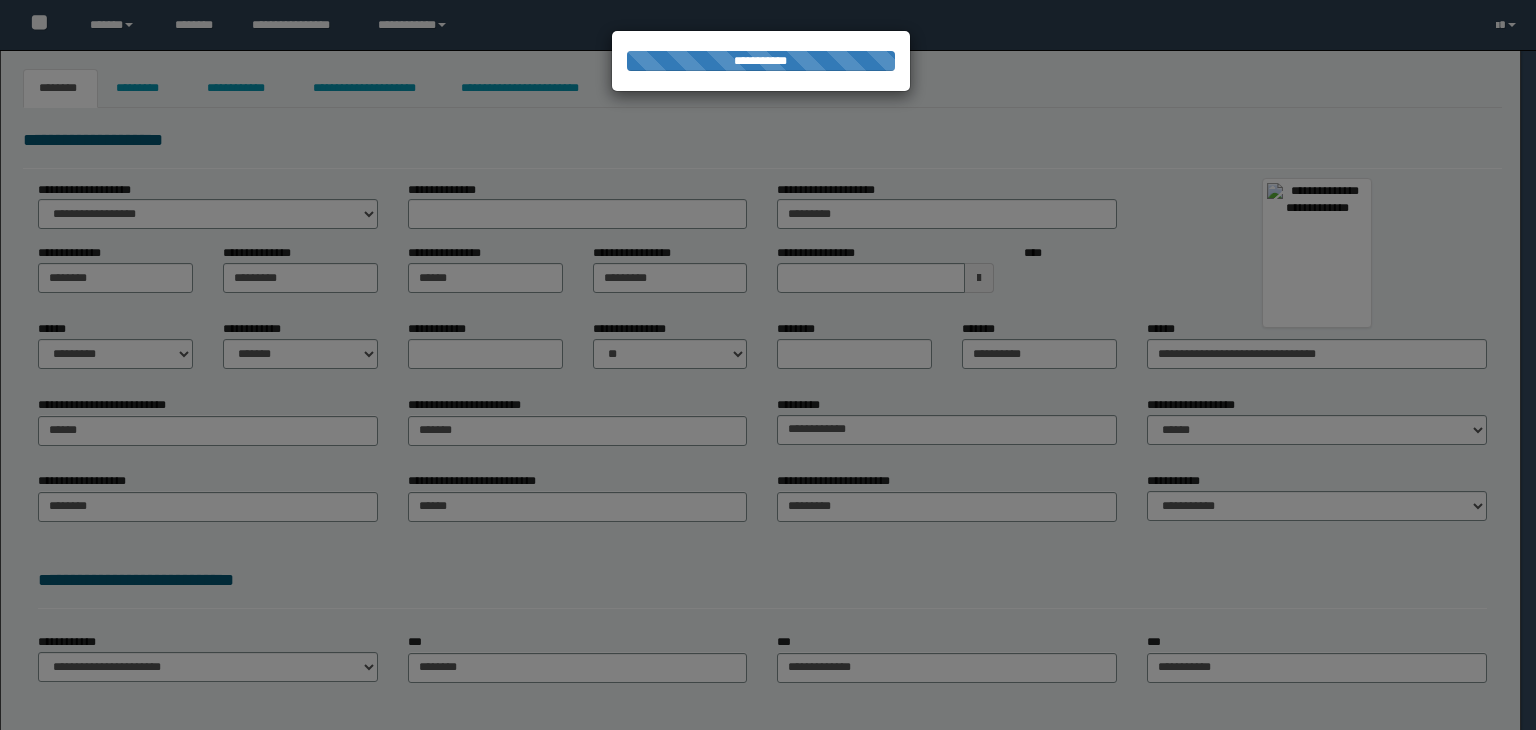 scroll, scrollTop: 0, scrollLeft: 0, axis: both 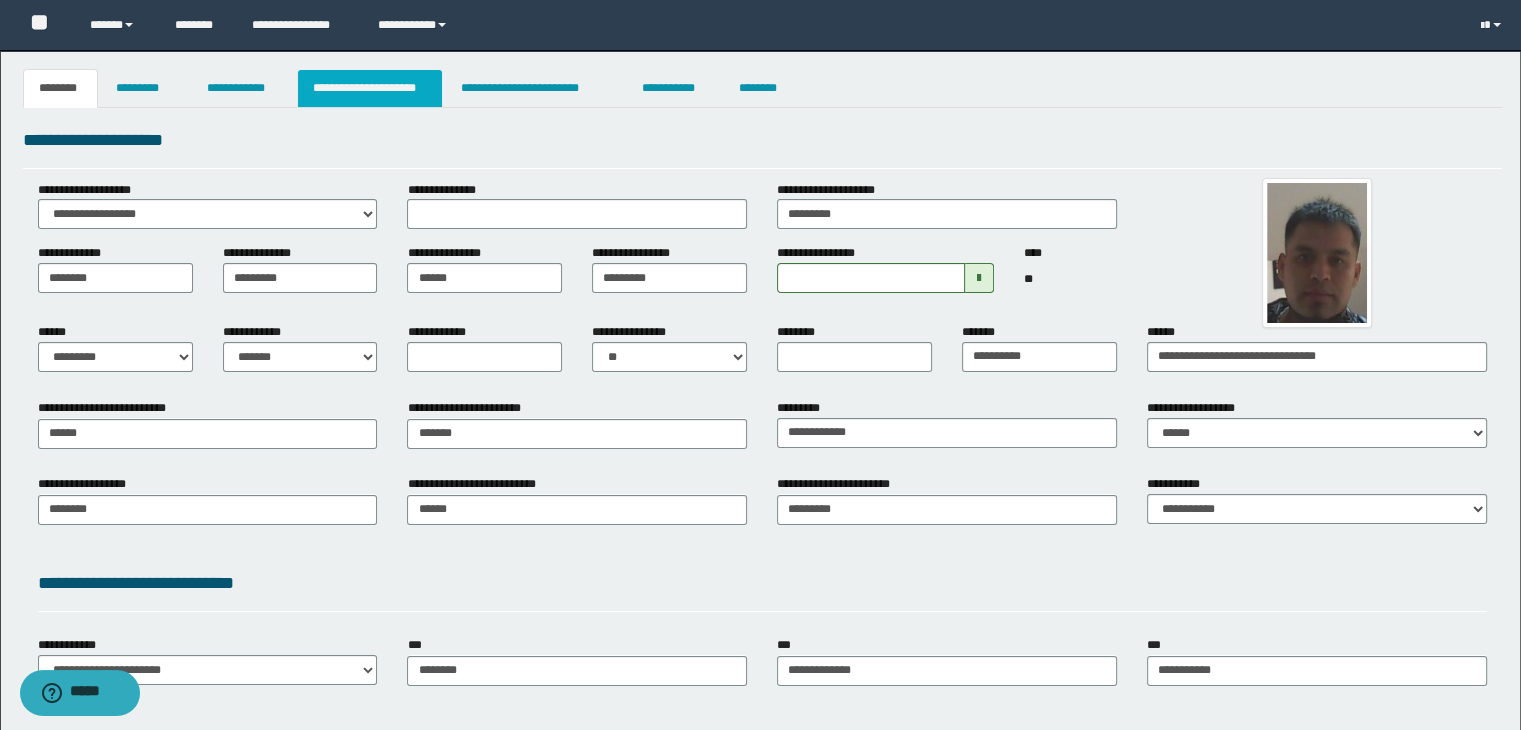 click on "**********" at bounding box center [370, 88] 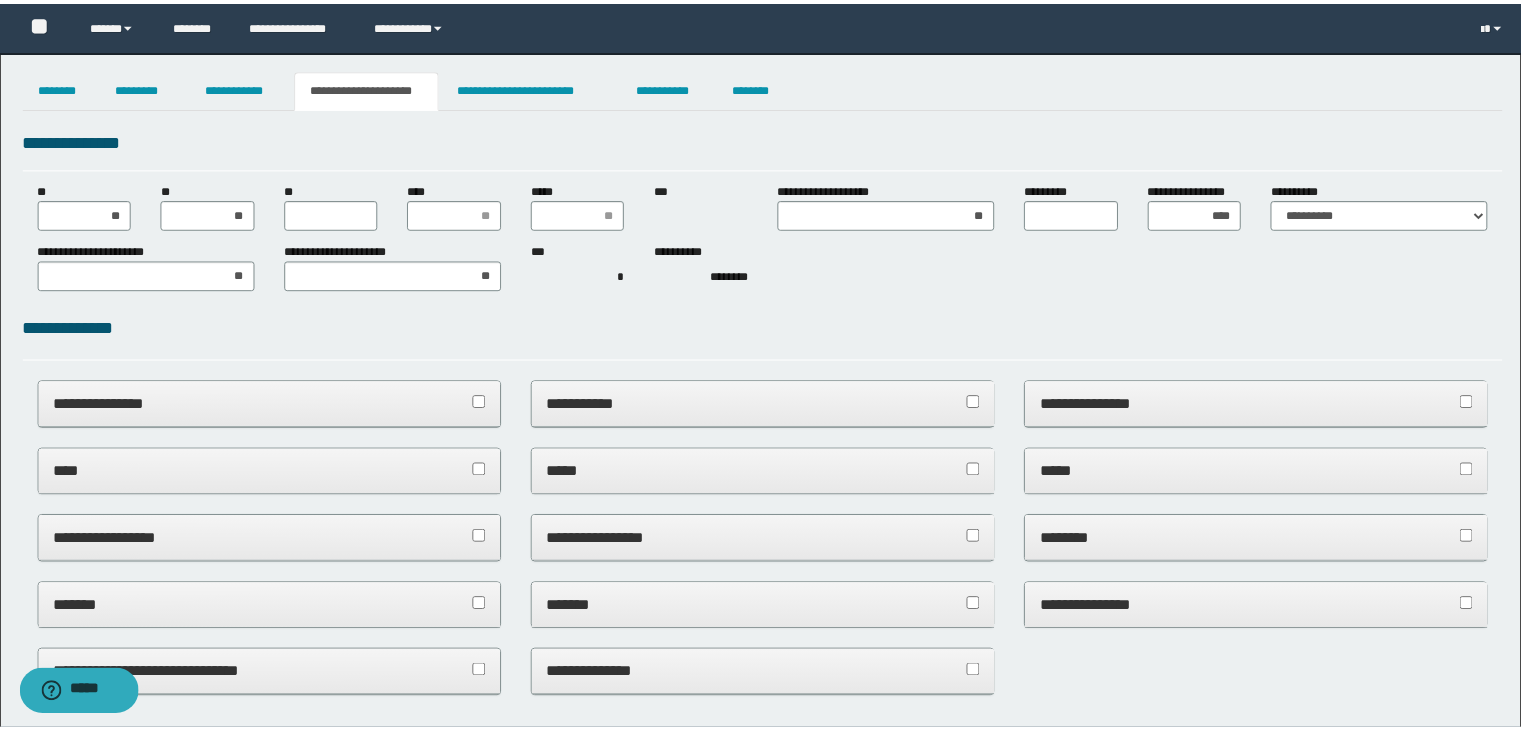 scroll, scrollTop: 0, scrollLeft: 0, axis: both 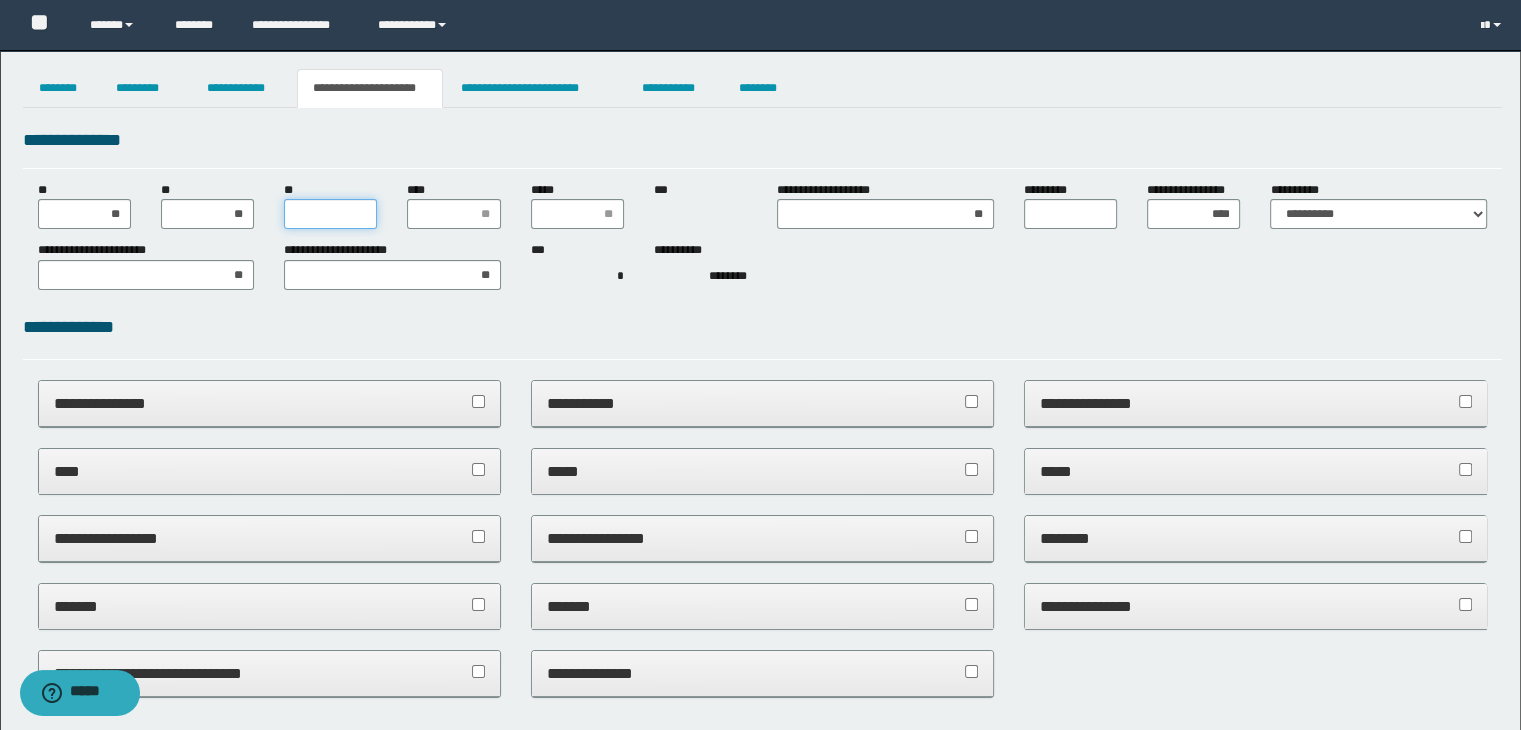 click on "**" at bounding box center (330, 214) 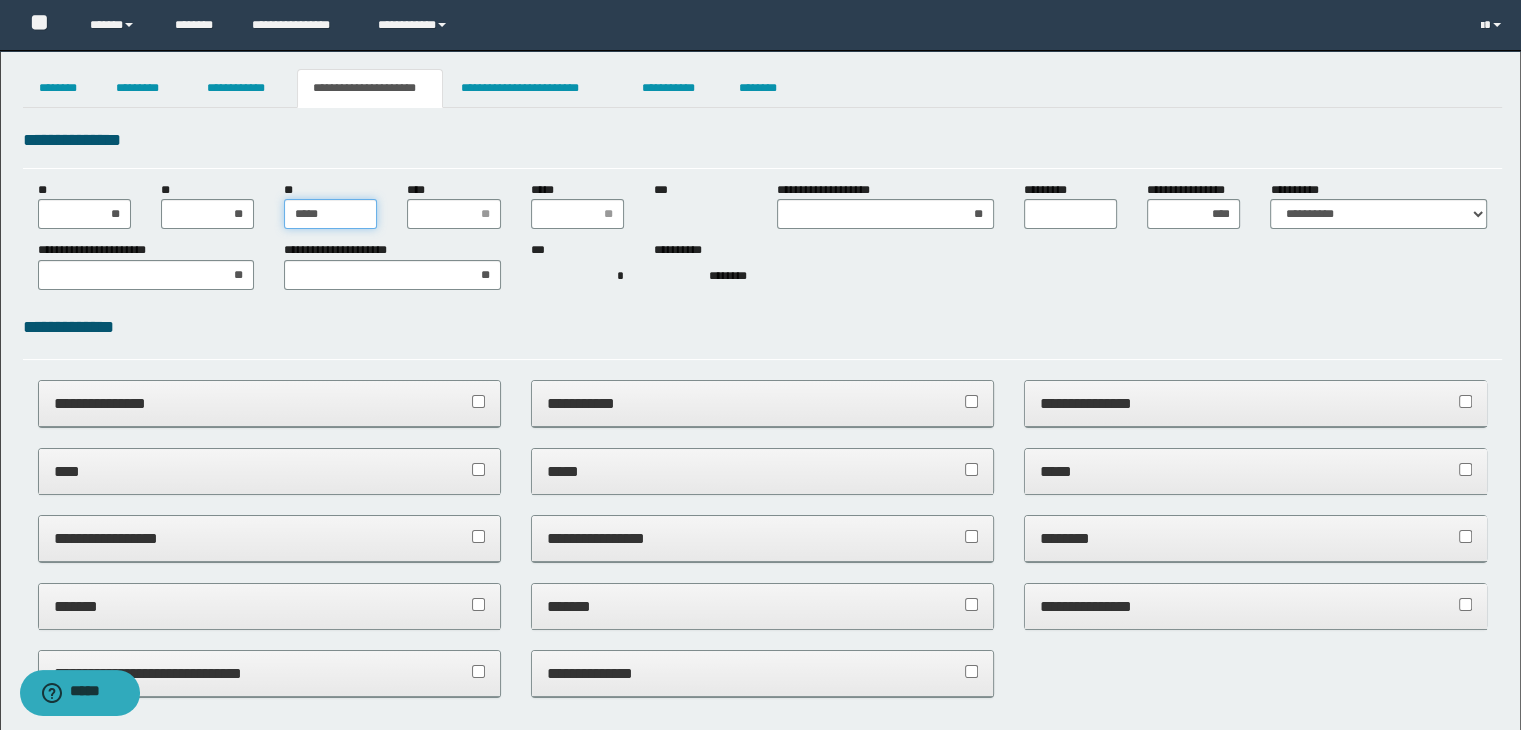 type on "******" 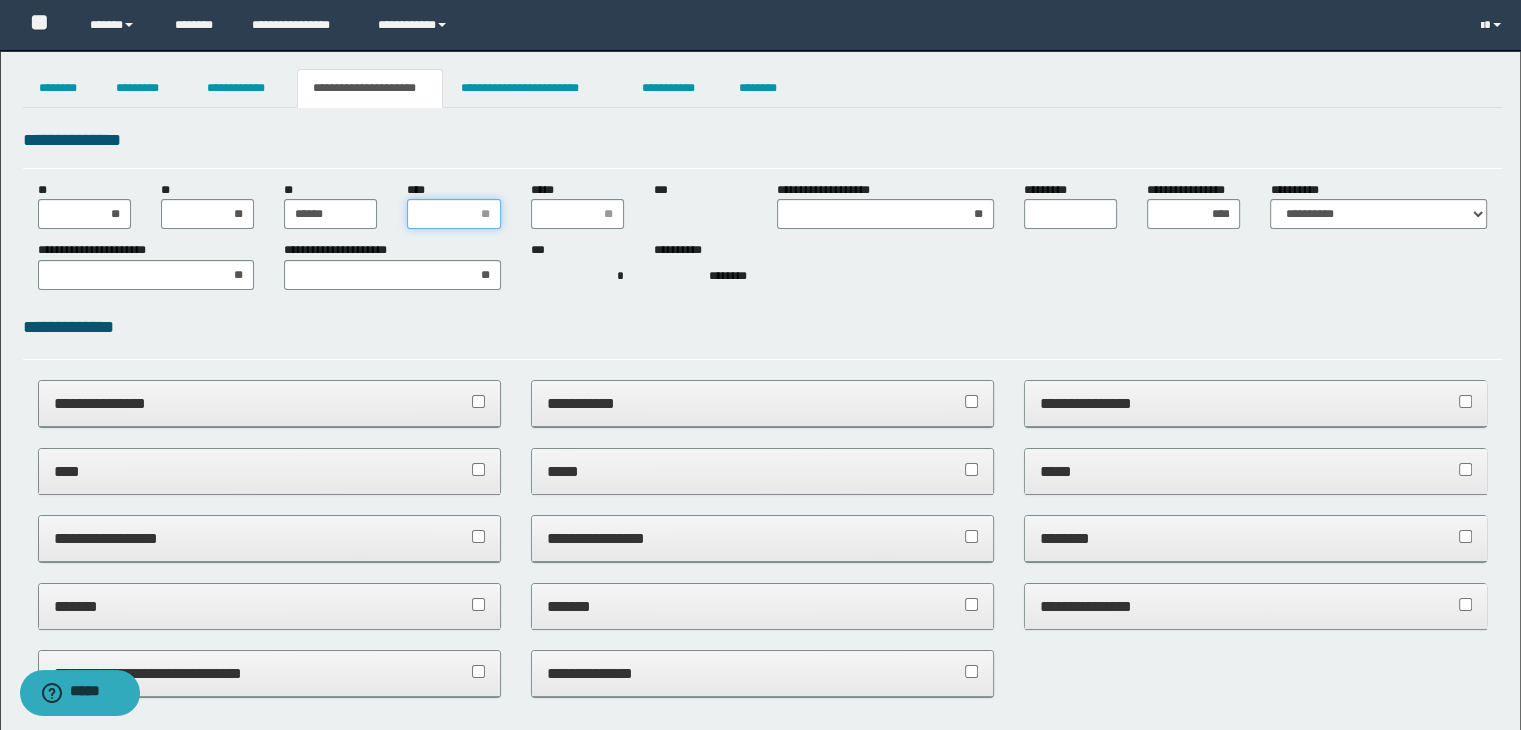 click on "****" at bounding box center [453, 214] 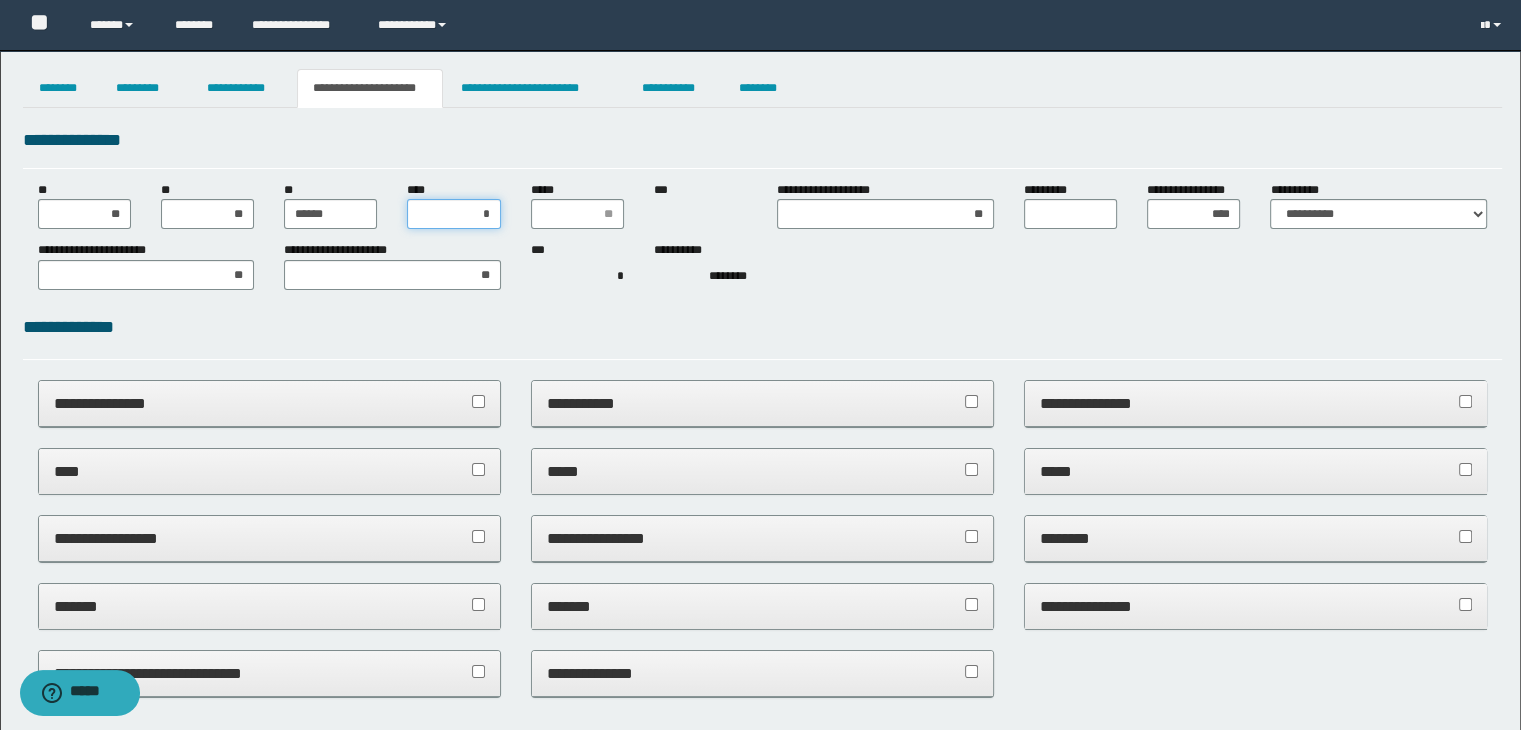 type on "**" 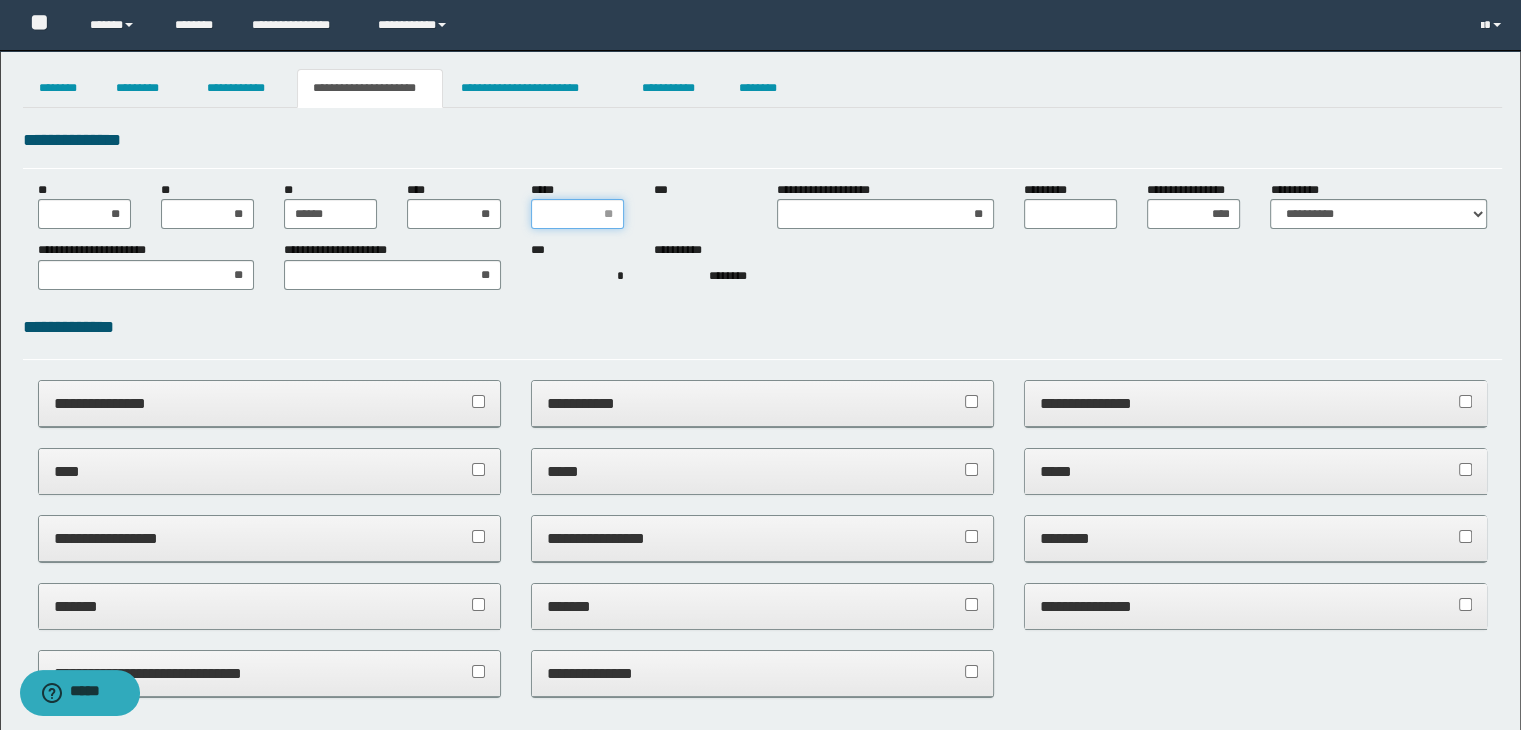 click on "*****" at bounding box center (577, 214) 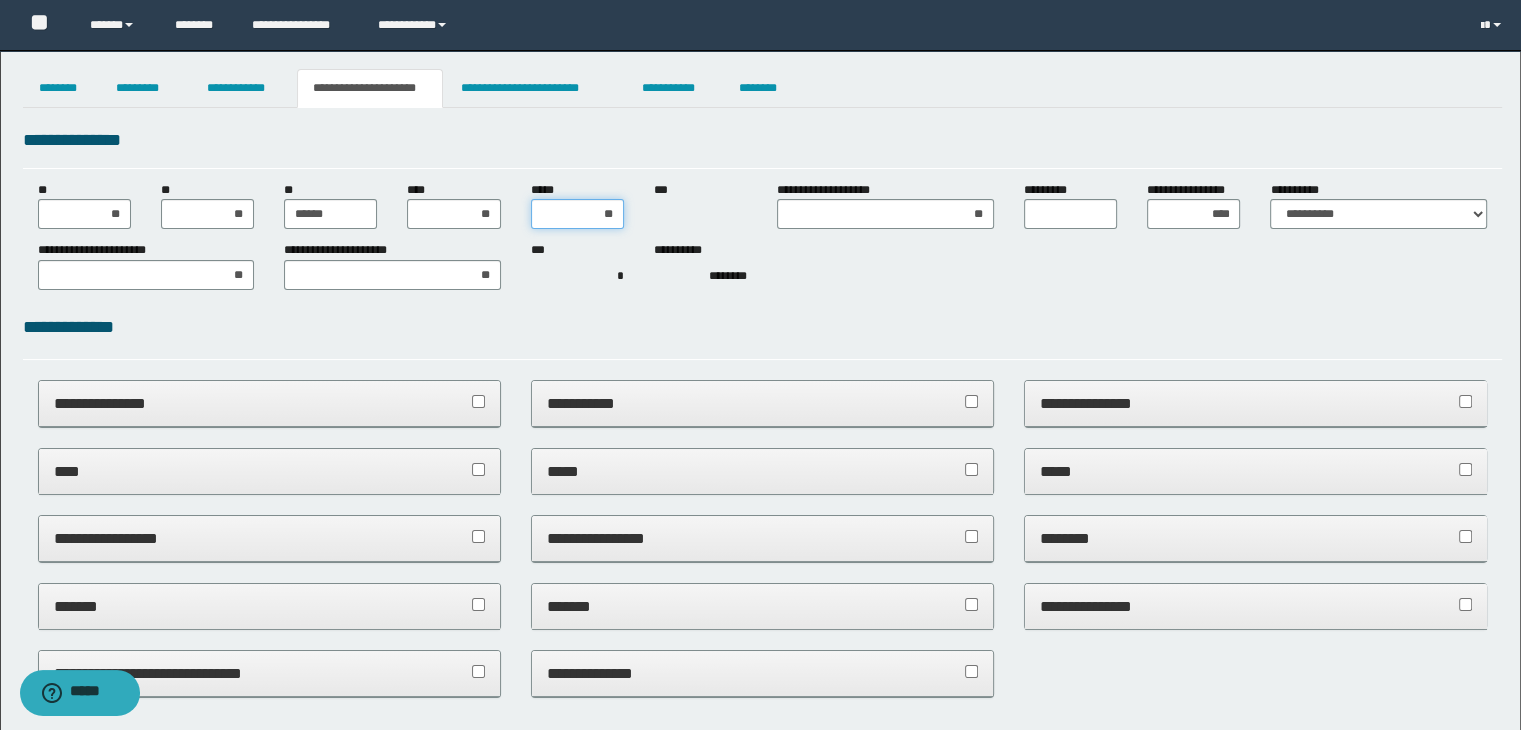 type on "***" 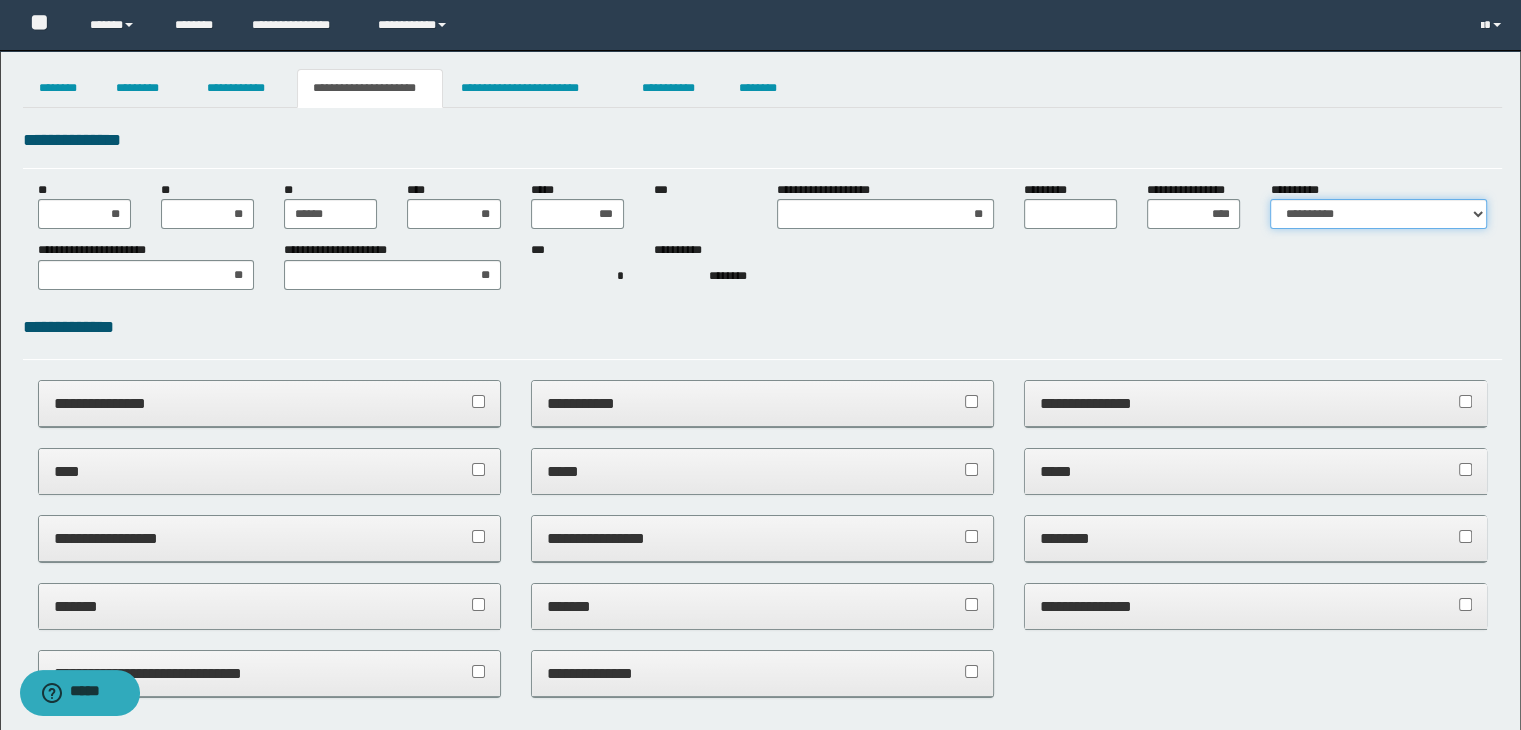 click on "**********" at bounding box center [1378, 214] 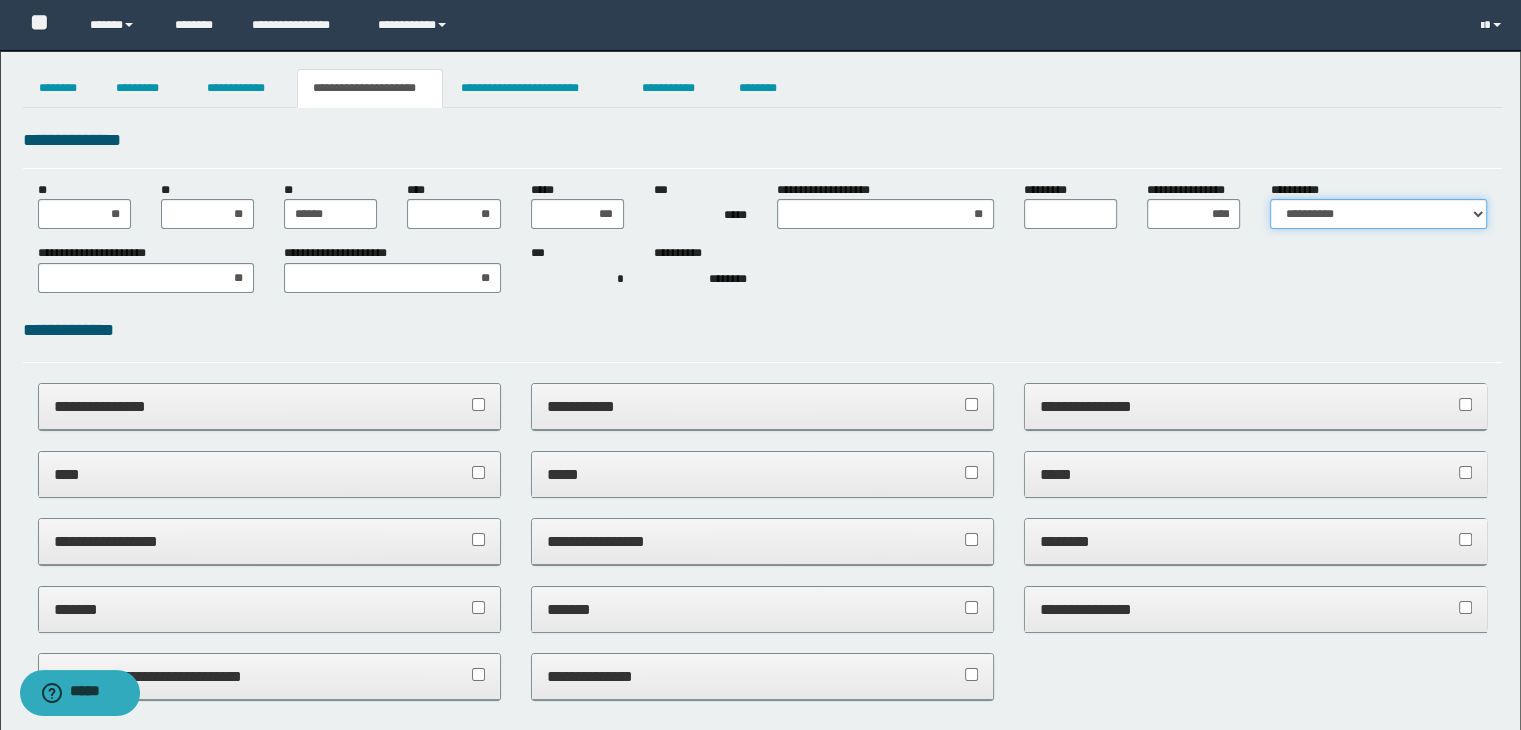 select on "*" 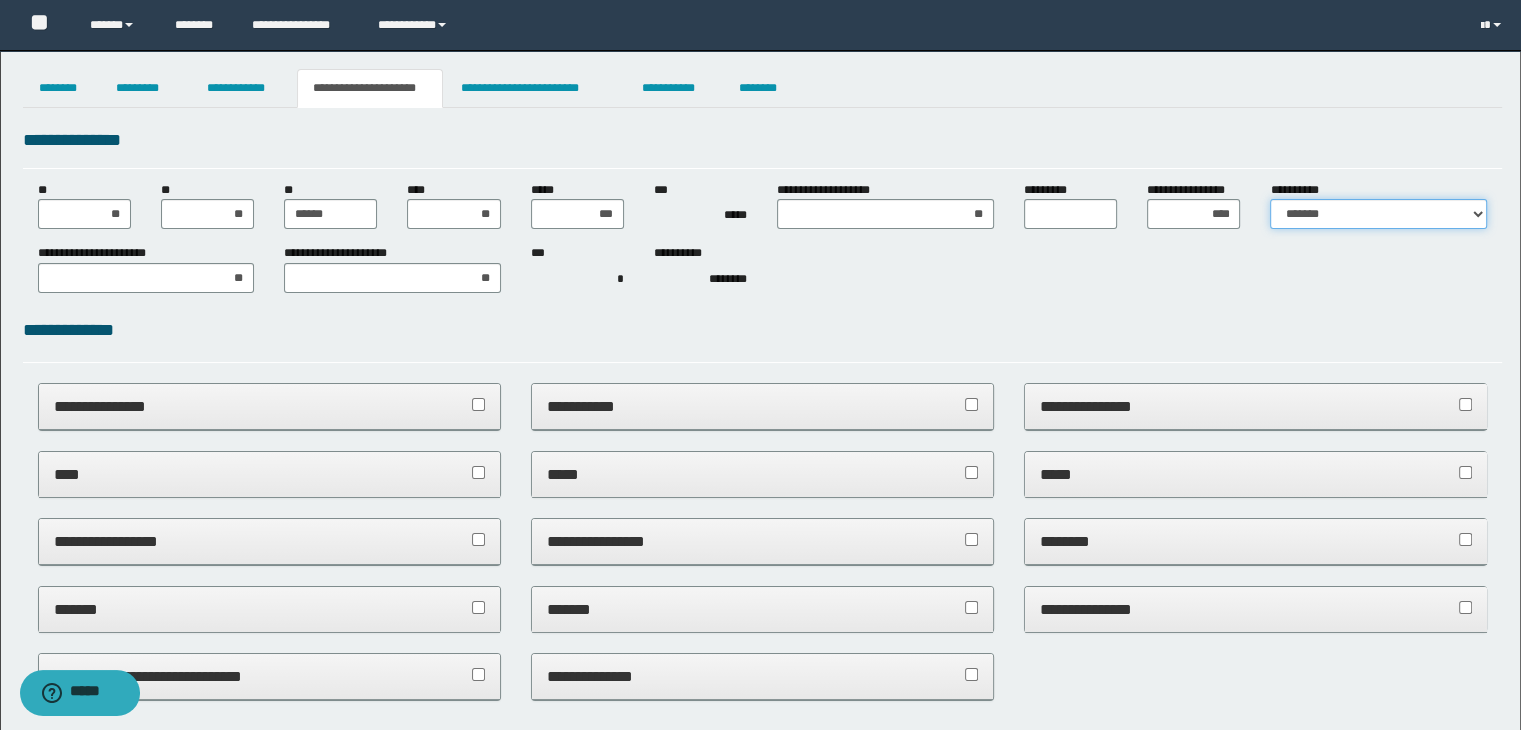 click on "**********" at bounding box center (1378, 214) 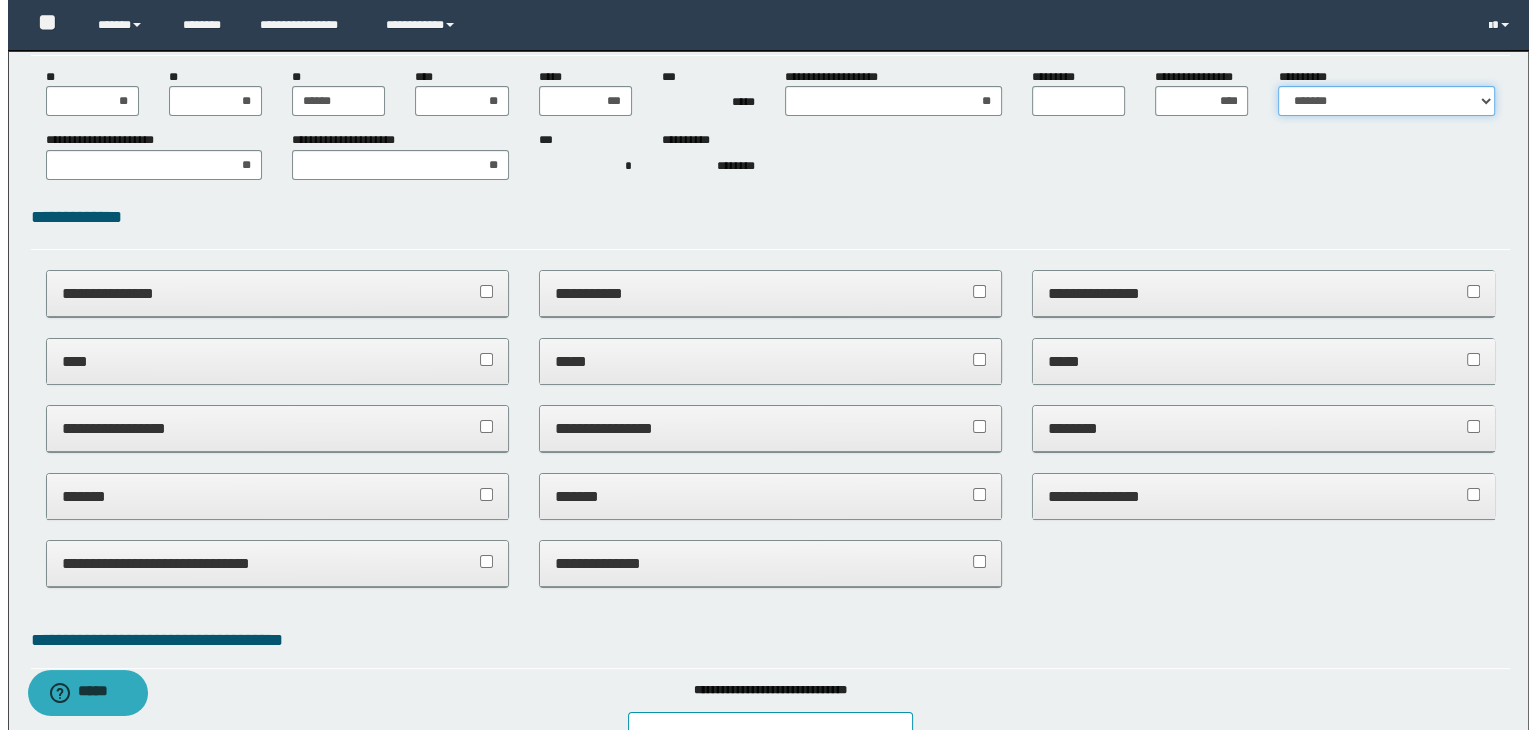 scroll, scrollTop: 0, scrollLeft: 0, axis: both 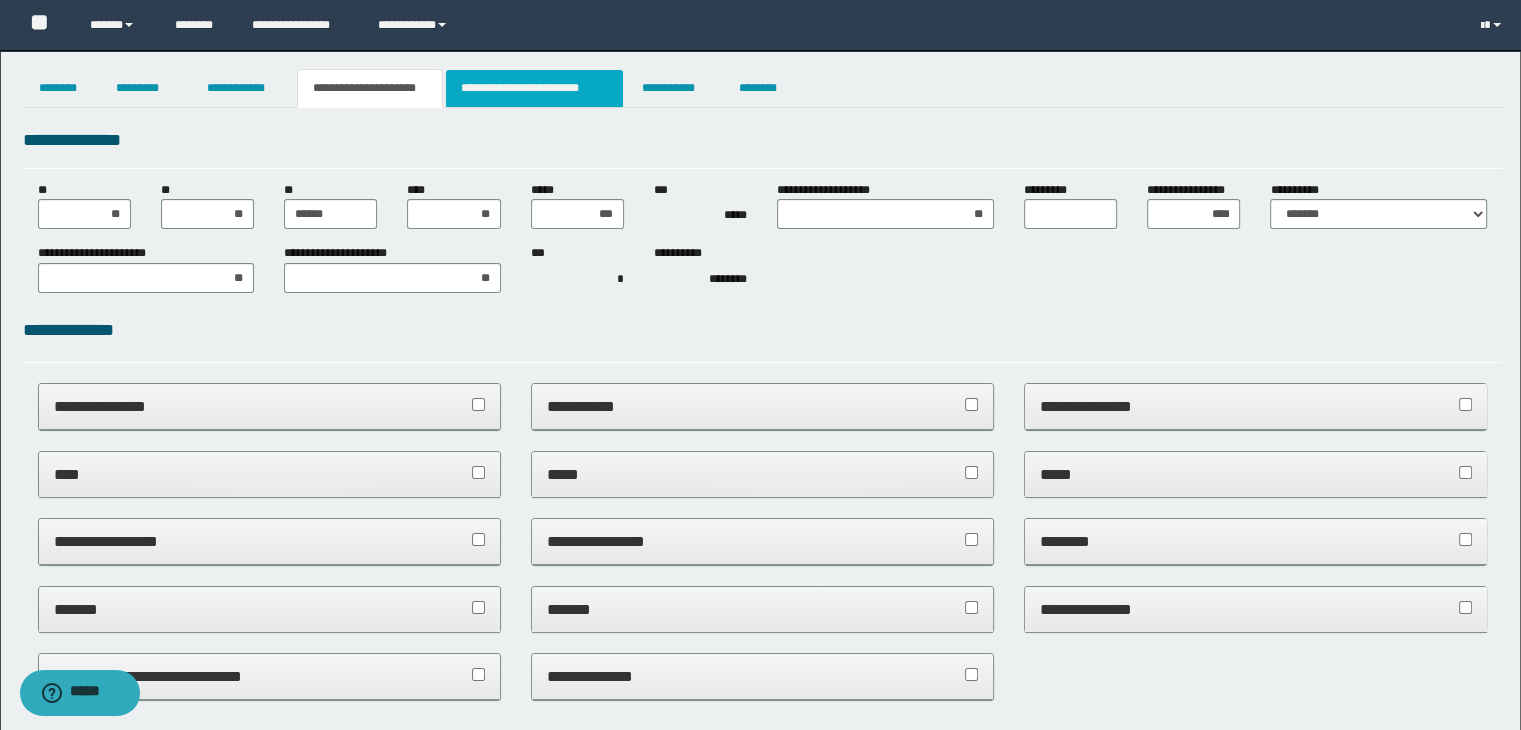 click on "**********" at bounding box center (534, 88) 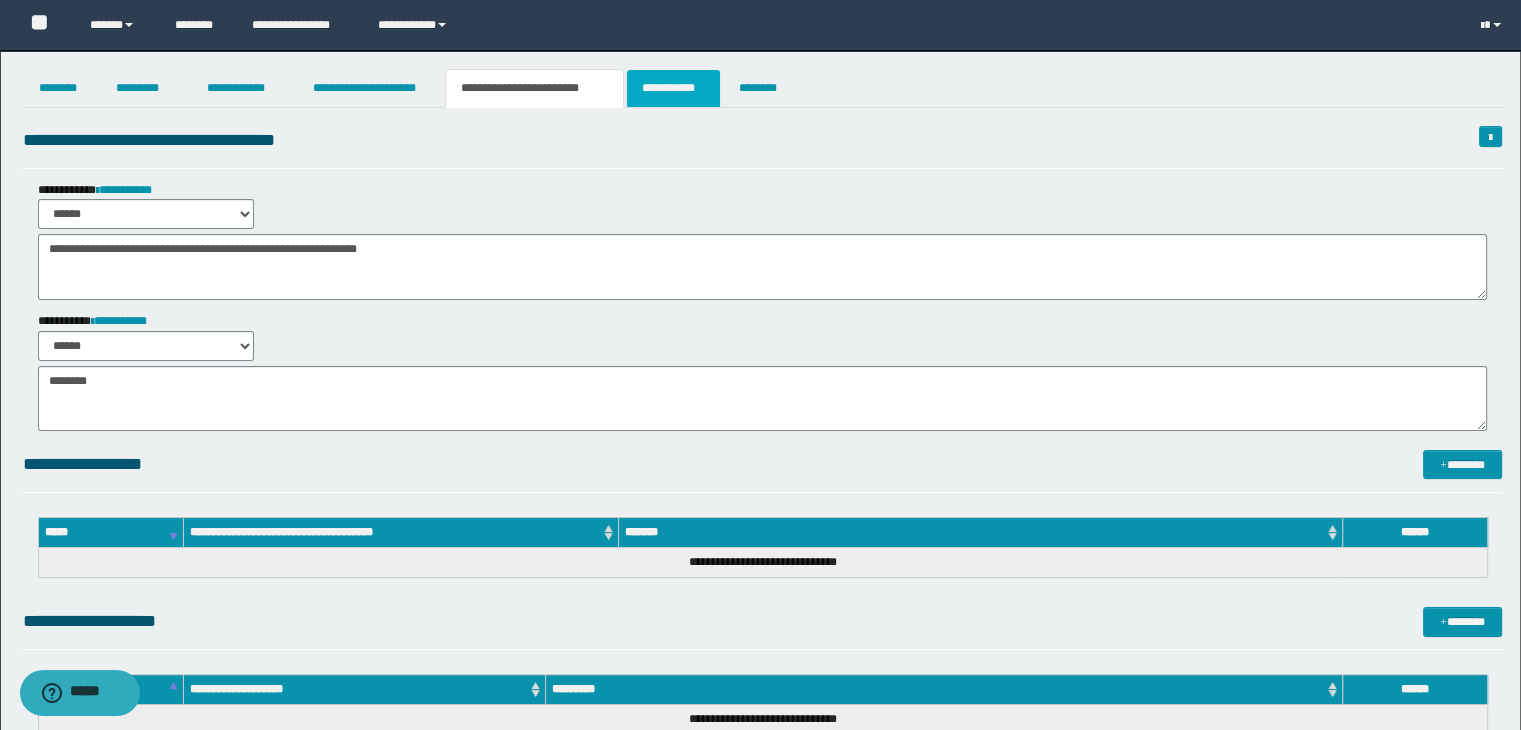 click on "**********" at bounding box center (673, 88) 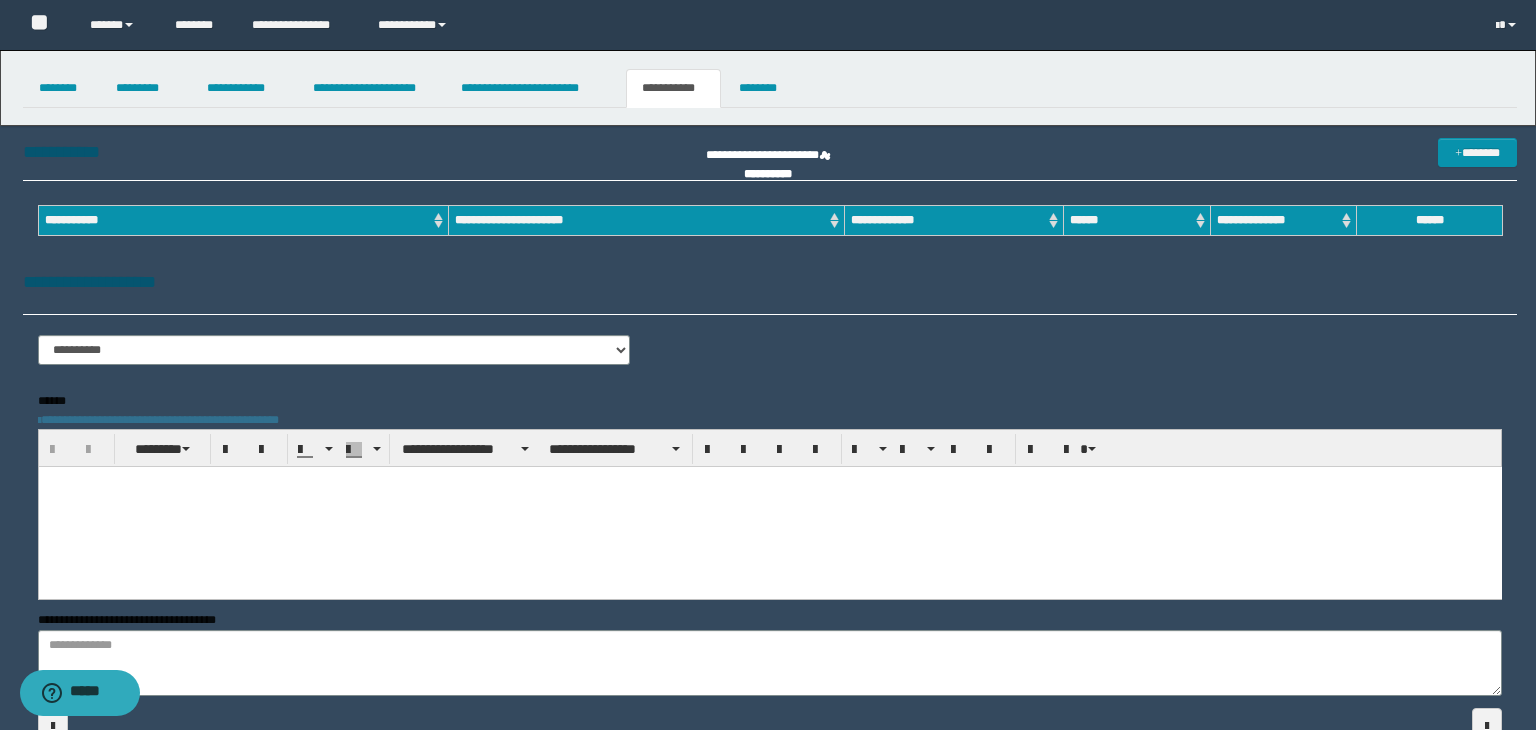 scroll, scrollTop: 0, scrollLeft: 0, axis: both 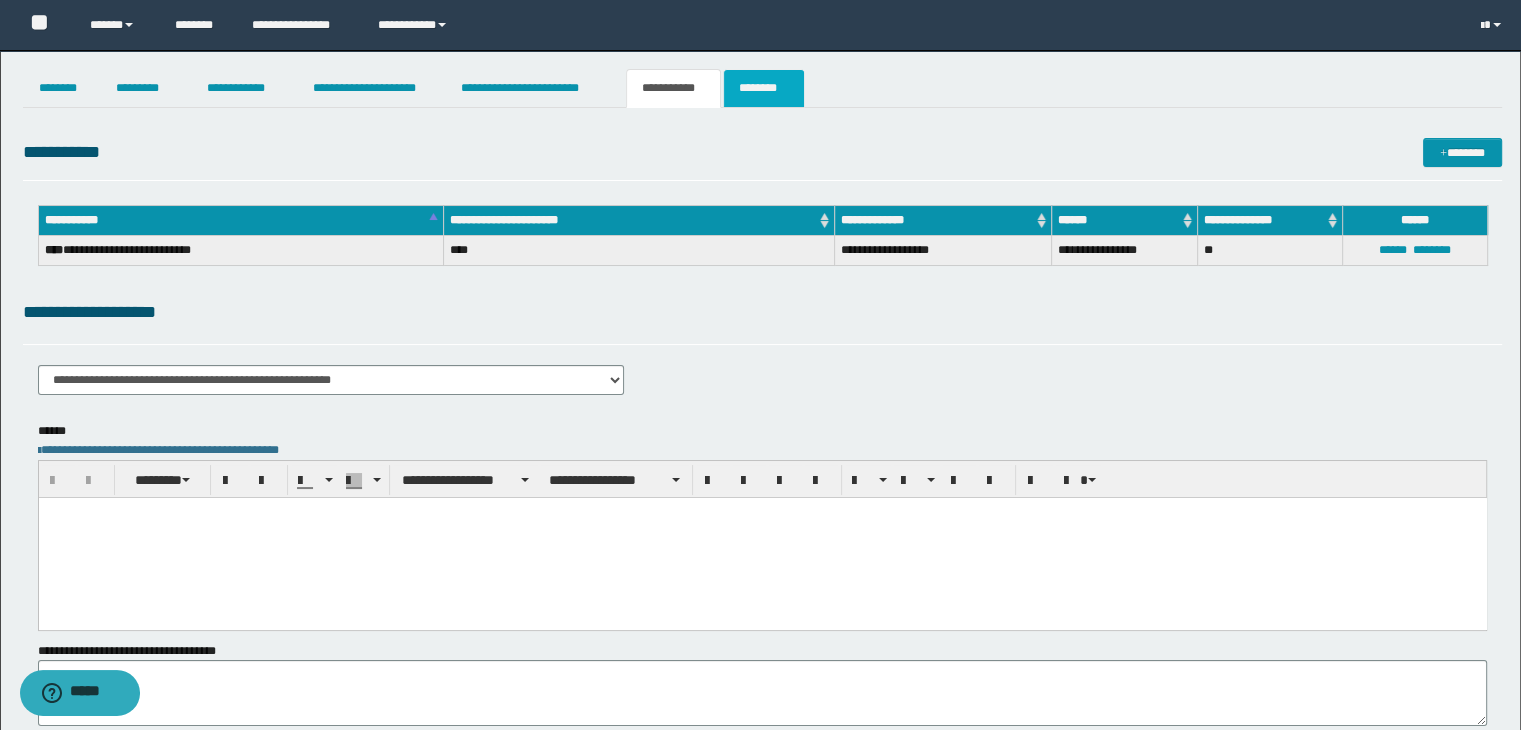 click on "********" at bounding box center (764, 88) 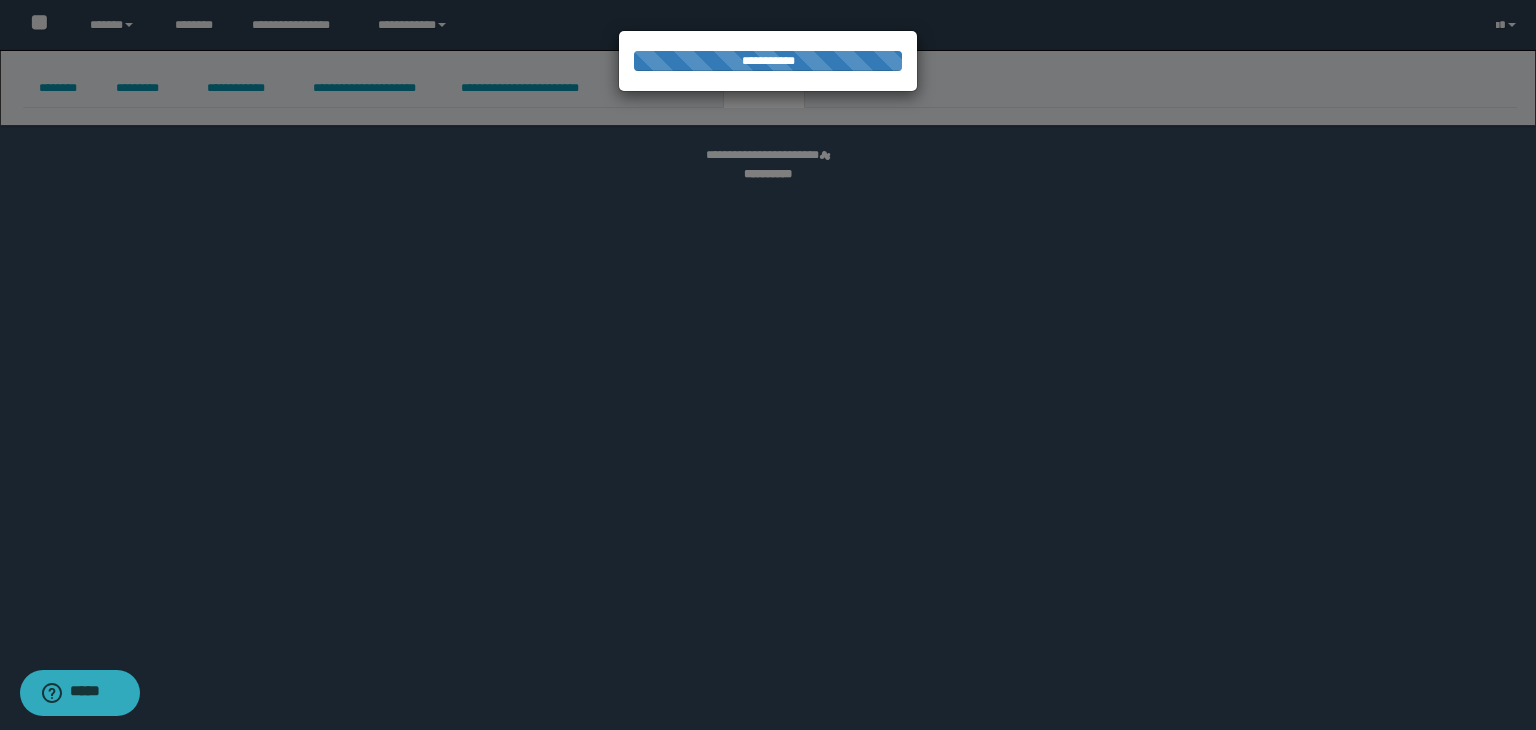 select 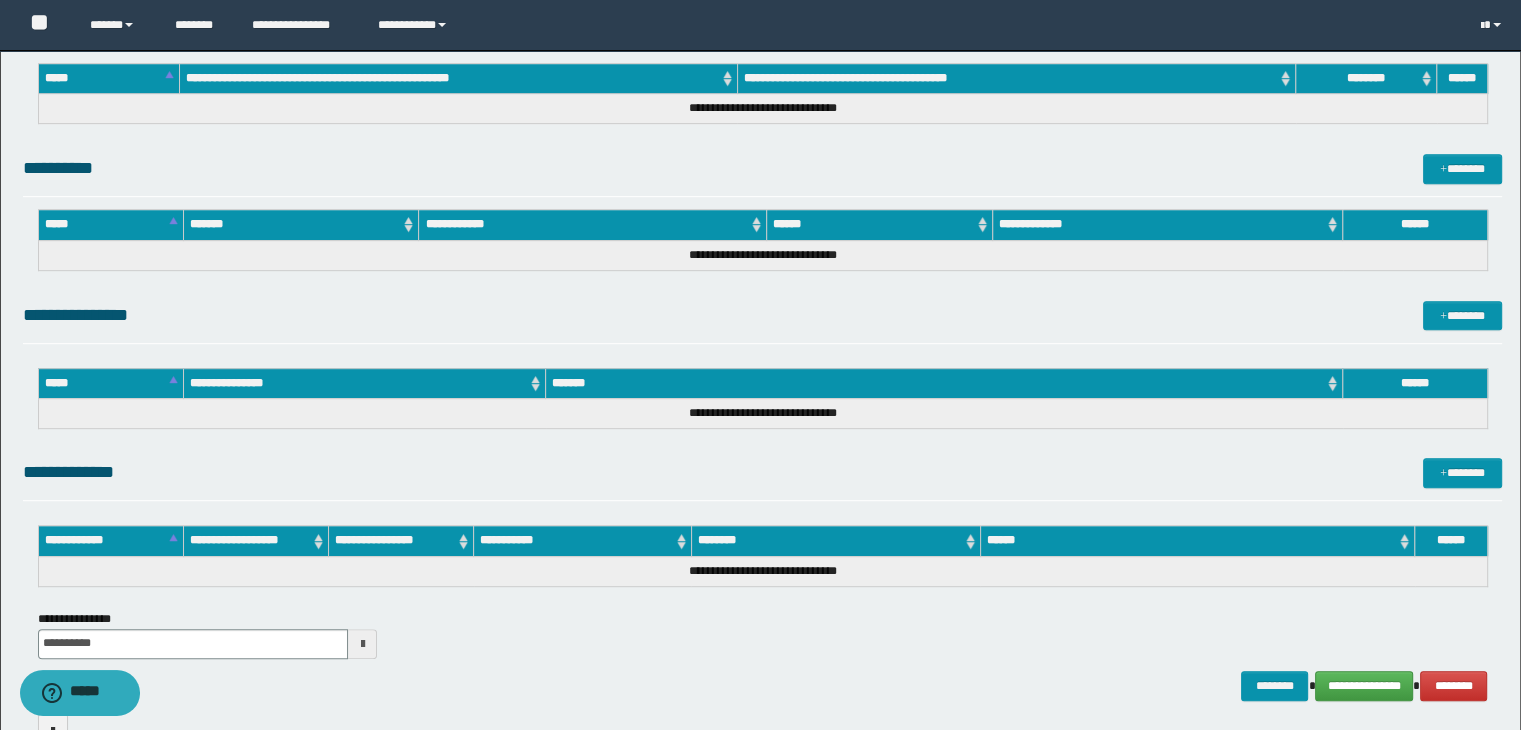 scroll, scrollTop: 1084, scrollLeft: 0, axis: vertical 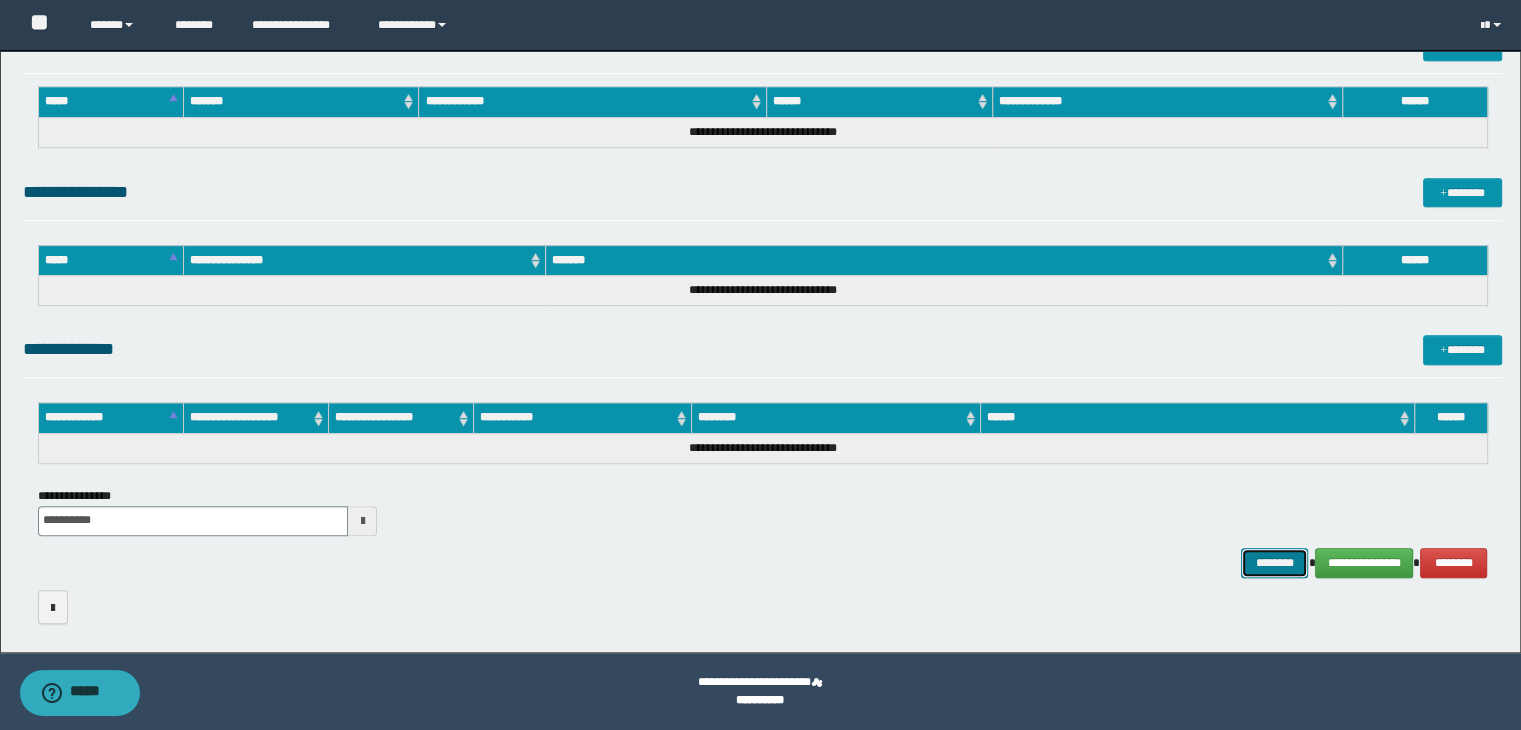 click on "********" at bounding box center [1274, 563] 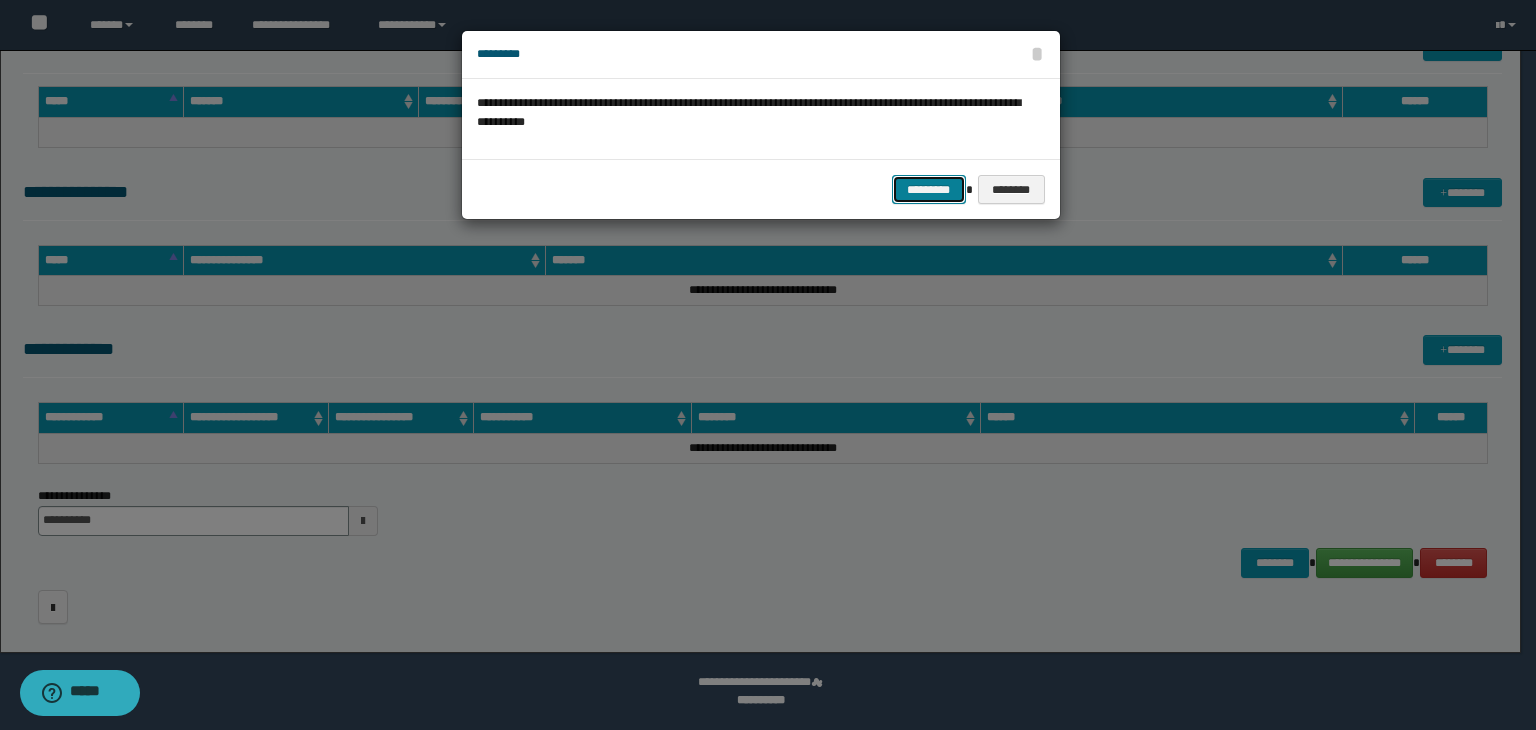 click on "*********" at bounding box center (929, 190) 